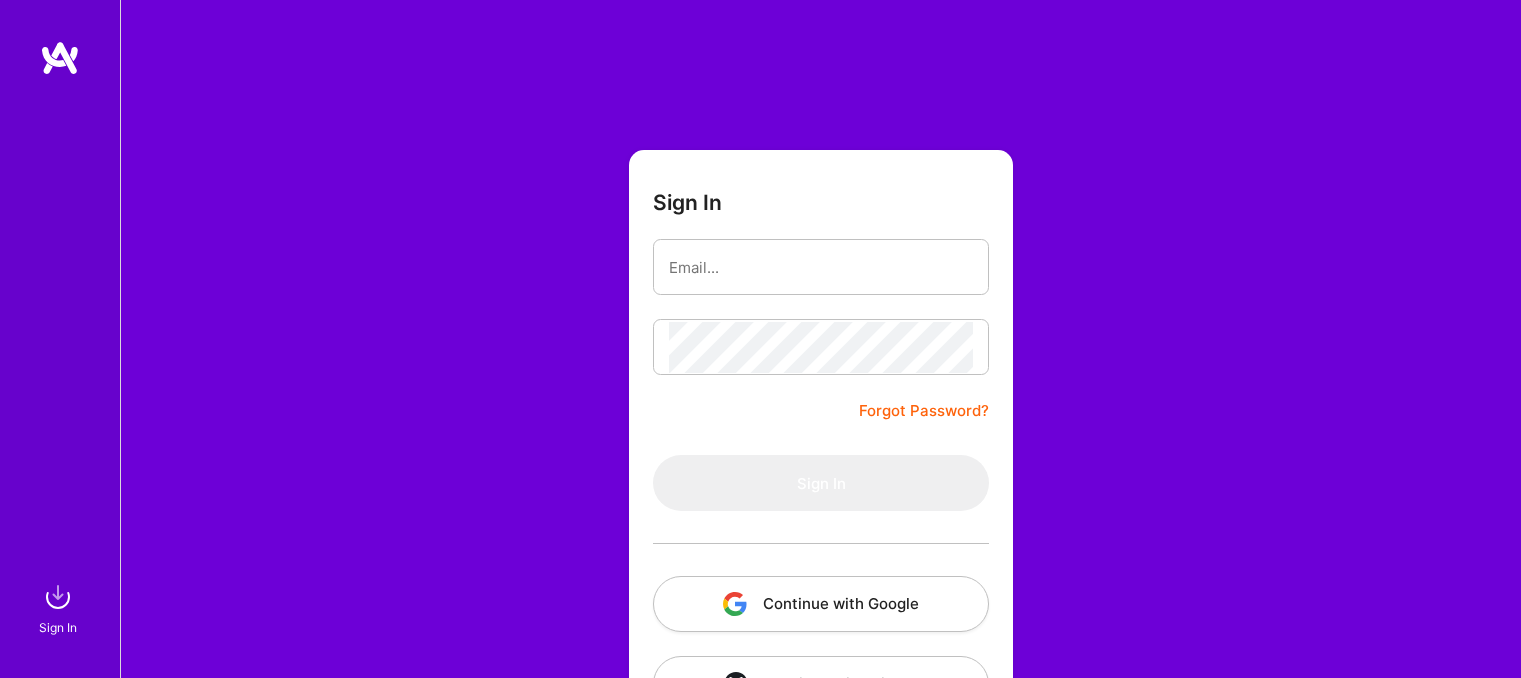 scroll, scrollTop: 0, scrollLeft: 0, axis: both 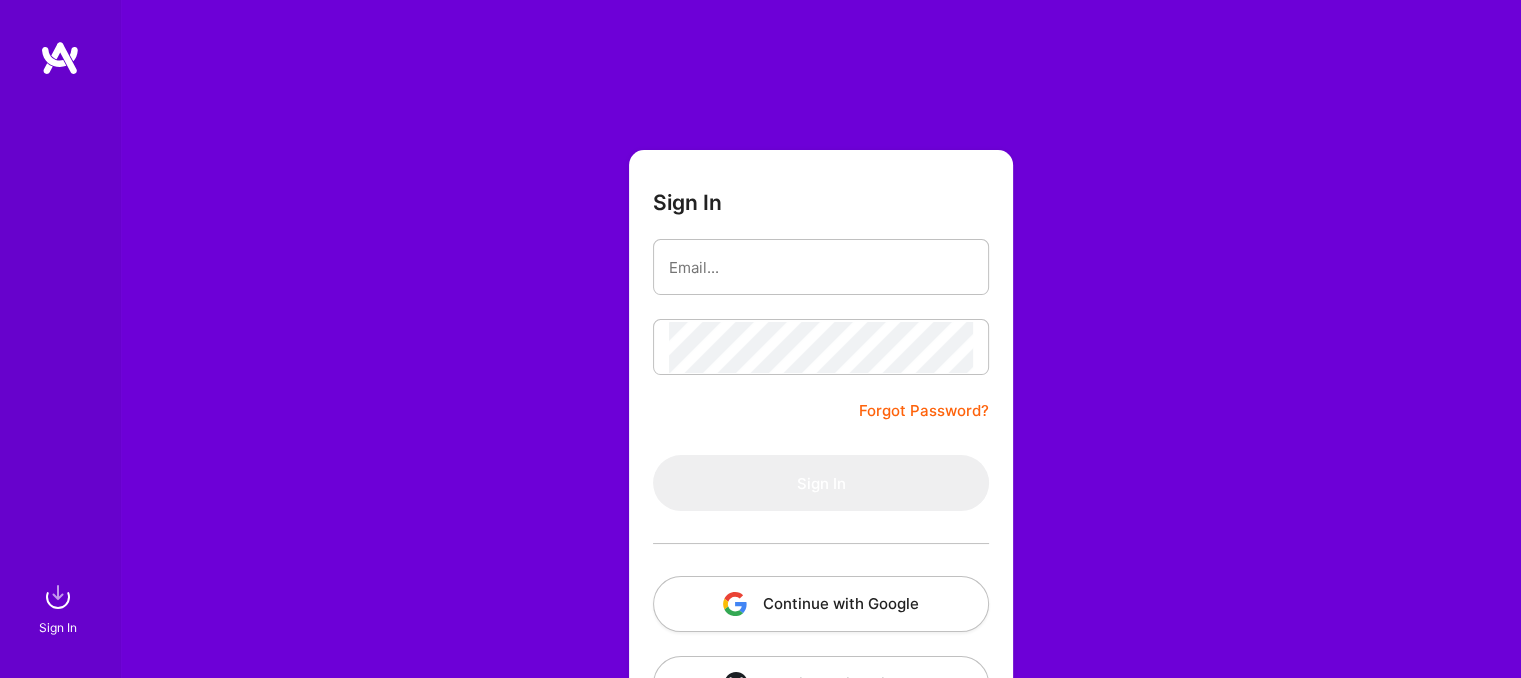 type 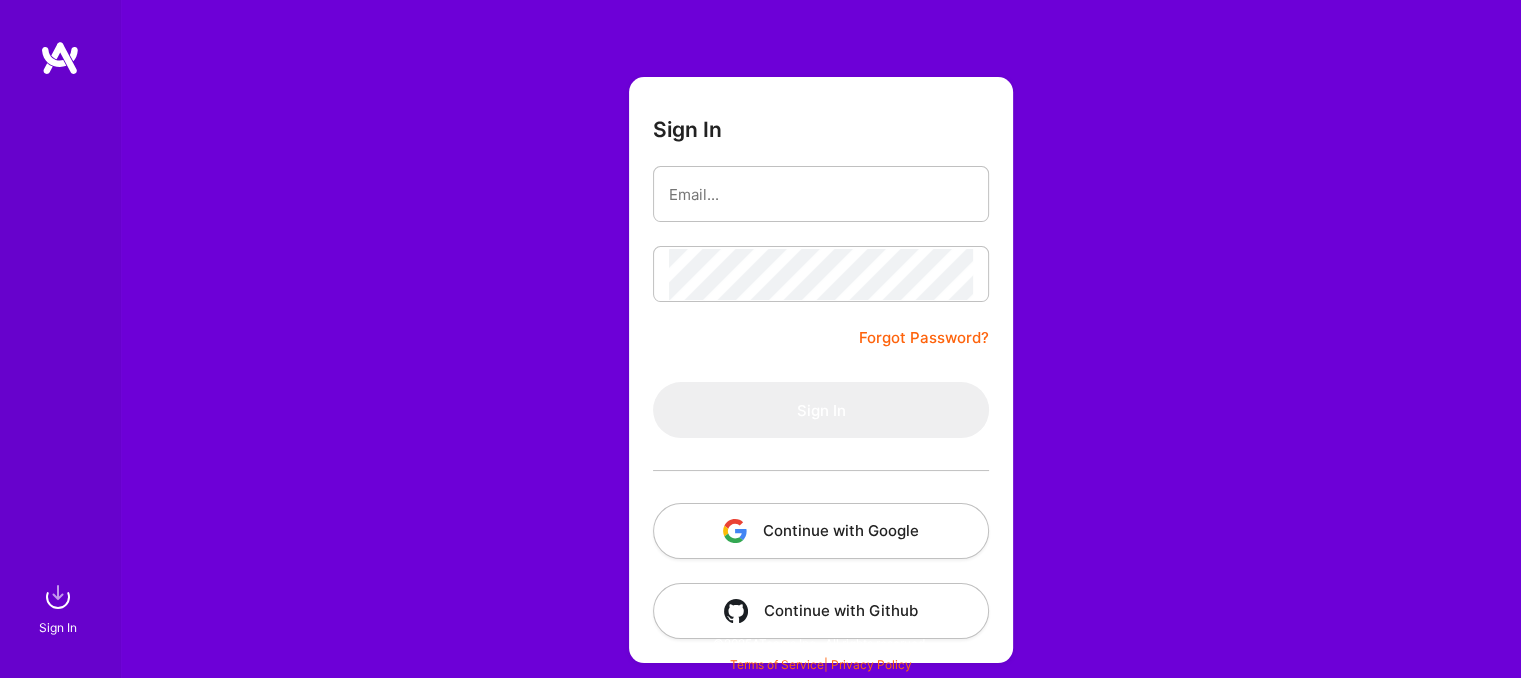 click on "Continue with Google" at bounding box center (821, 531) 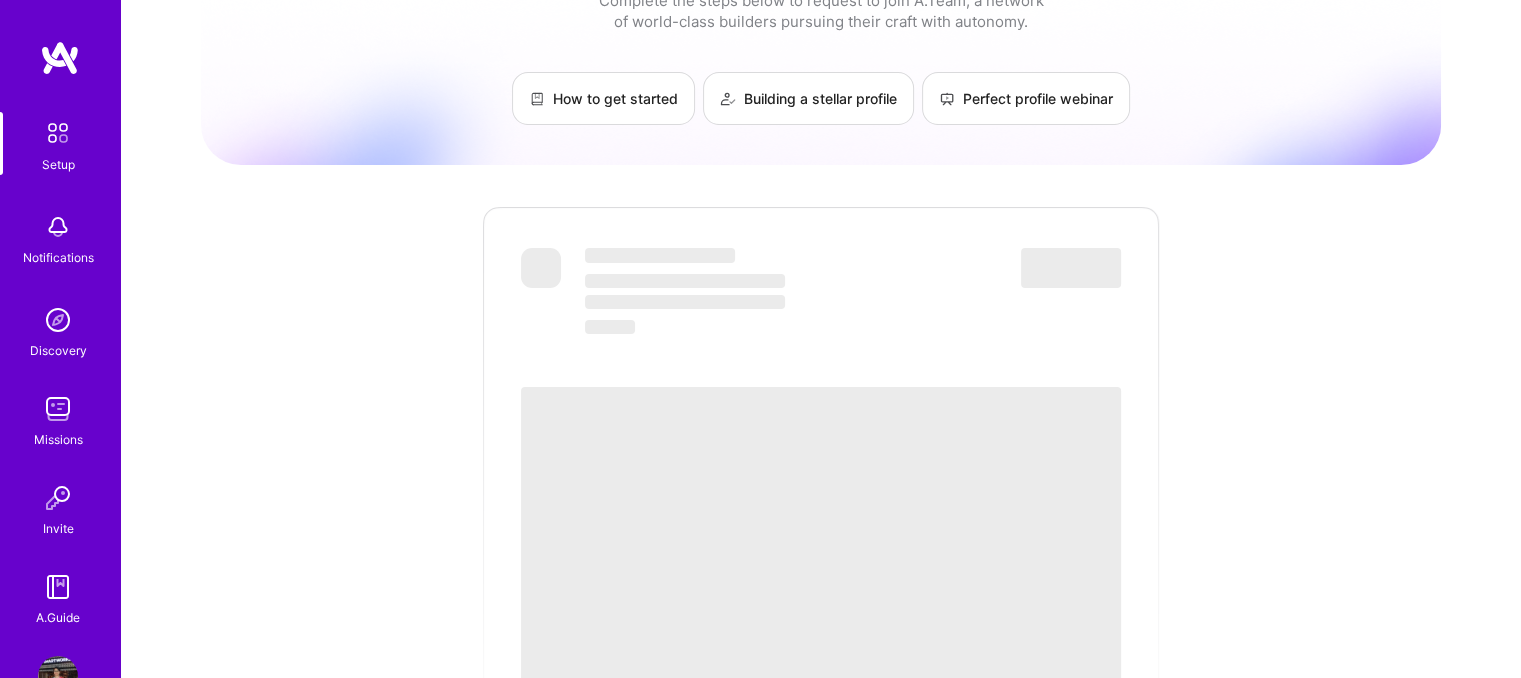 scroll, scrollTop: 0, scrollLeft: 0, axis: both 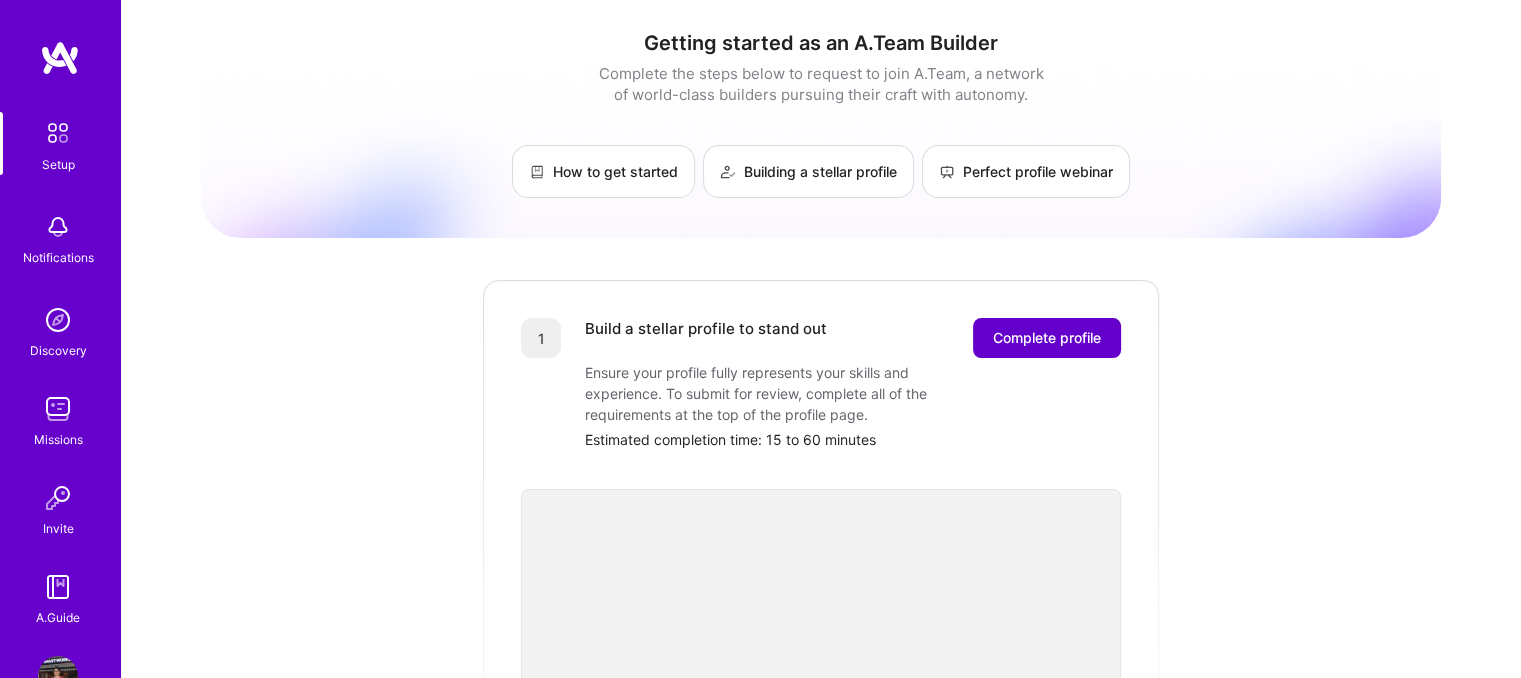 click on "Complete profile" at bounding box center (1047, 338) 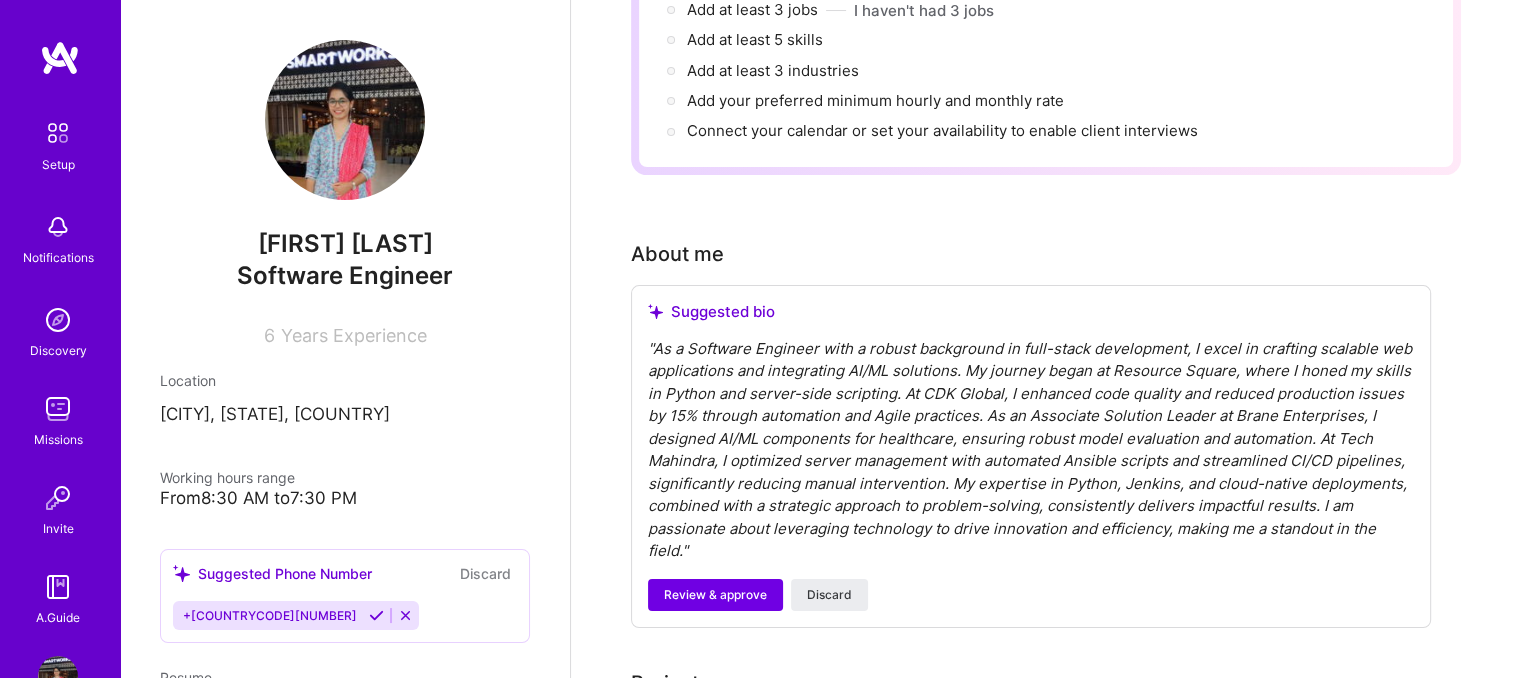 scroll, scrollTop: 312, scrollLeft: 0, axis: vertical 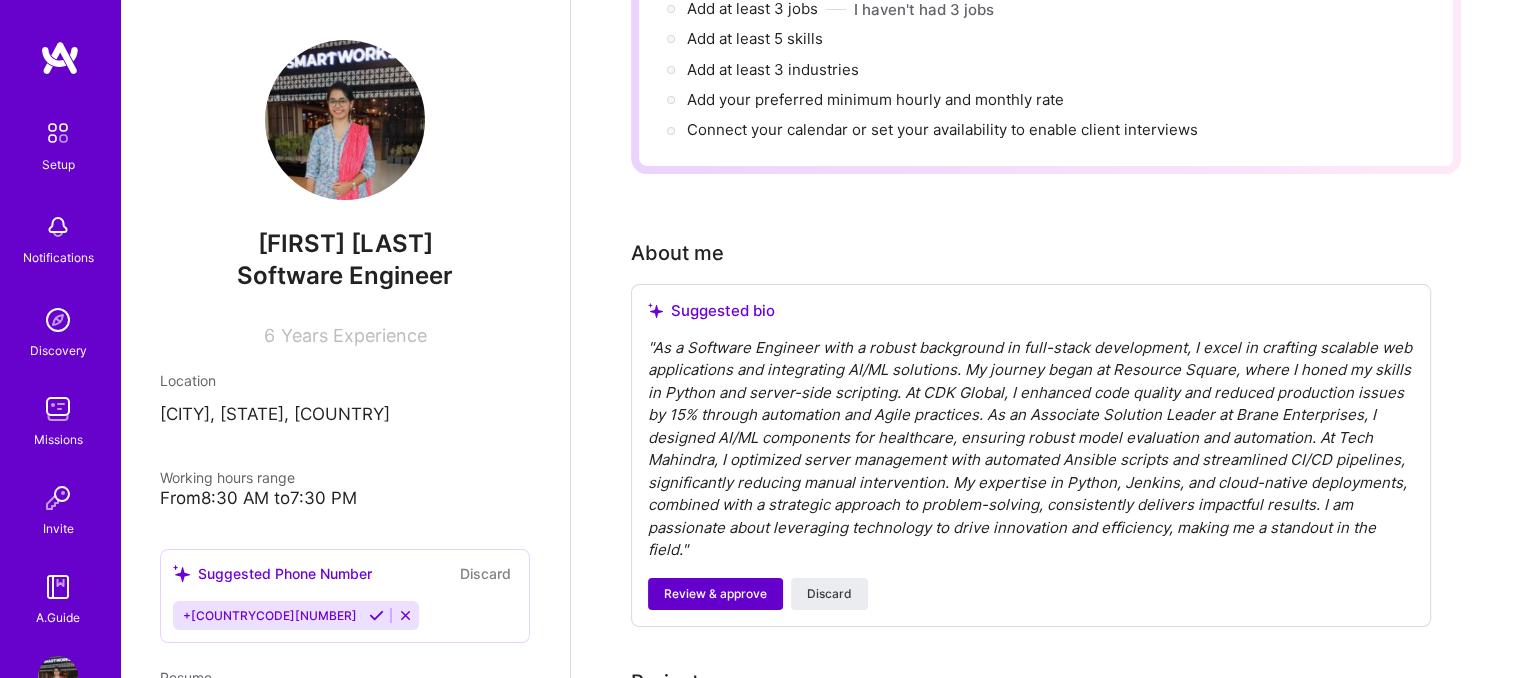 click on "Review & approve" at bounding box center [715, 594] 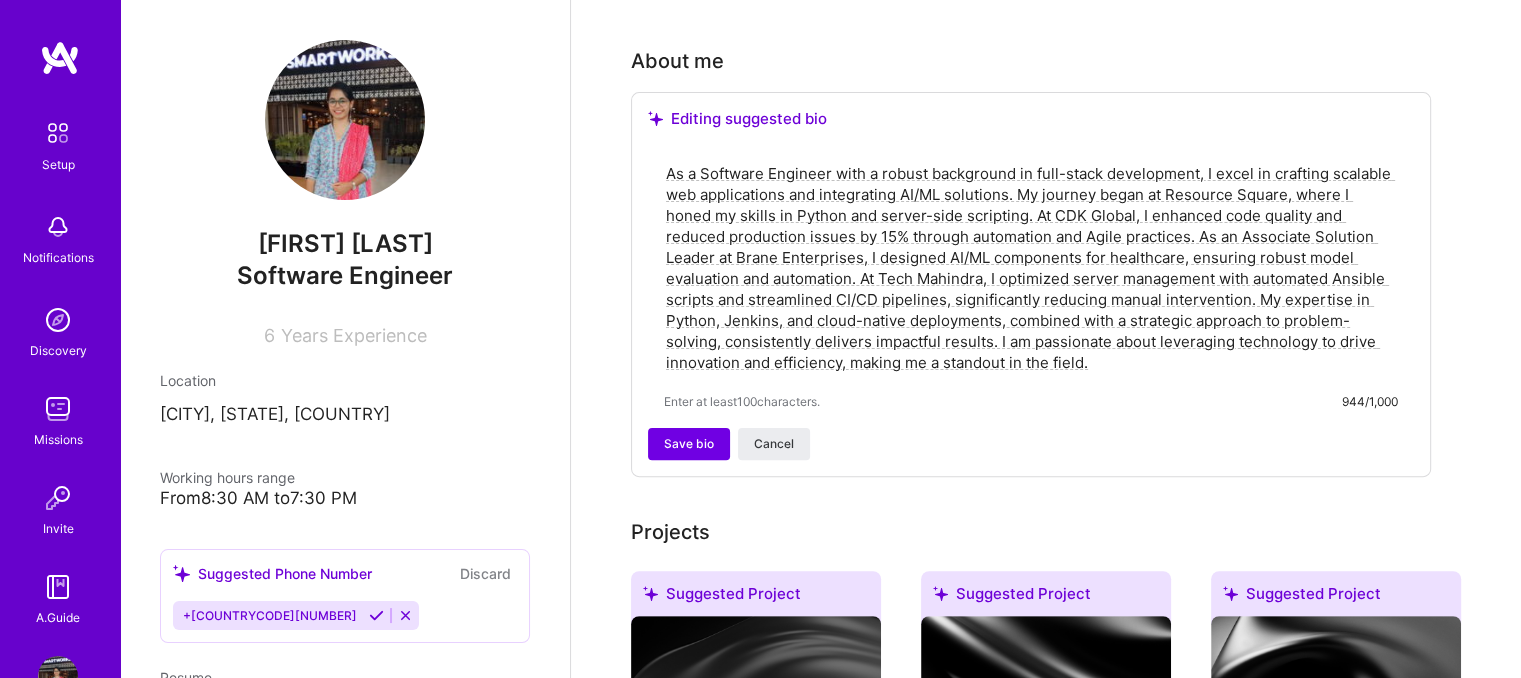 scroll, scrollTop: 524, scrollLeft: 0, axis: vertical 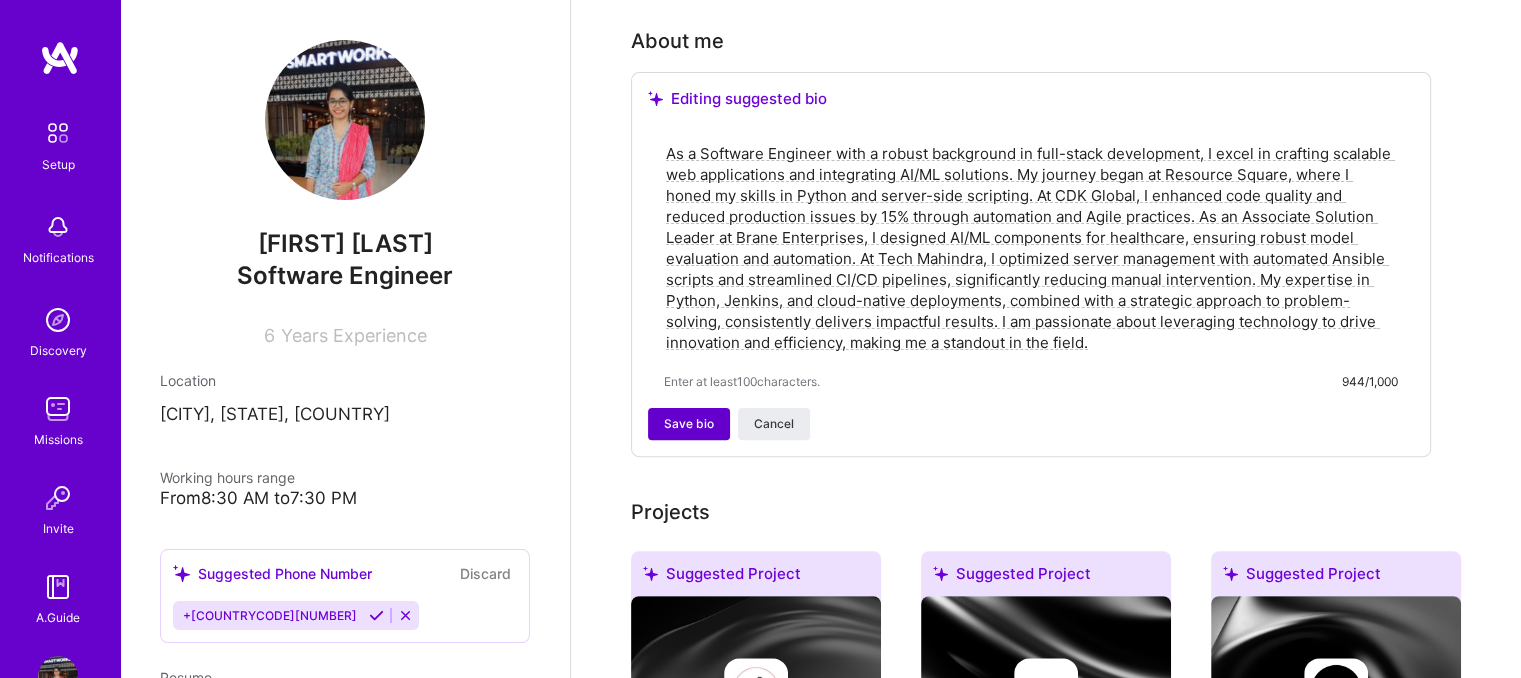 click on "Save bio" at bounding box center (689, 424) 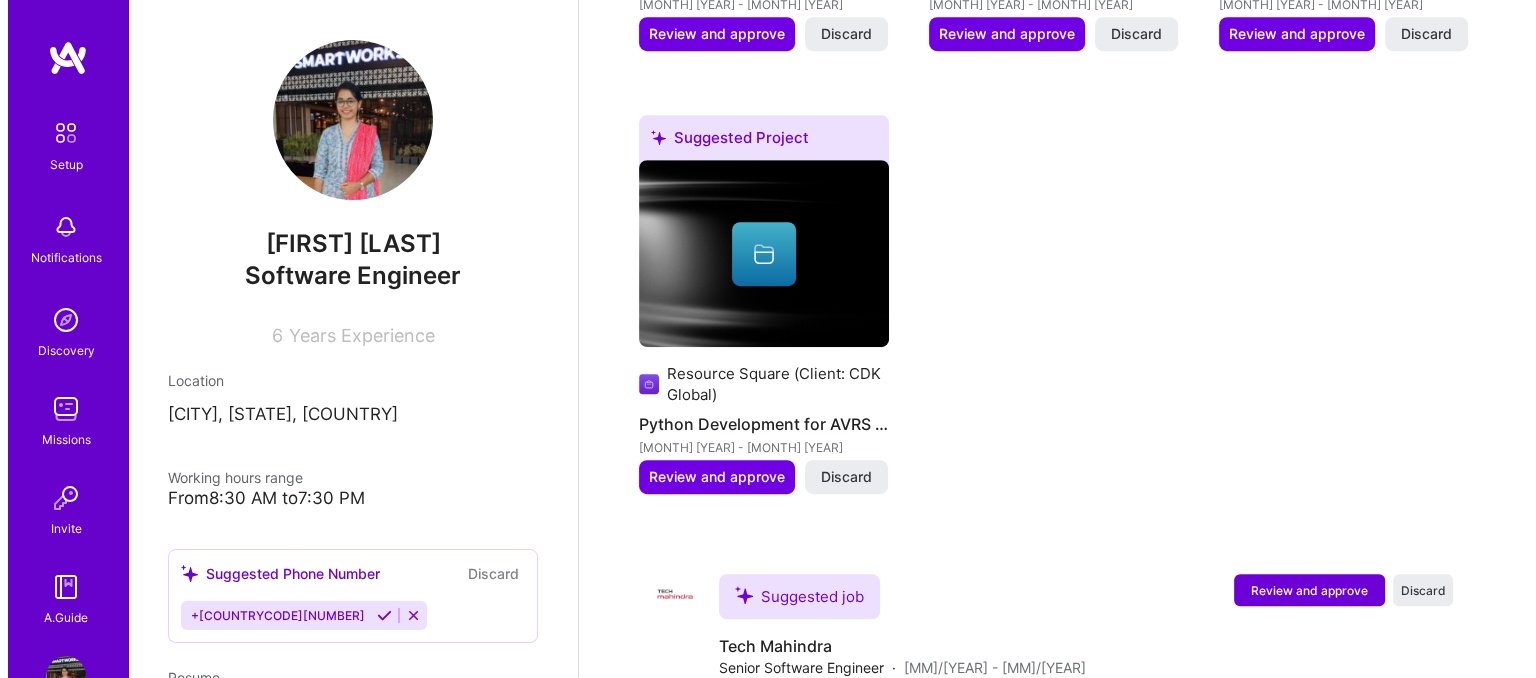 scroll, scrollTop: 1160, scrollLeft: 0, axis: vertical 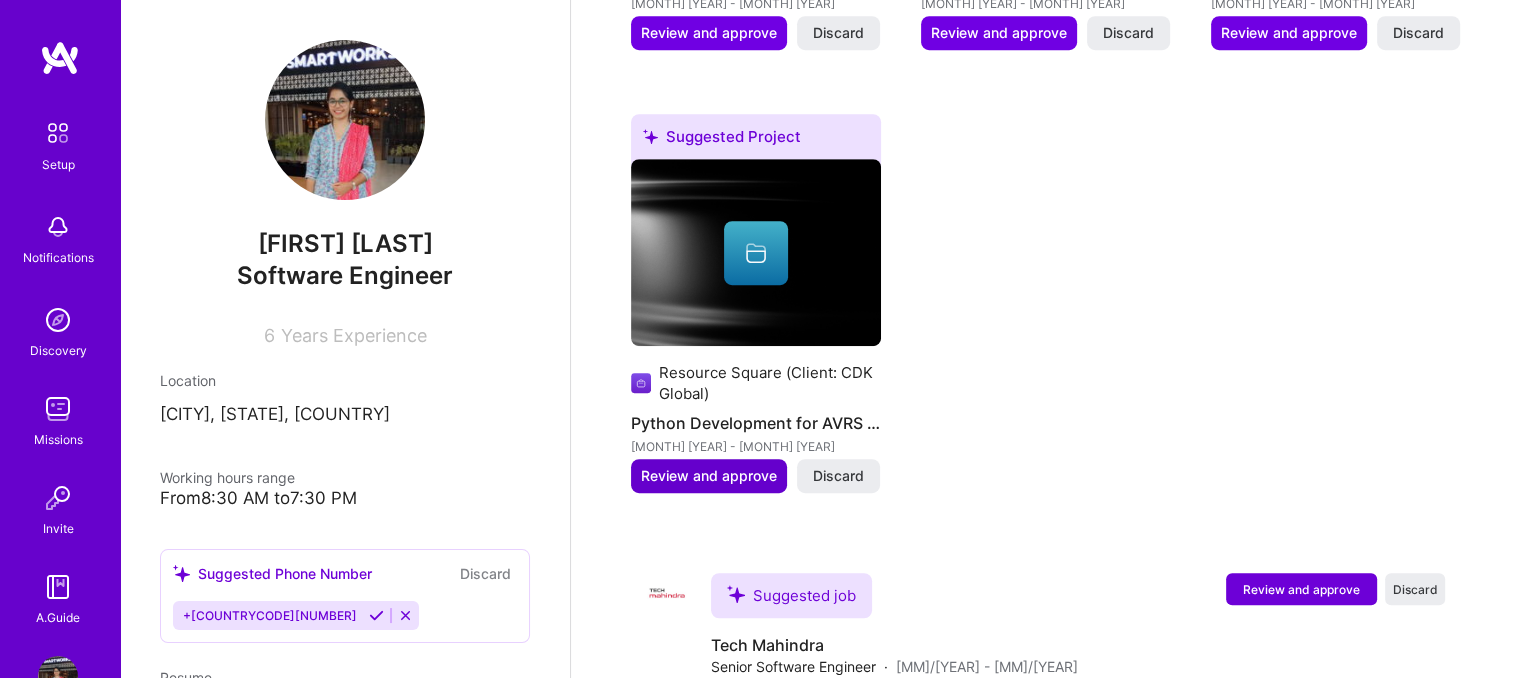click on "Review and approve" at bounding box center [709, 476] 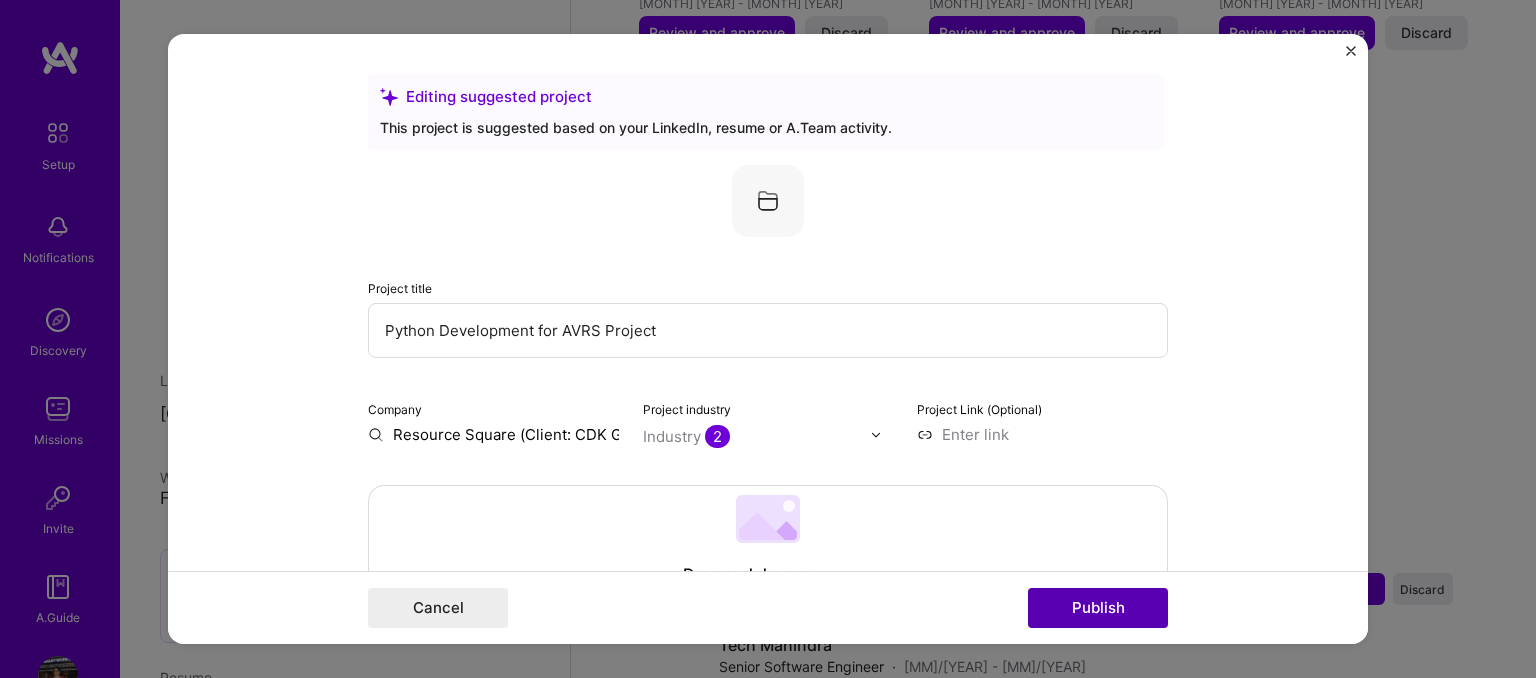 click on "Publish" at bounding box center [1098, 608] 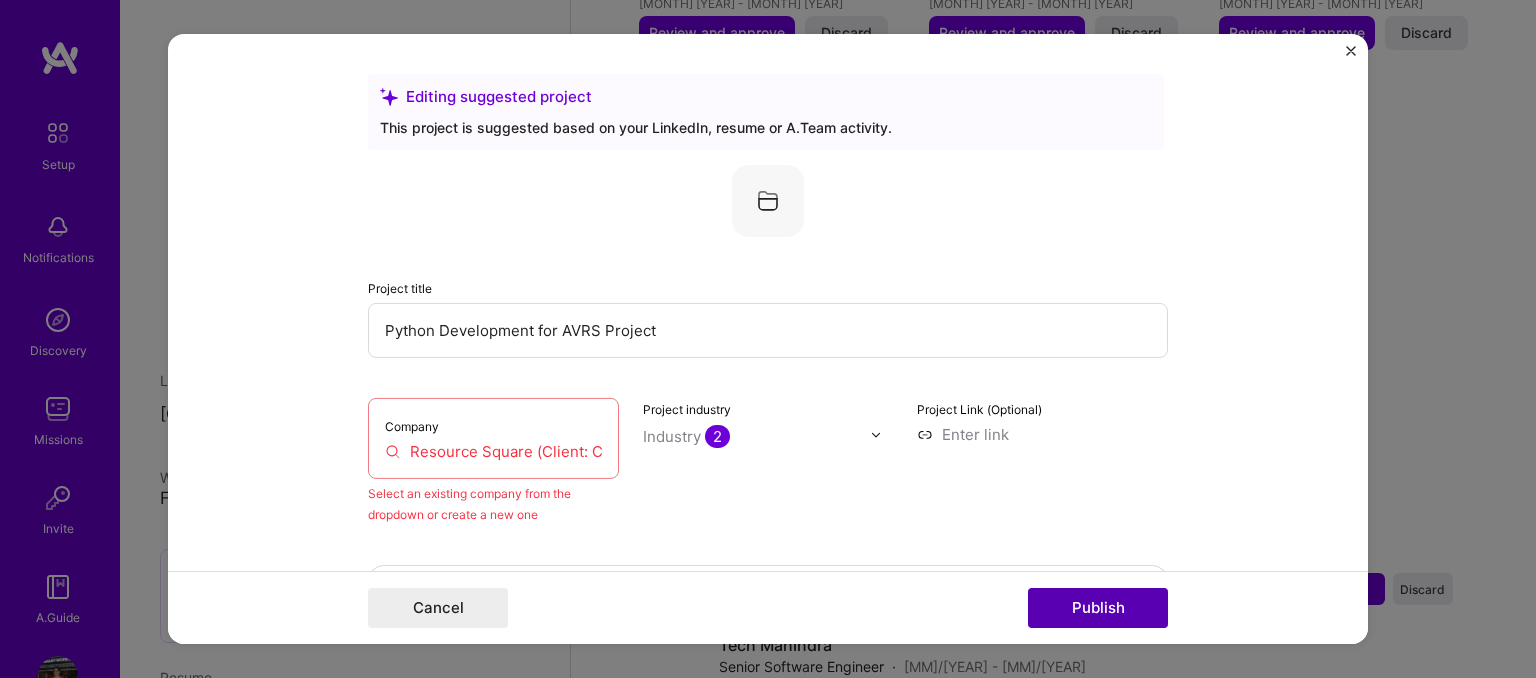 scroll, scrollTop: 131, scrollLeft: 0, axis: vertical 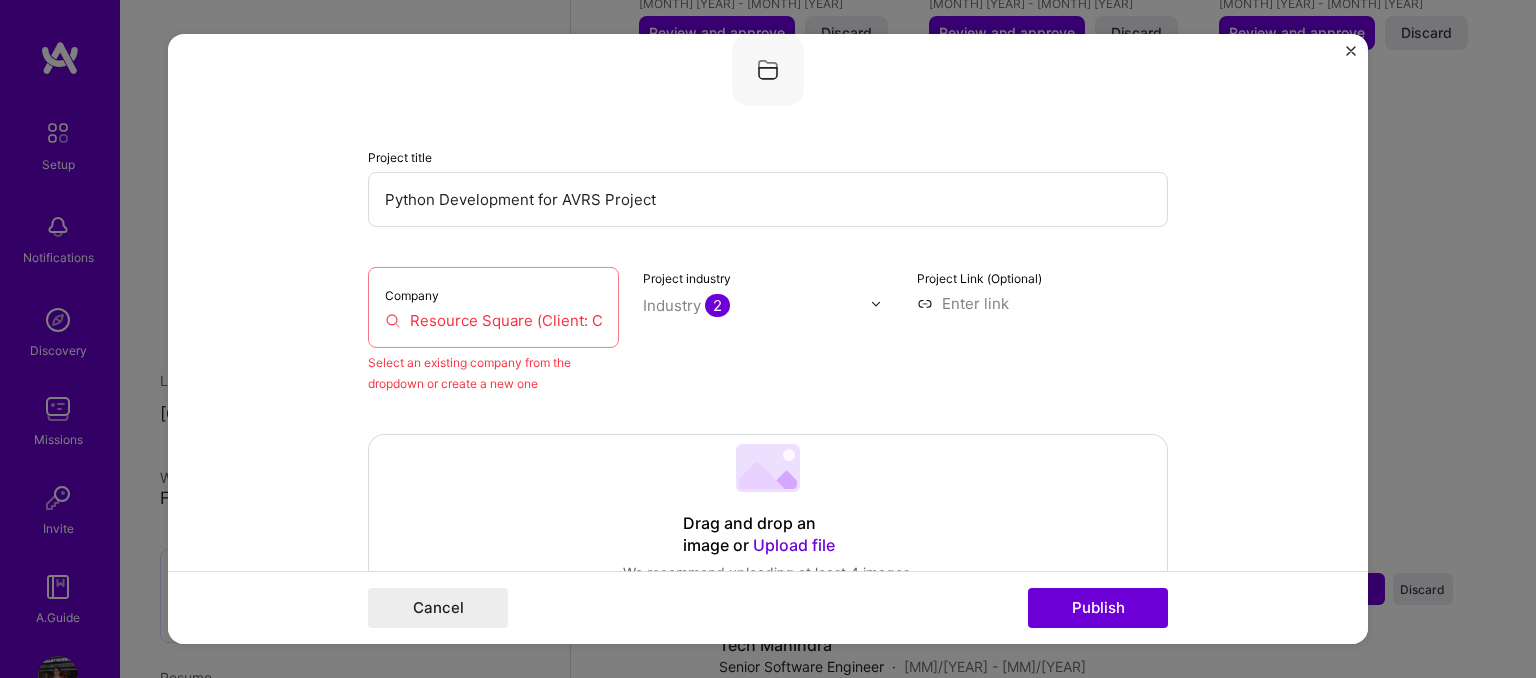 click on "Resource Square (Client: CDK Global)" at bounding box center [493, 320] 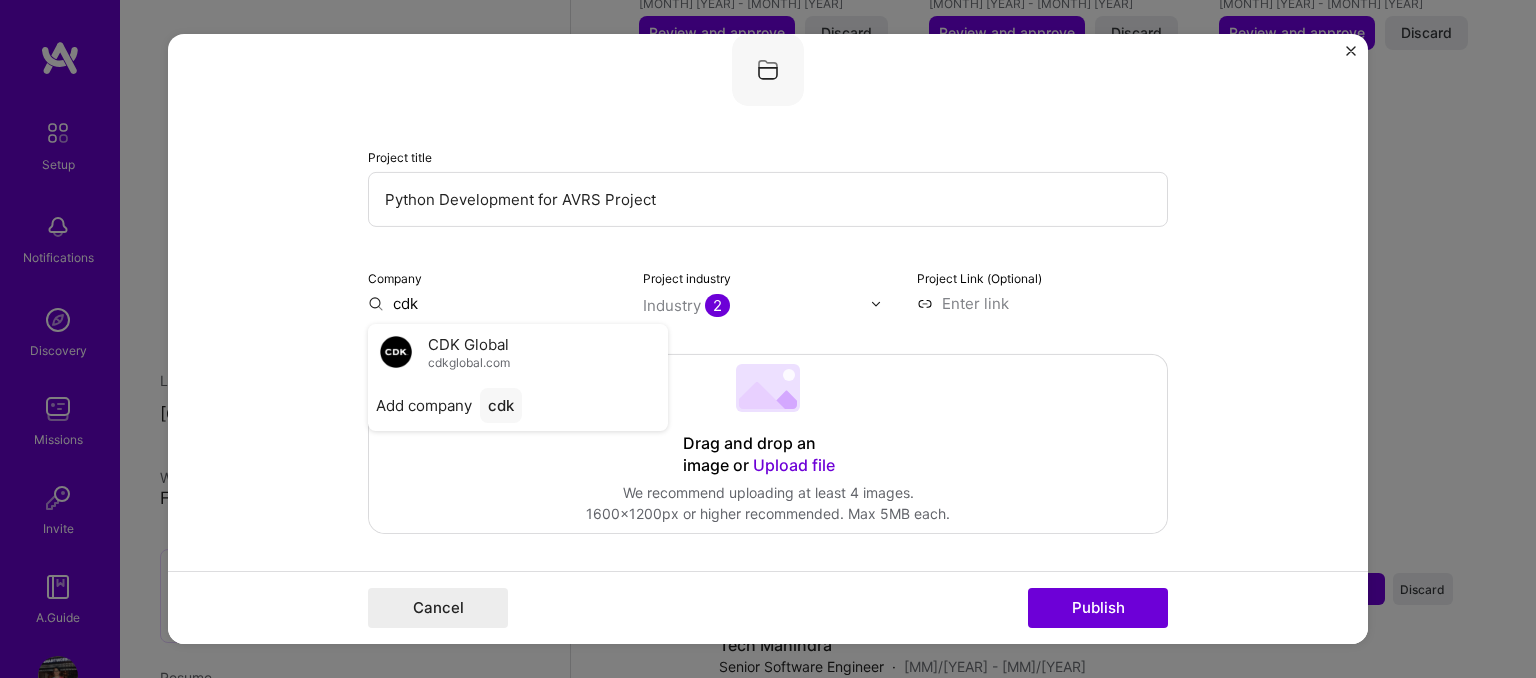 click on "CDK Global cdkglobal.com" at bounding box center [518, 352] 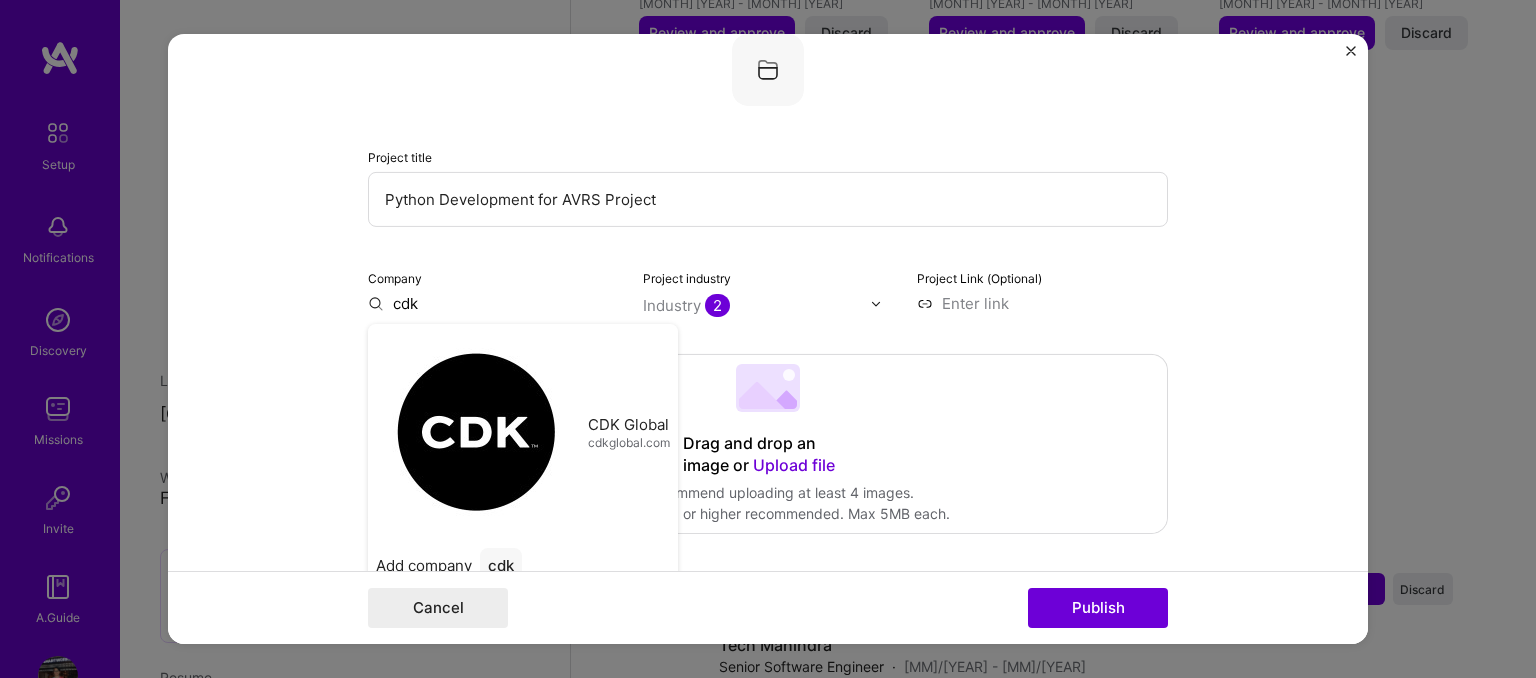 type on "CDK Global" 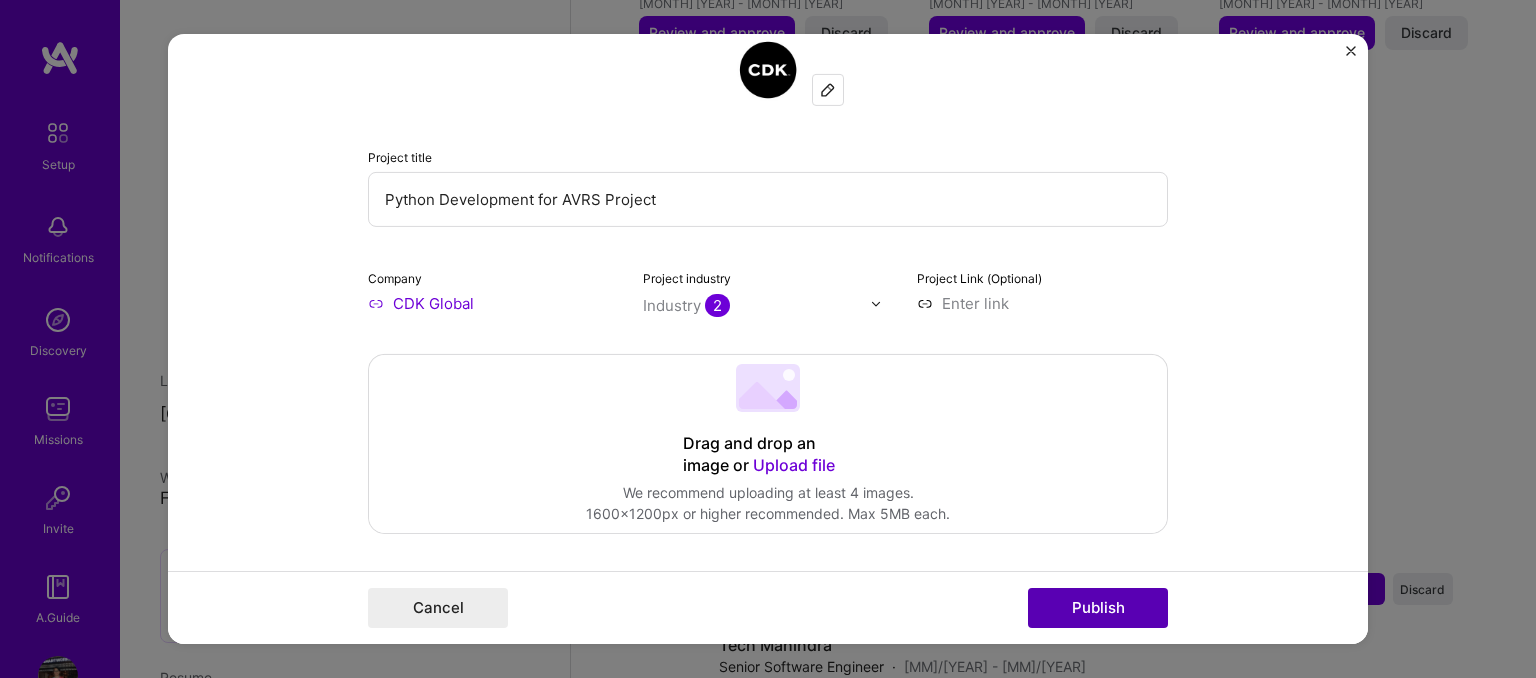 click on "Publish" at bounding box center [1098, 608] 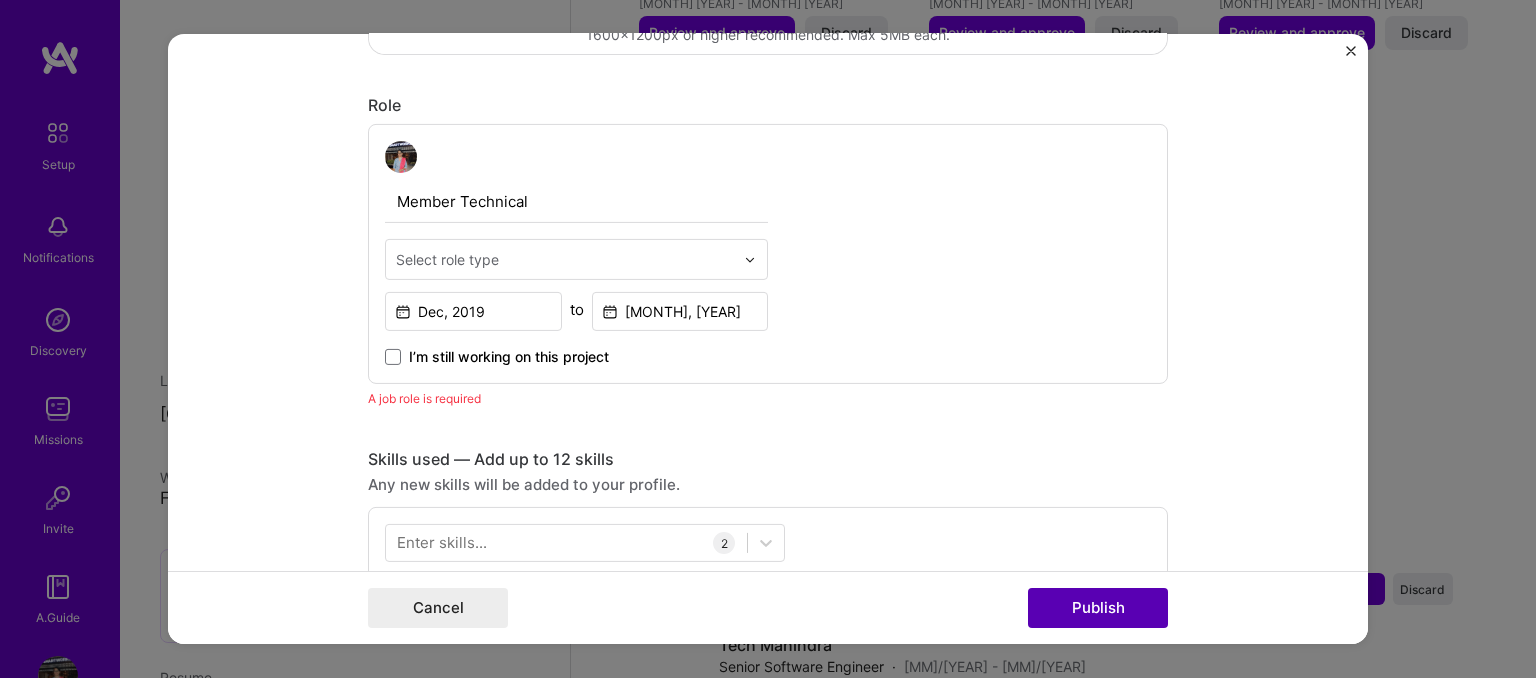 scroll, scrollTop: 670, scrollLeft: 0, axis: vertical 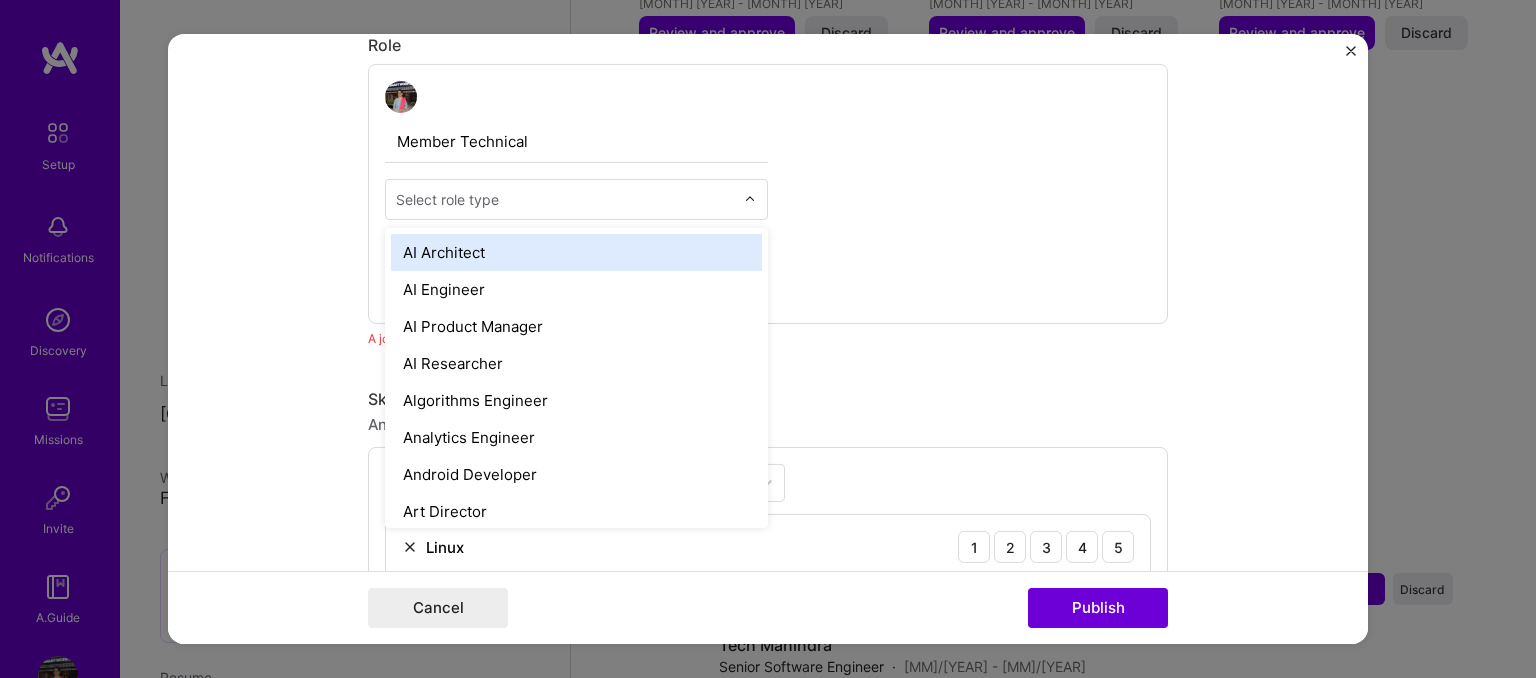 click on "Select role type" at bounding box center [447, 199] 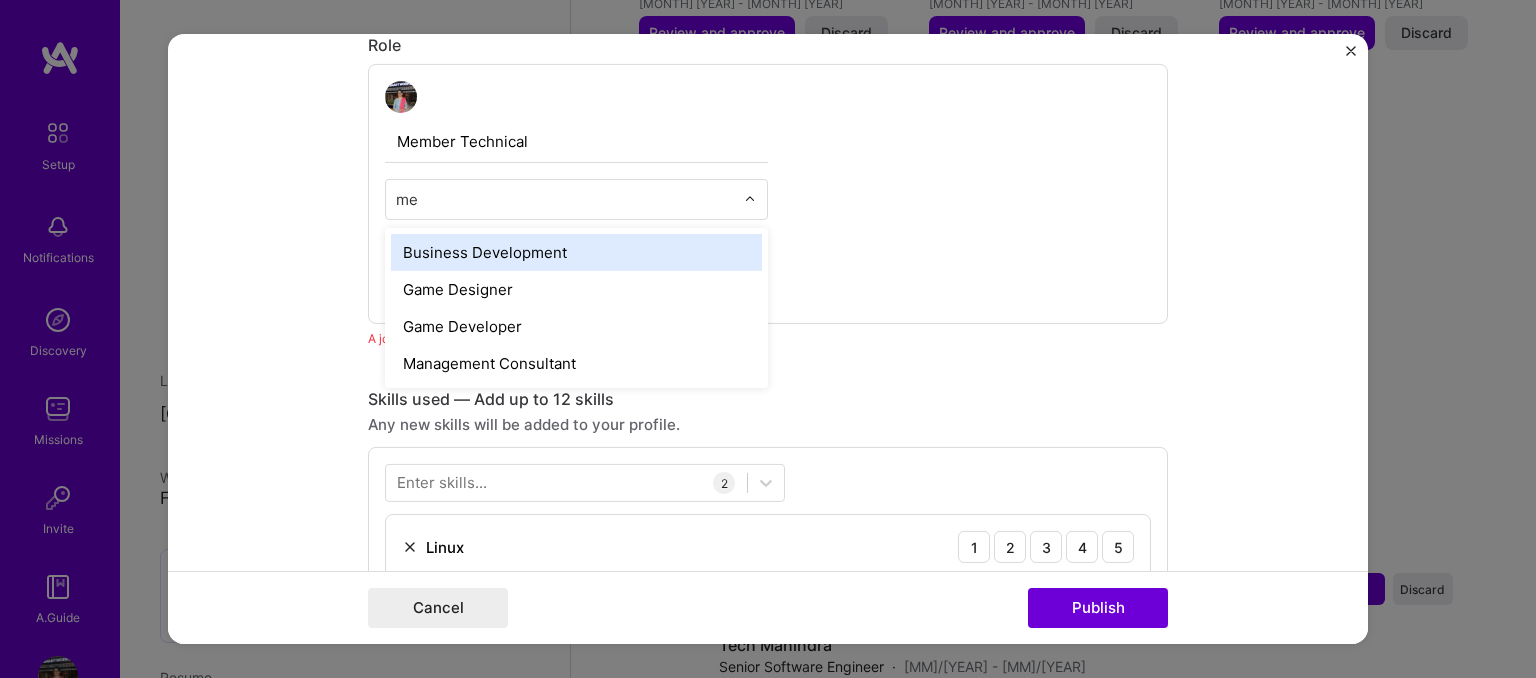 type on "m" 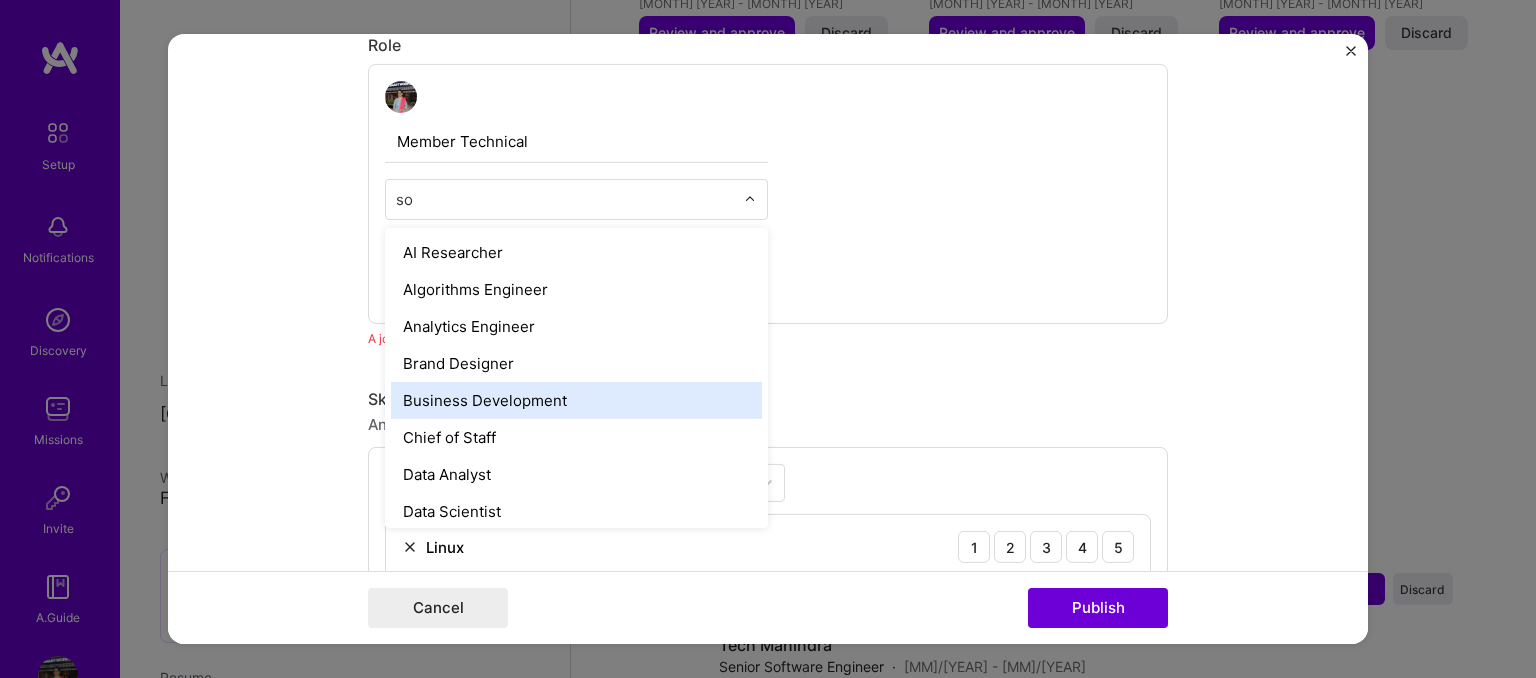 type on "sof" 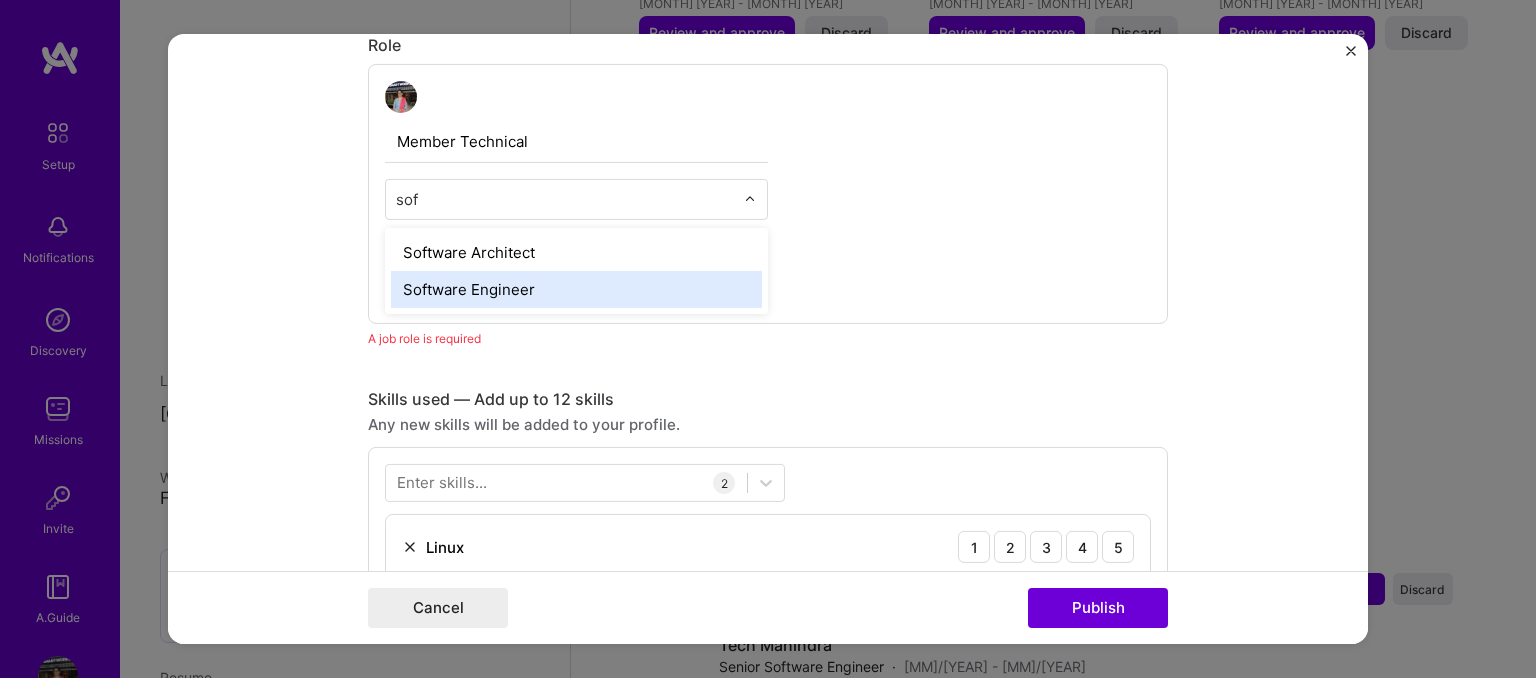 click on "Software Engineer" at bounding box center (576, 289) 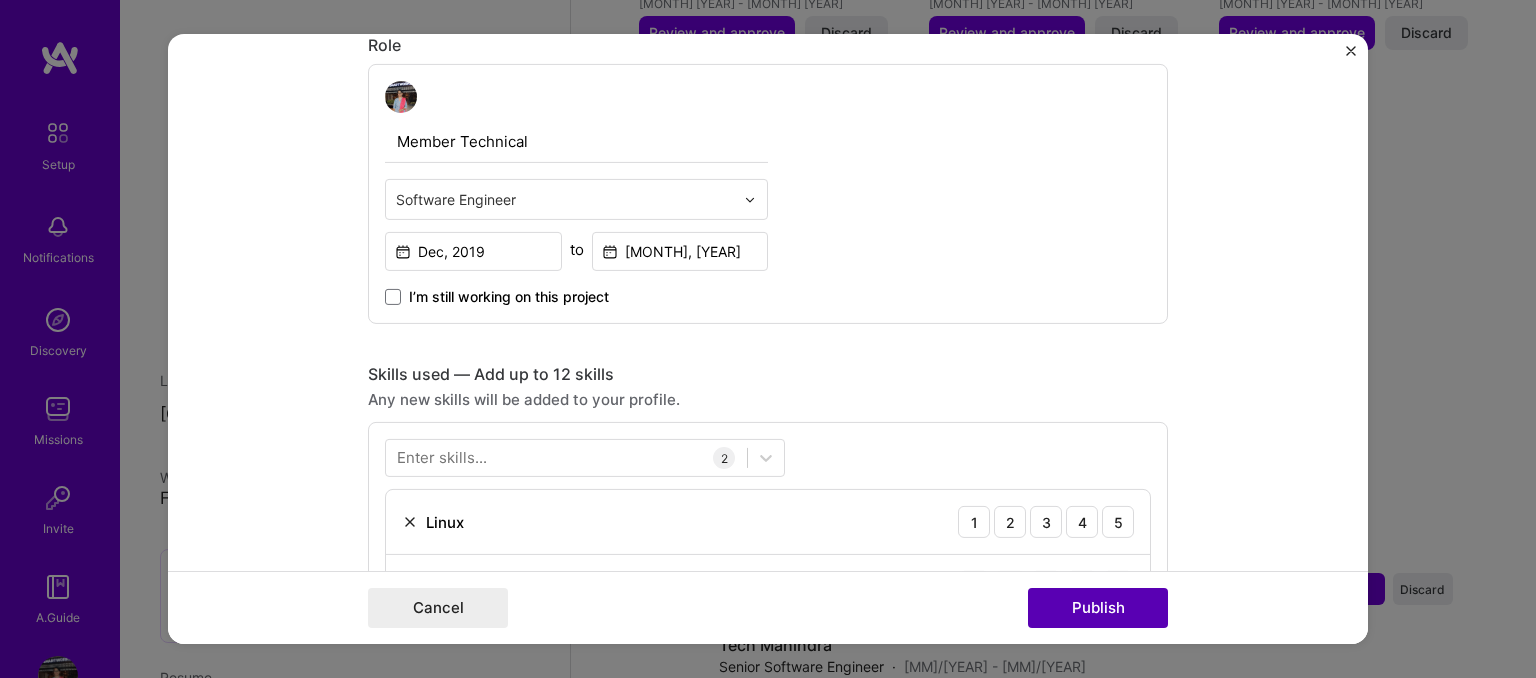 click on "Publish" at bounding box center [1098, 608] 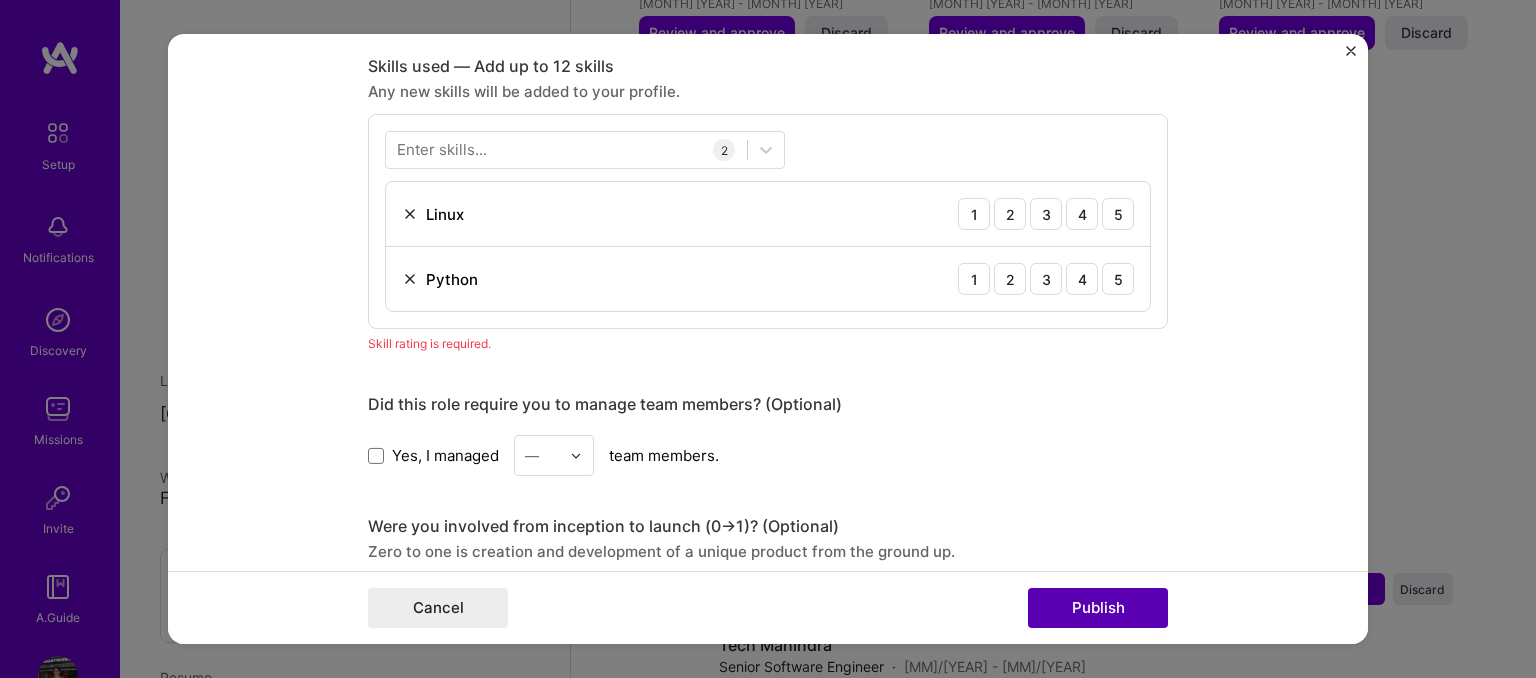 scroll, scrollTop: 997, scrollLeft: 0, axis: vertical 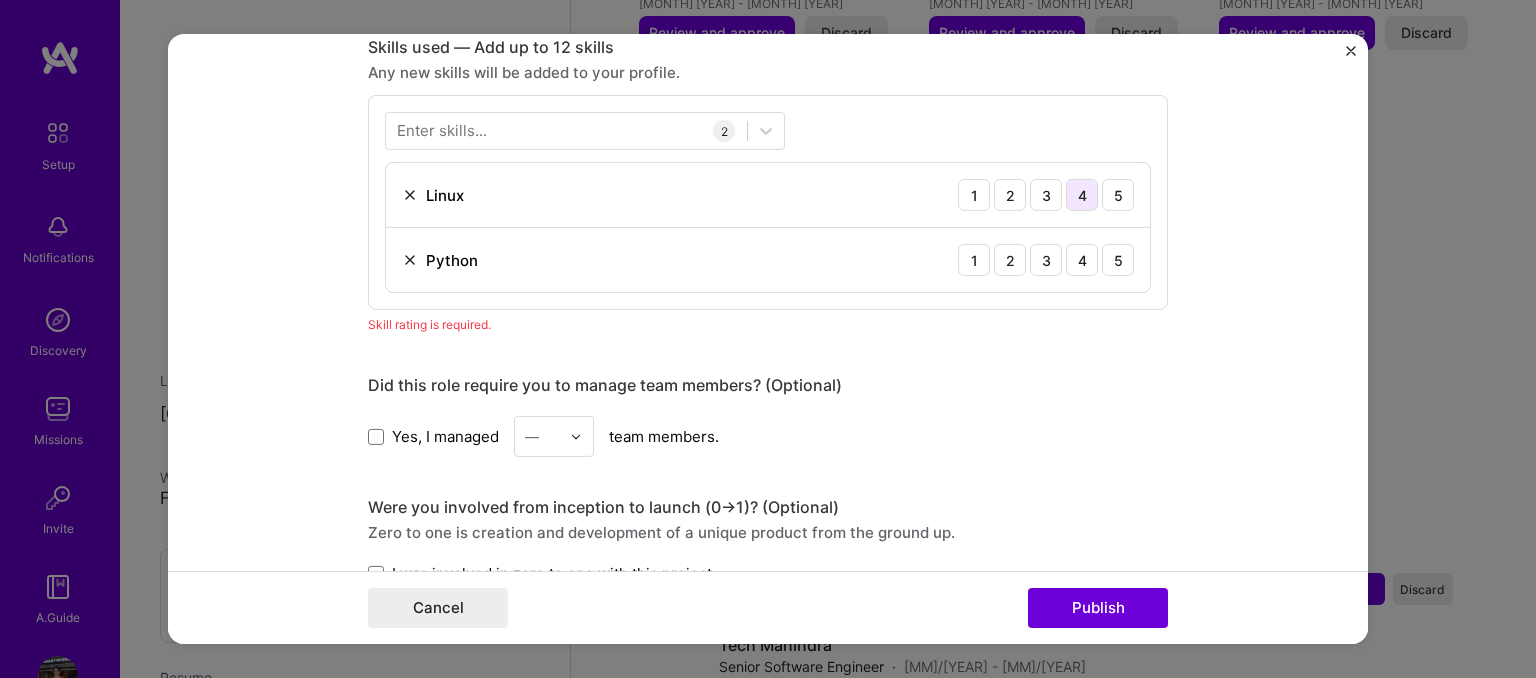 click on "4" at bounding box center (1082, 195) 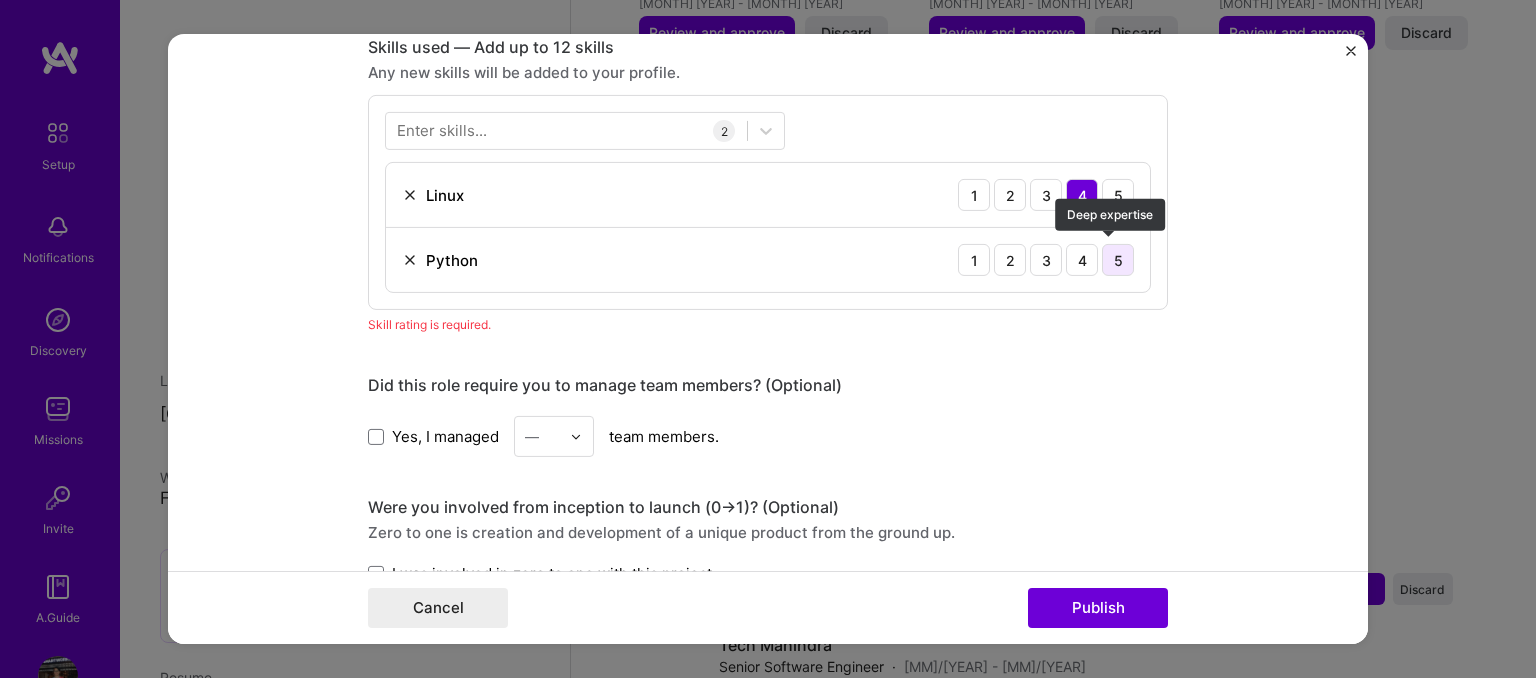 click on "5" at bounding box center [1118, 260] 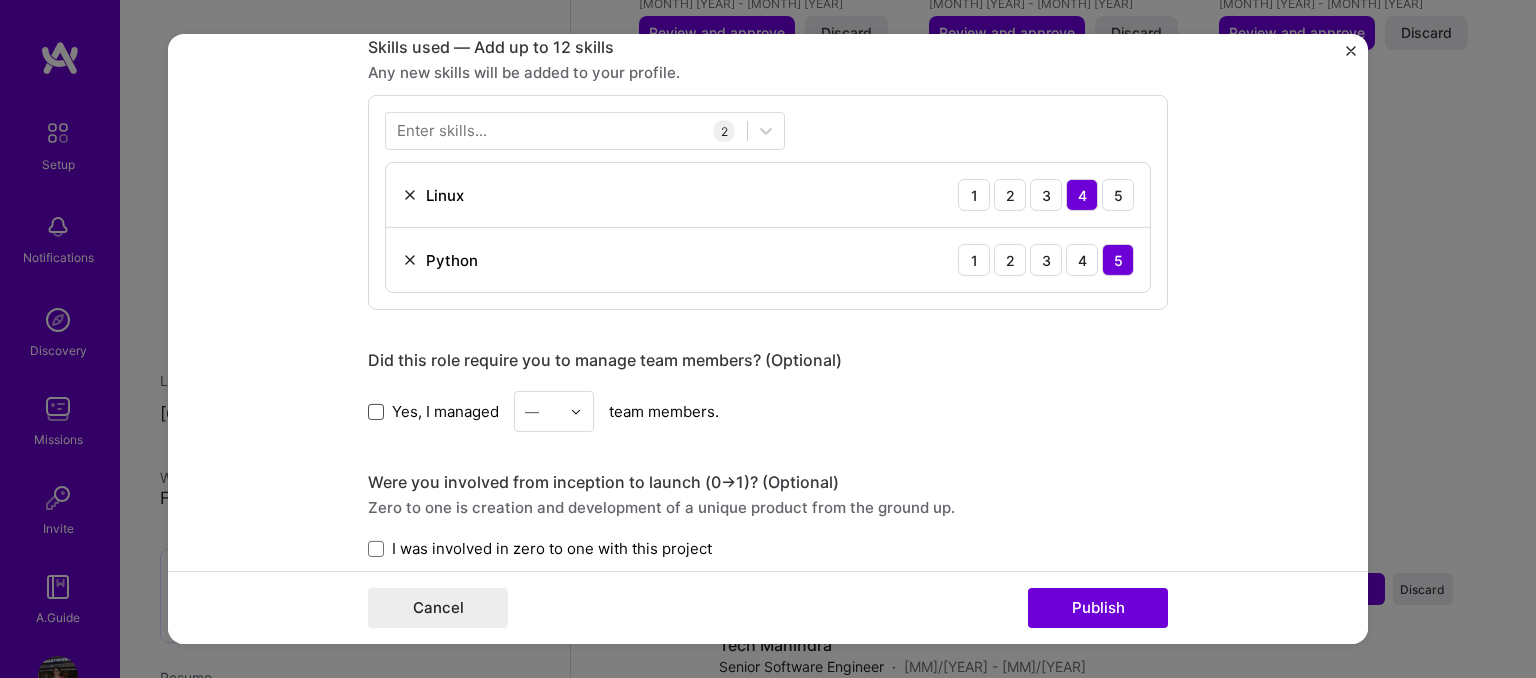click at bounding box center [376, 411] 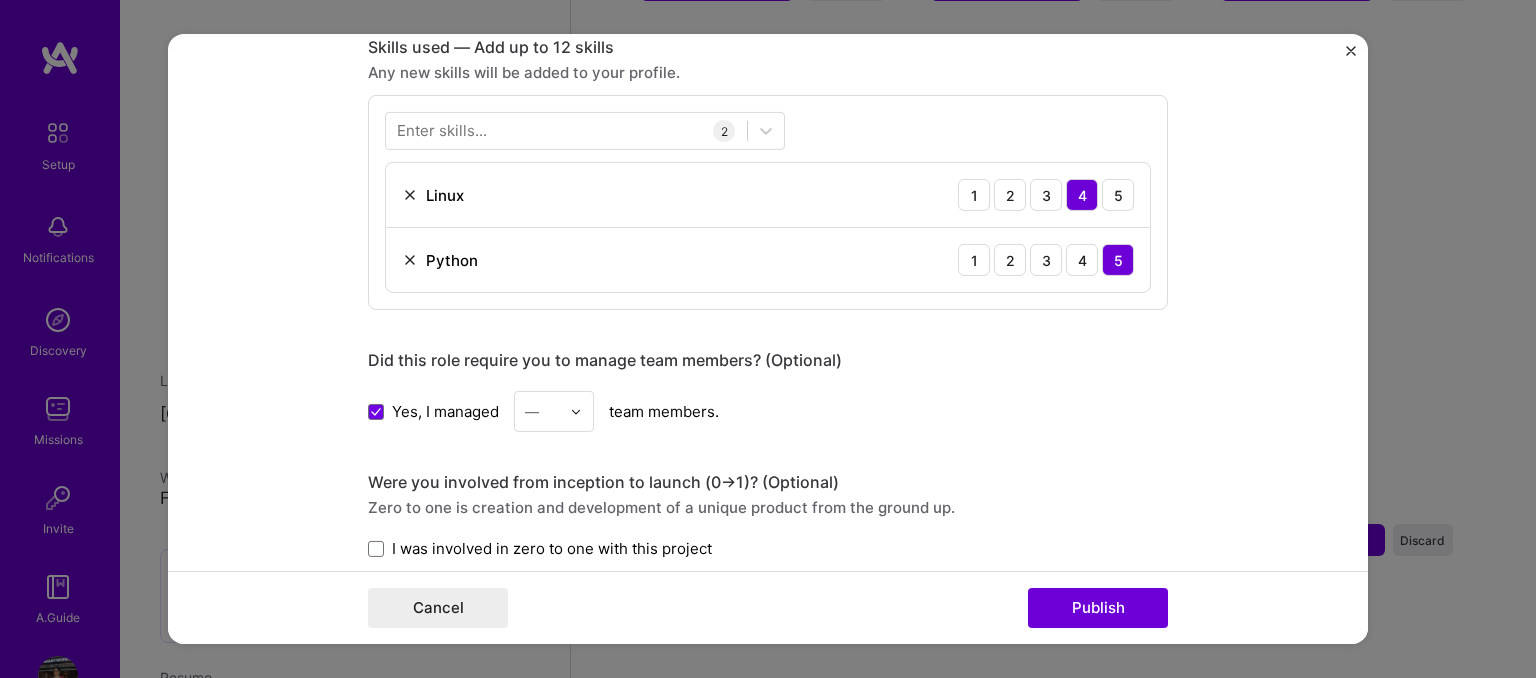 click on "—" at bounding box center [542, 411] 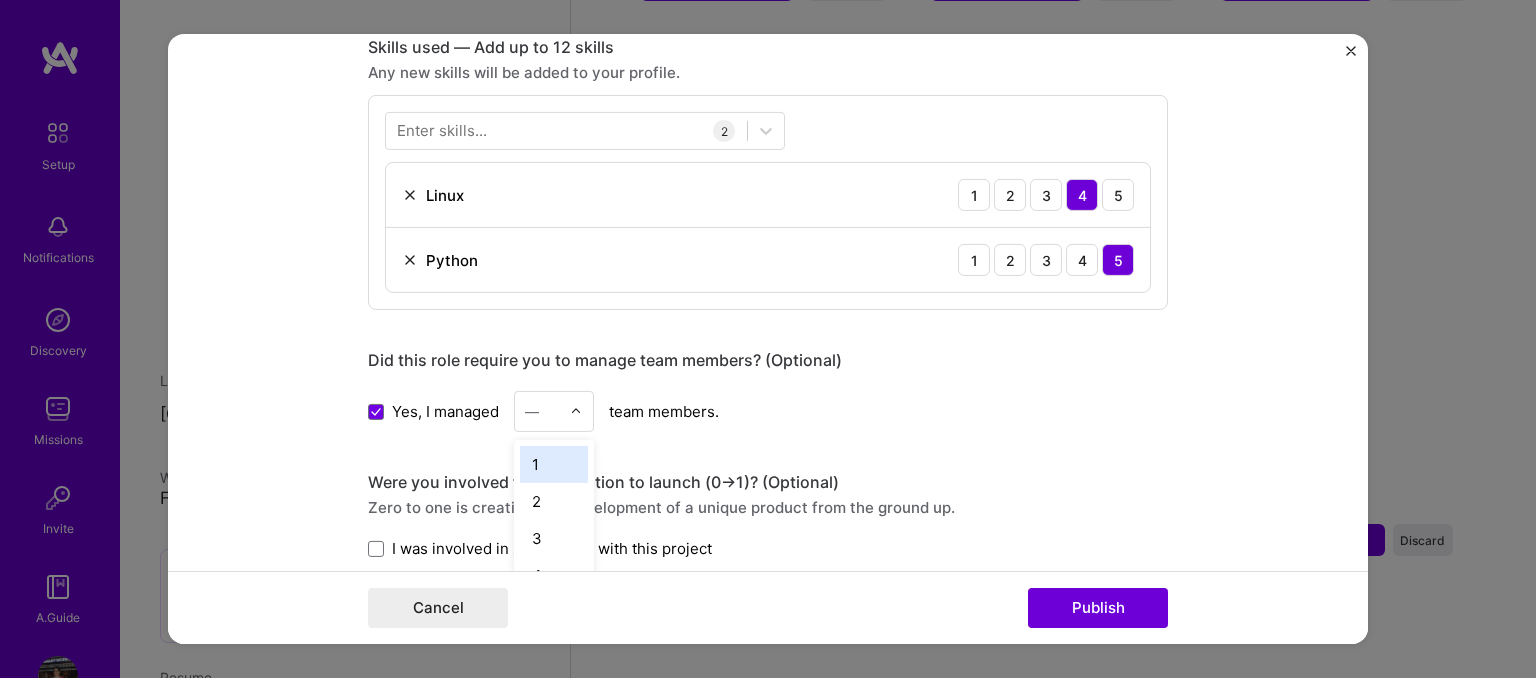 scroll, scrollTop: 1225, scrollLeft: 0, axis: vertical 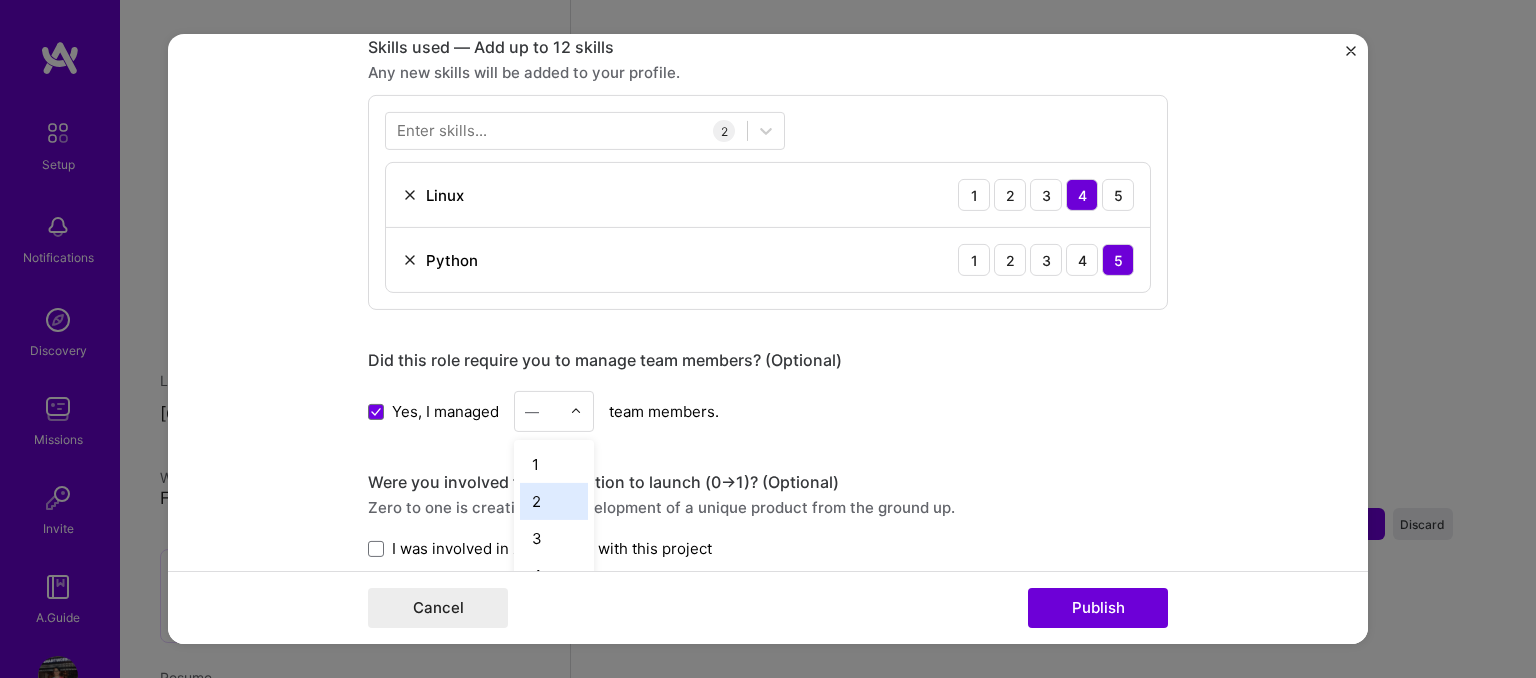 click on "2" at bounding box center (554, 501) 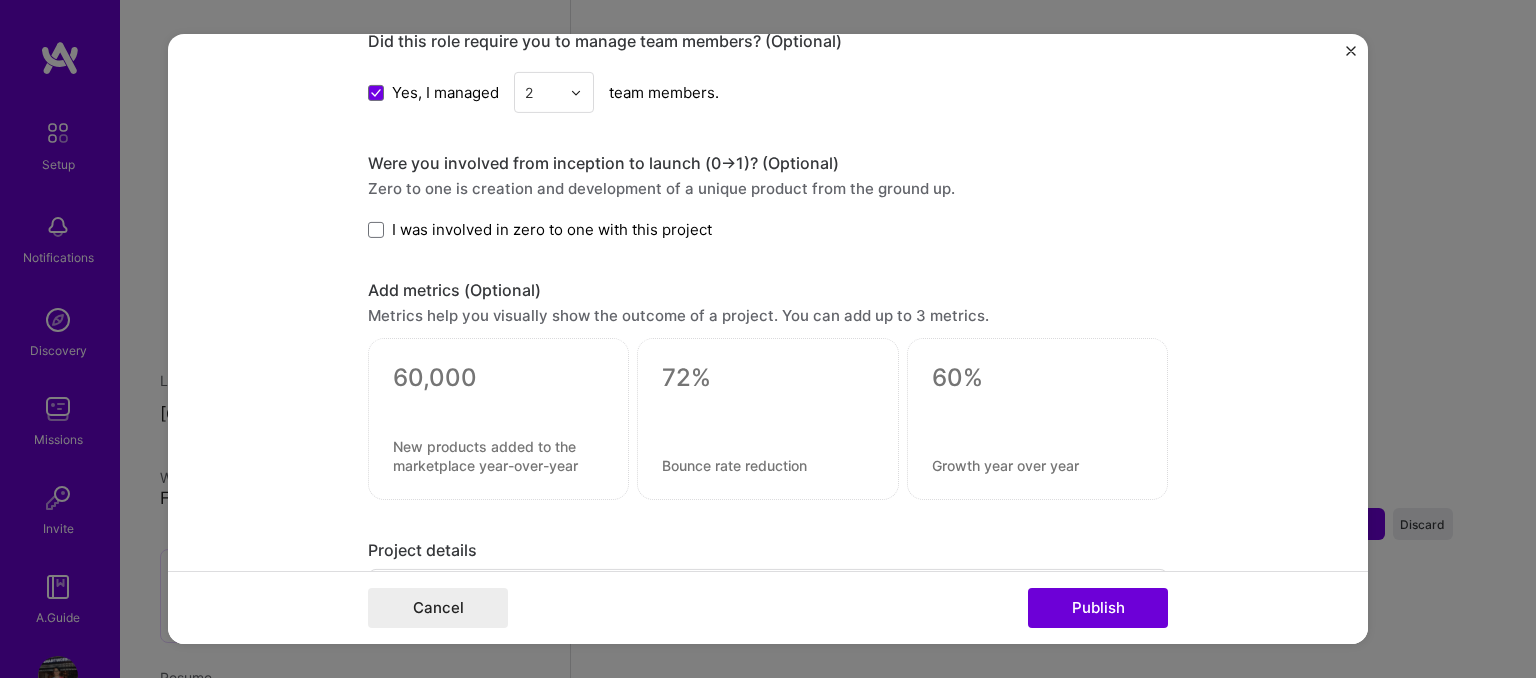 scroll, scrollTop: 1316, scrollLeft: 0, axis: vertical 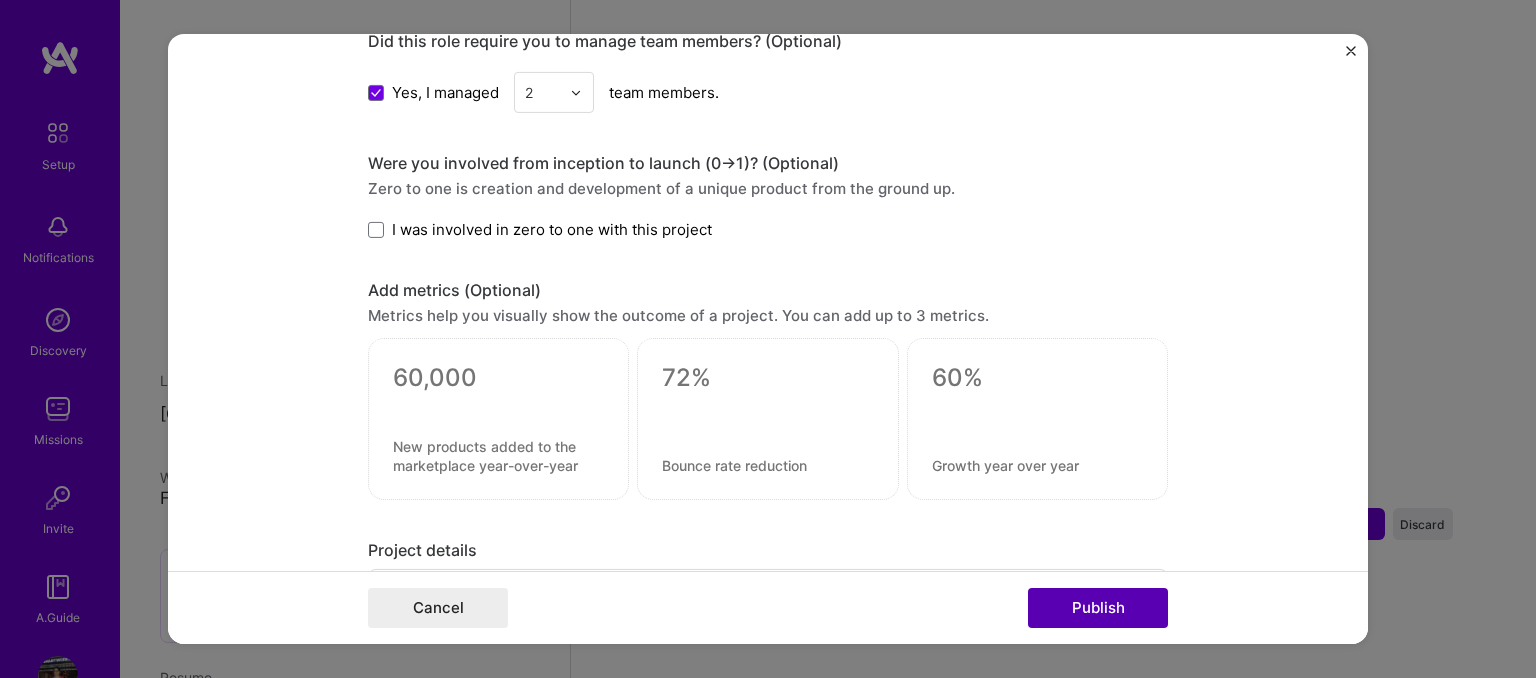 click on "Publish" at bounding box center (1098, 608) 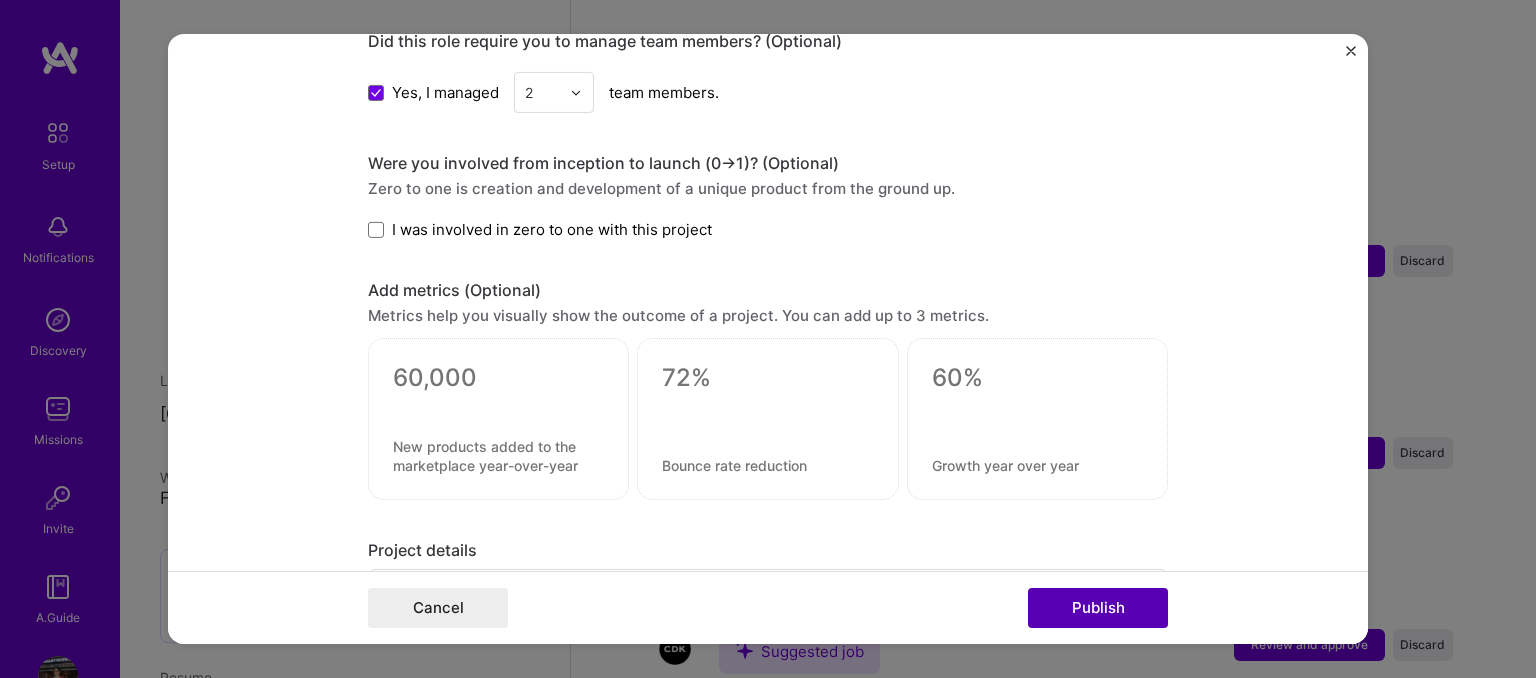 type 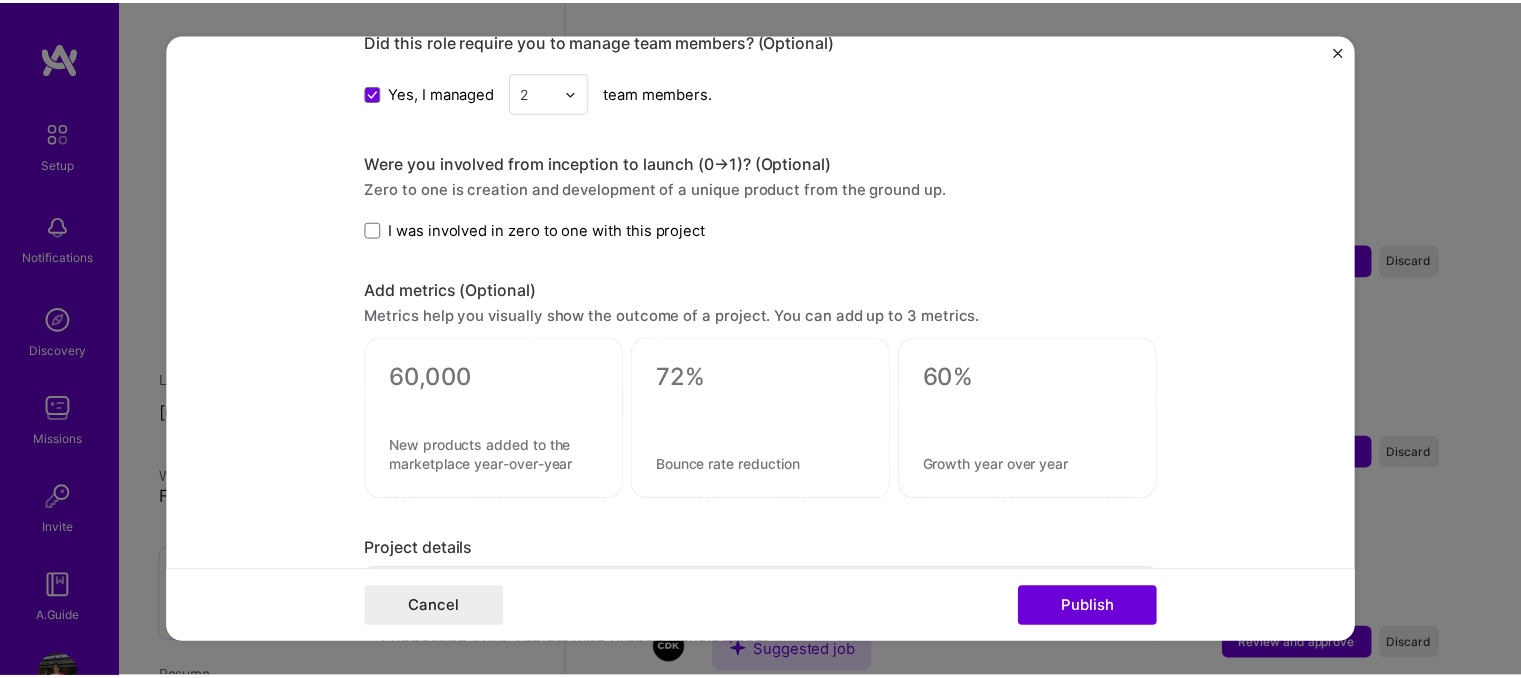 scroll, scrollTop: 1225, scrollLeft: 0, axis: vertical 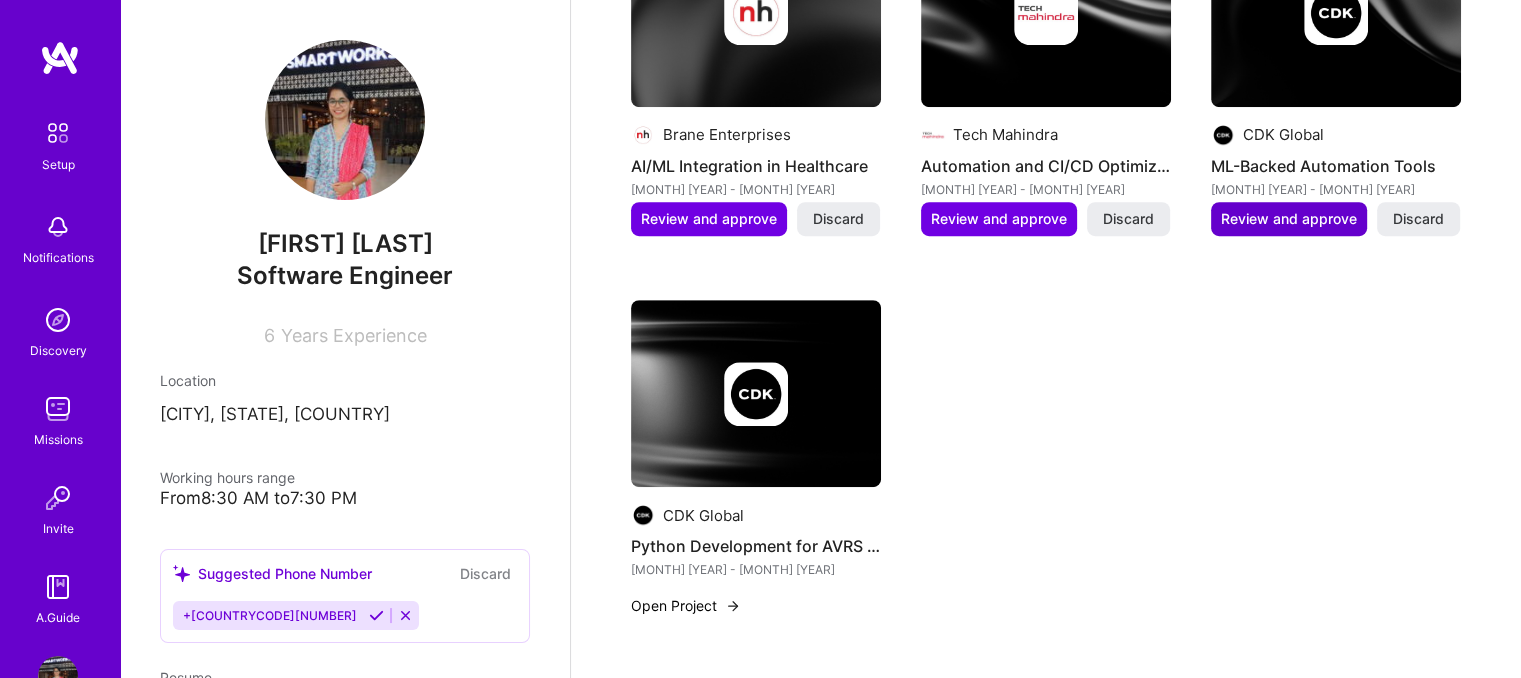 click on "Review and approve" at bounding box center (1289, 219) 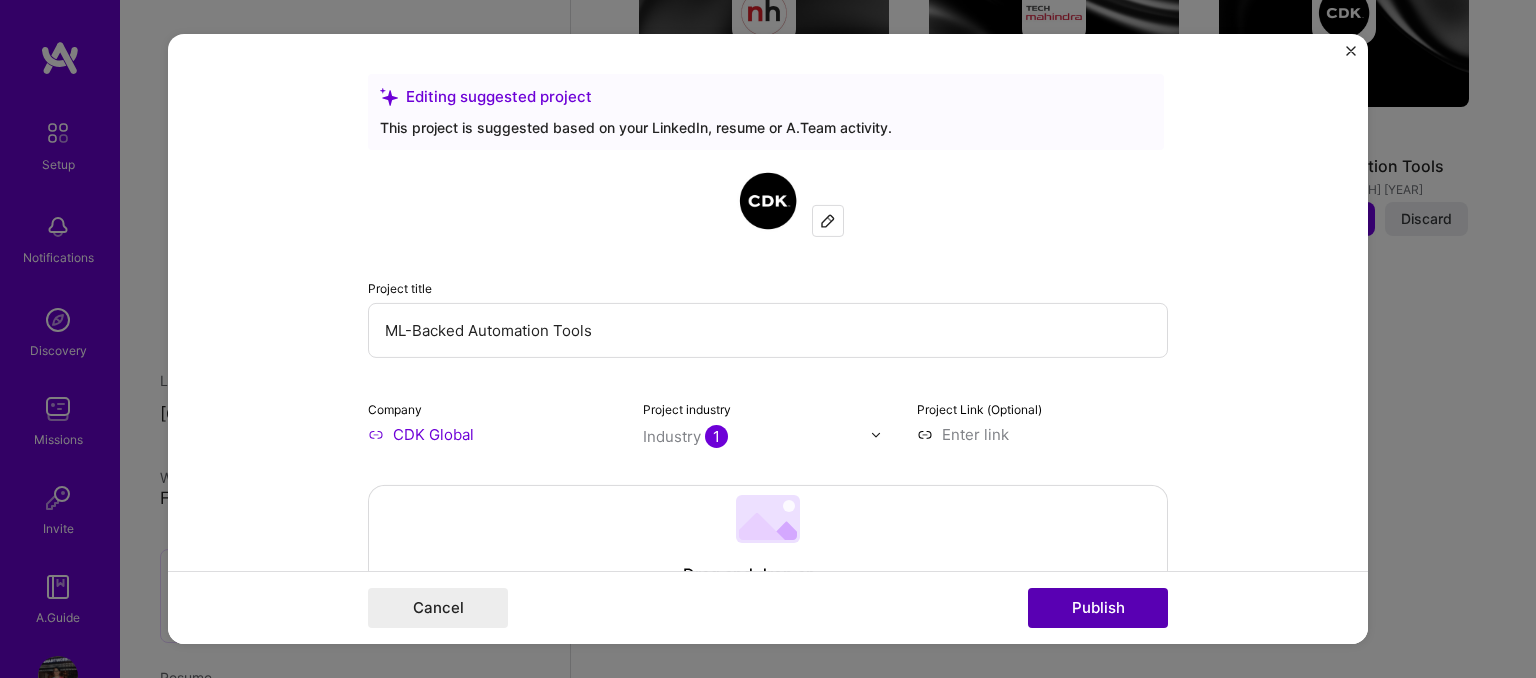 click on "Publish" at bounding box center (1098, 608) 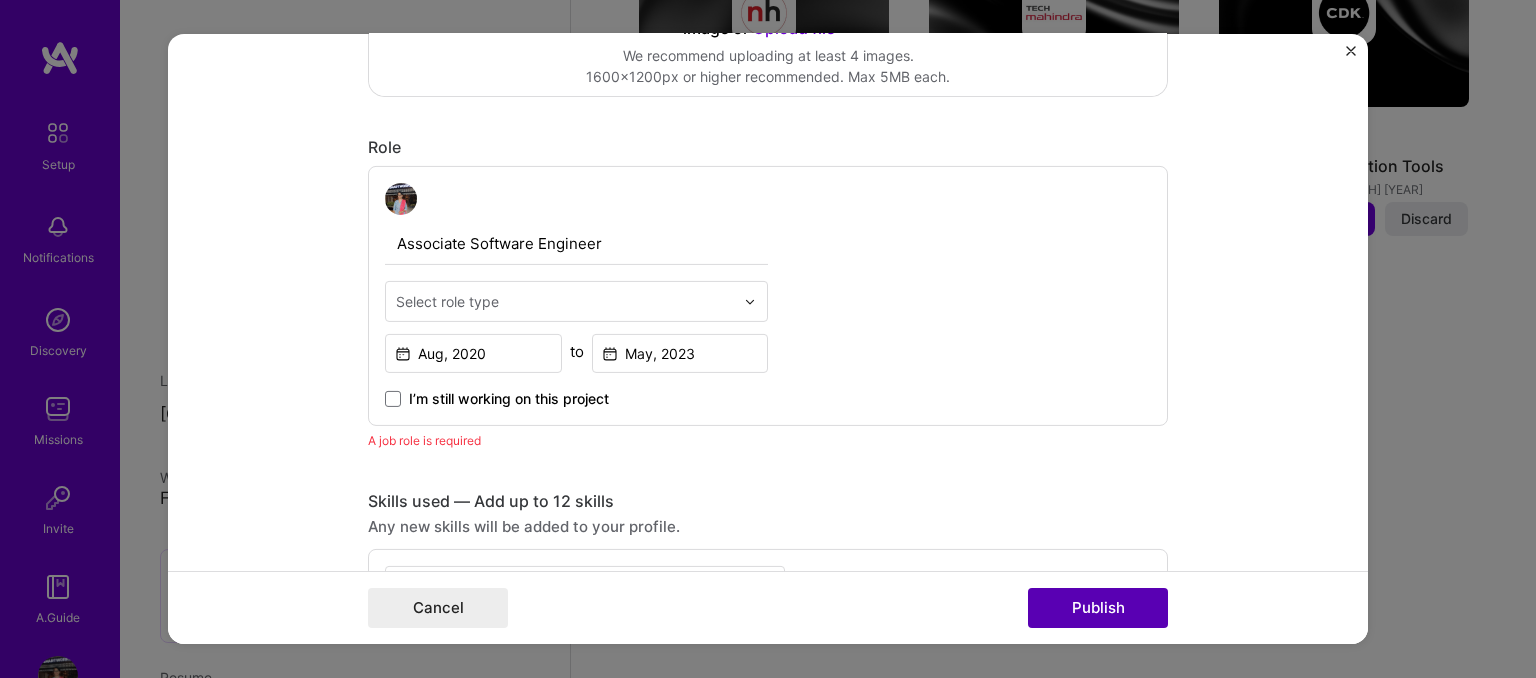 scroll, scrollTop: 670, scrollLeft: 0, axis: vertical 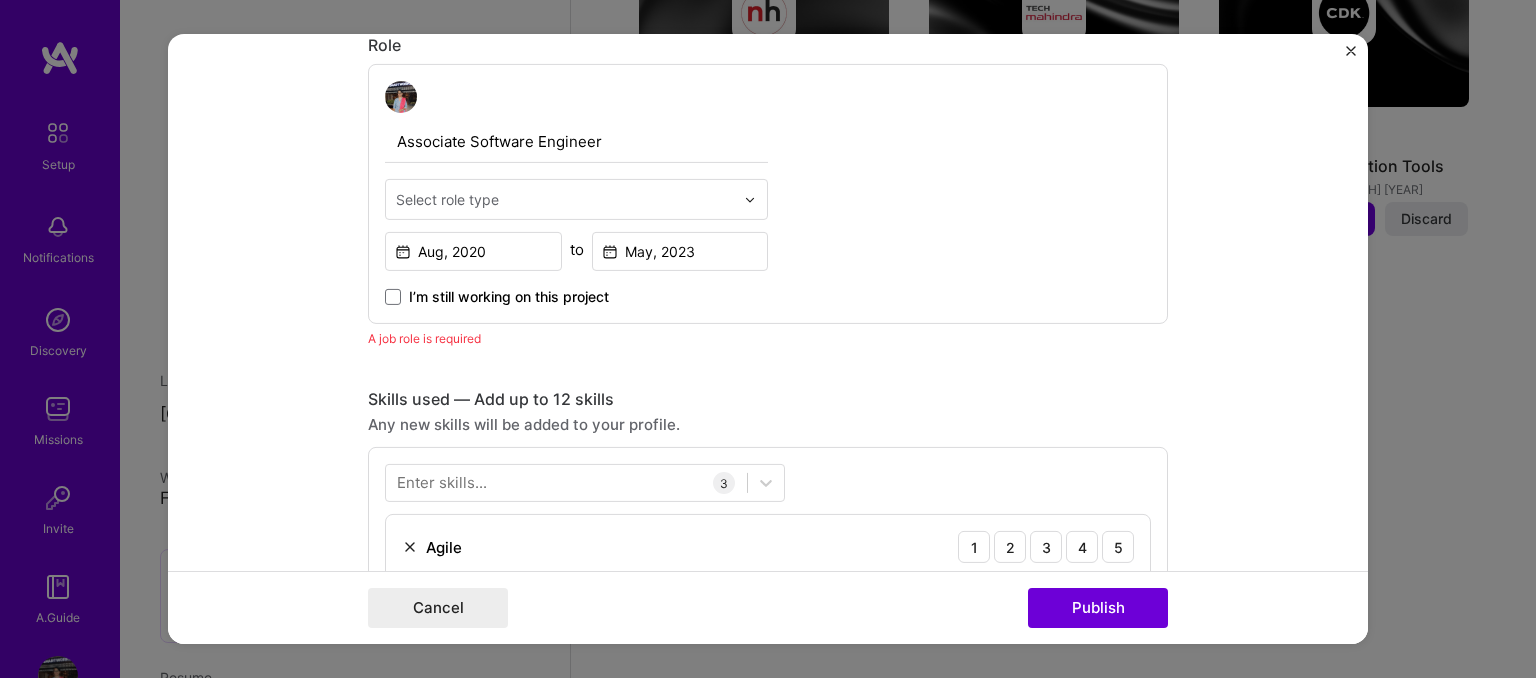 click on "Select role type" at bounding box center (447, 199) 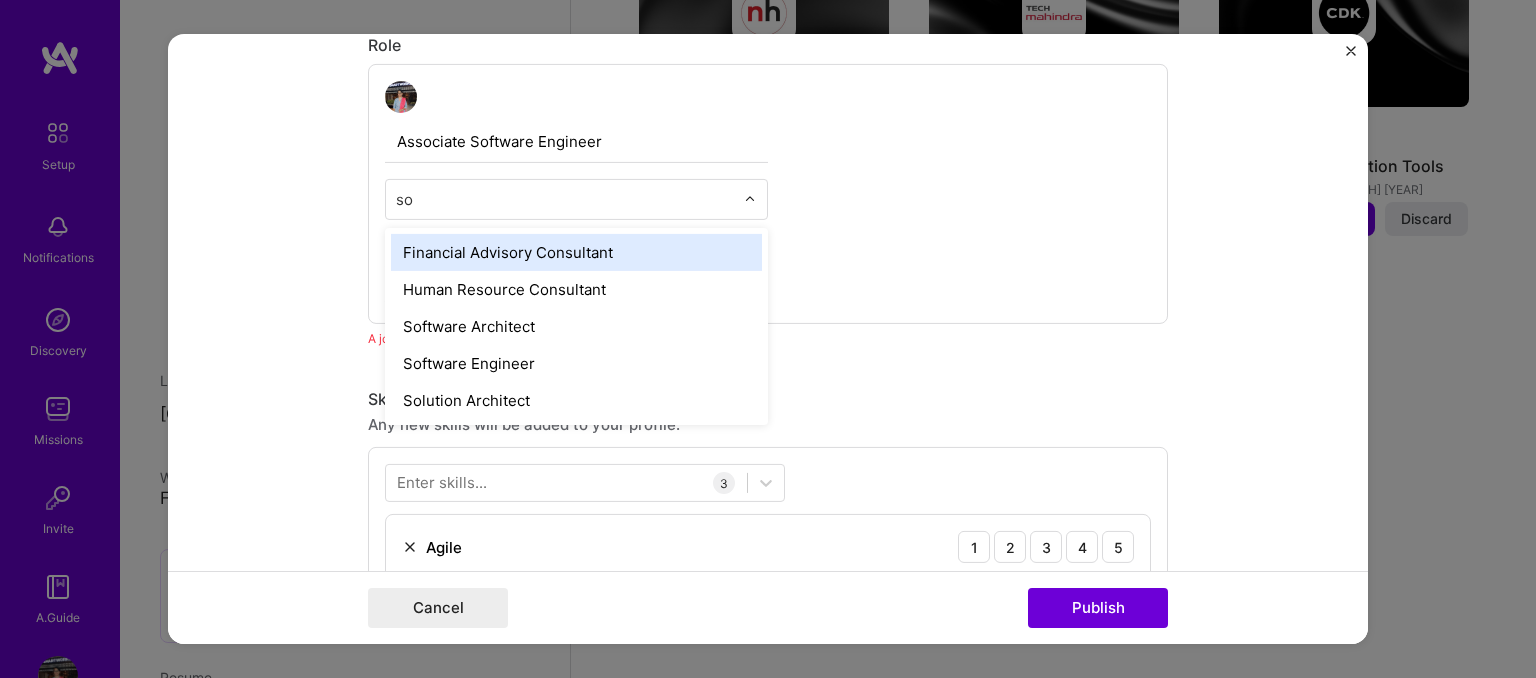 type on "sof" 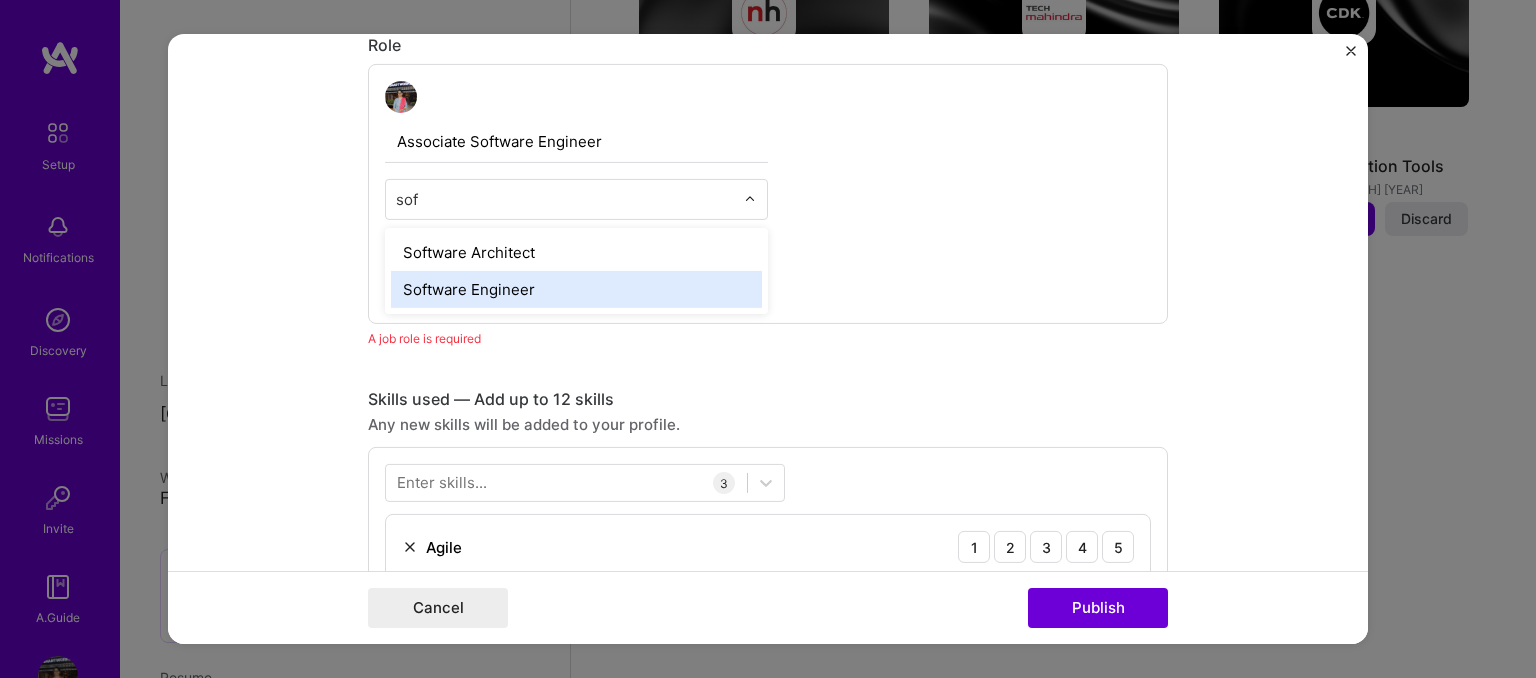 click on "Software Engineer" at bounding box center (576, 289) 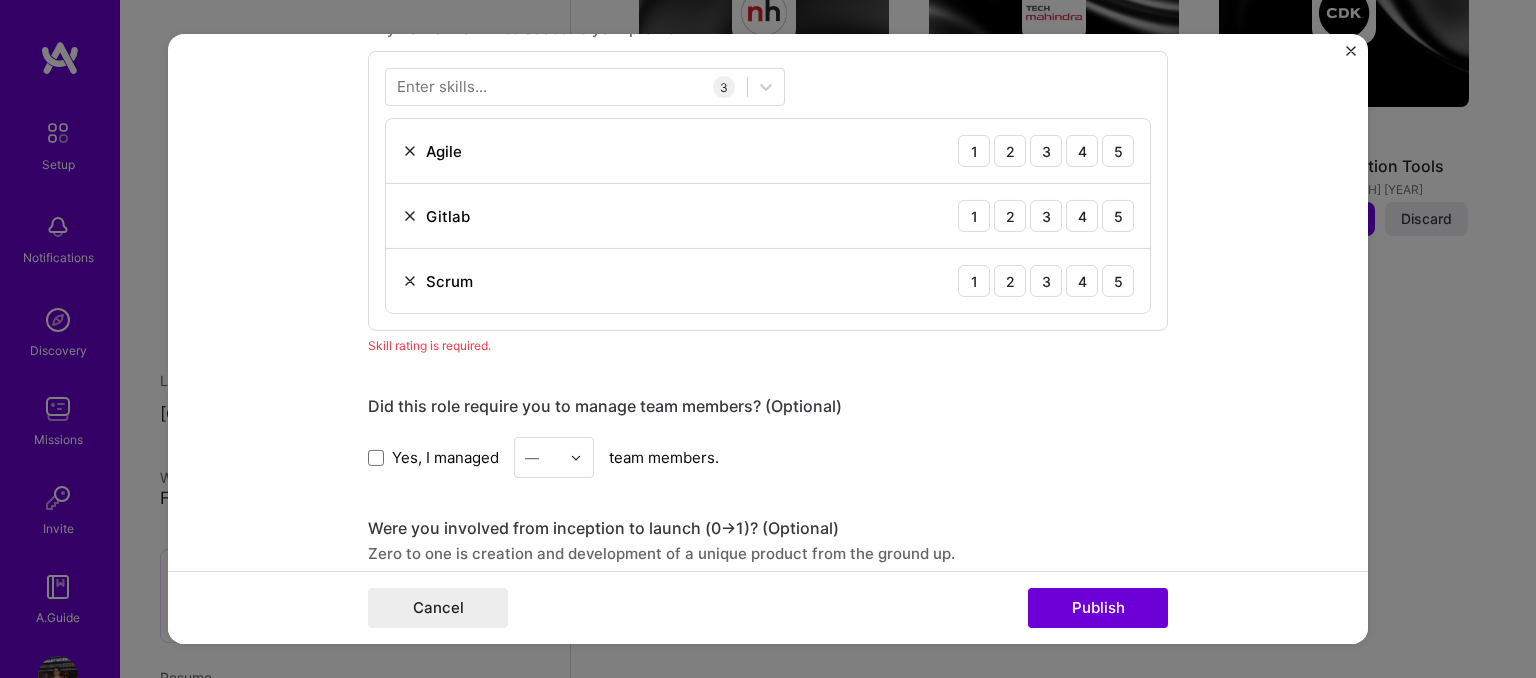 scroll, scrollTop: 1040, scrollLeft: 0, axis: vertical 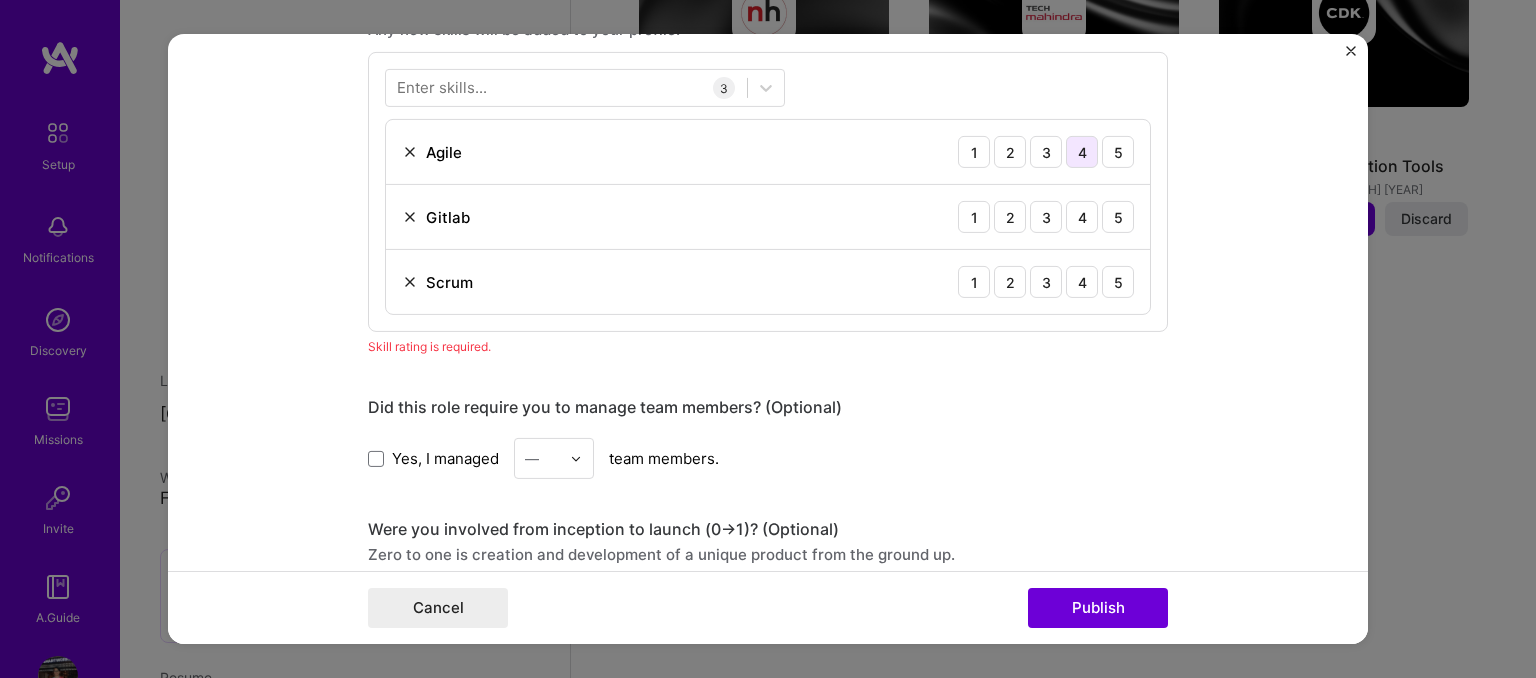 click on "4" at bounding box center [1082, 152] 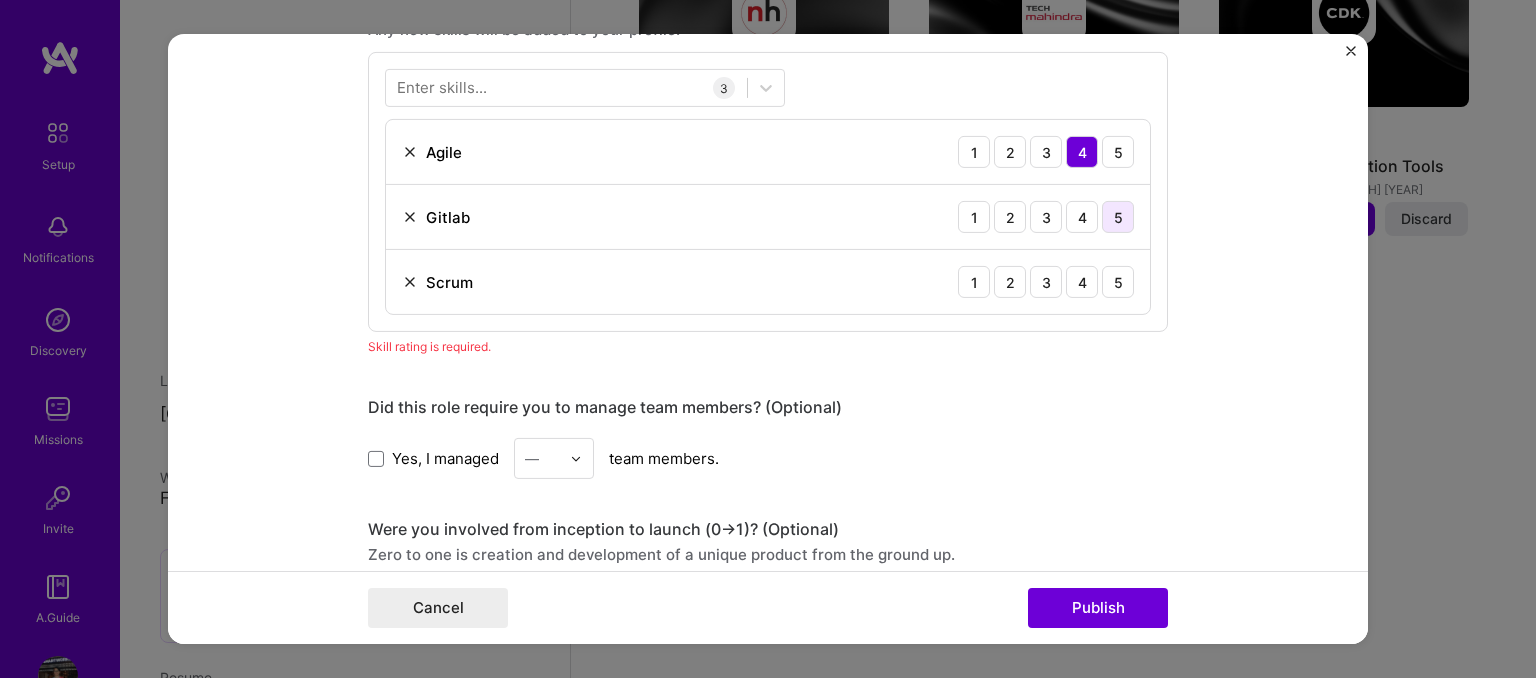 click on "5" at bounding box center [1118, 217] 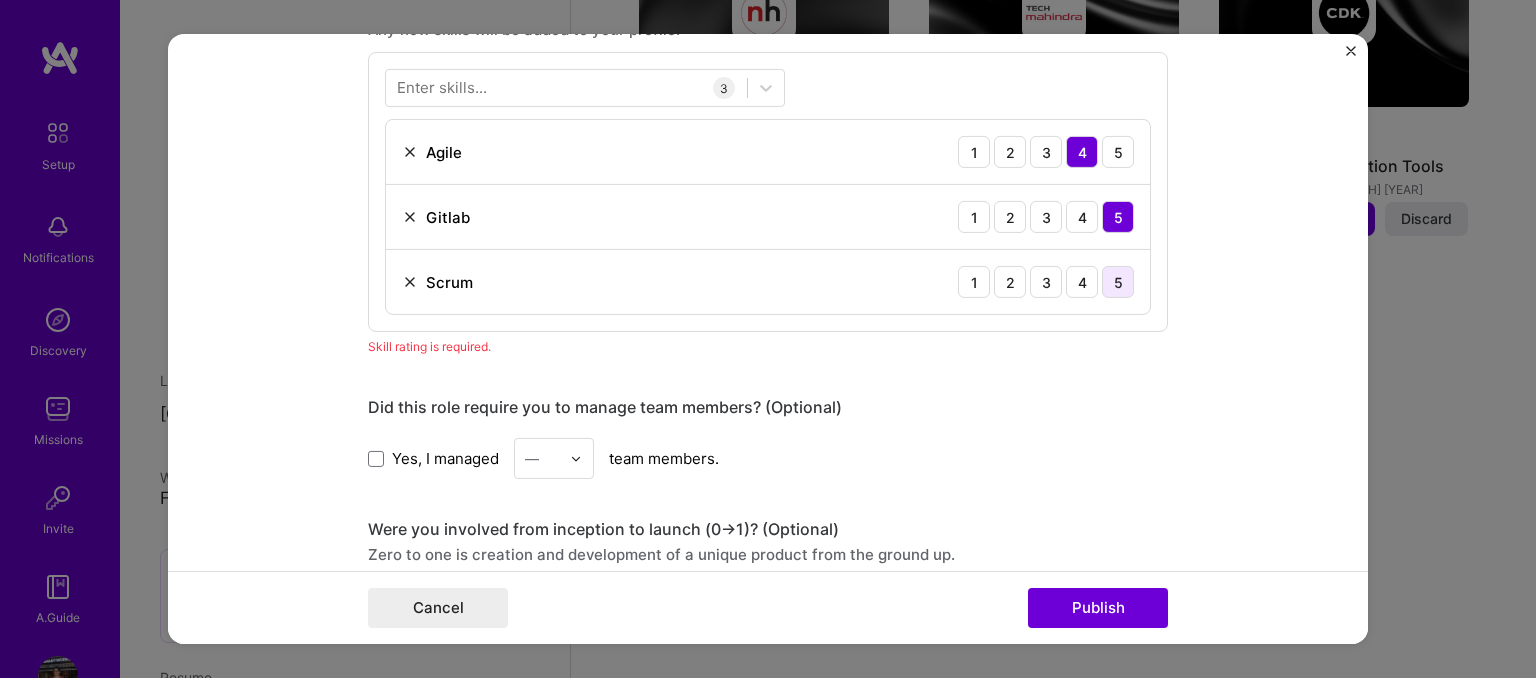 click on "5" at bounding box center [1118, 282] 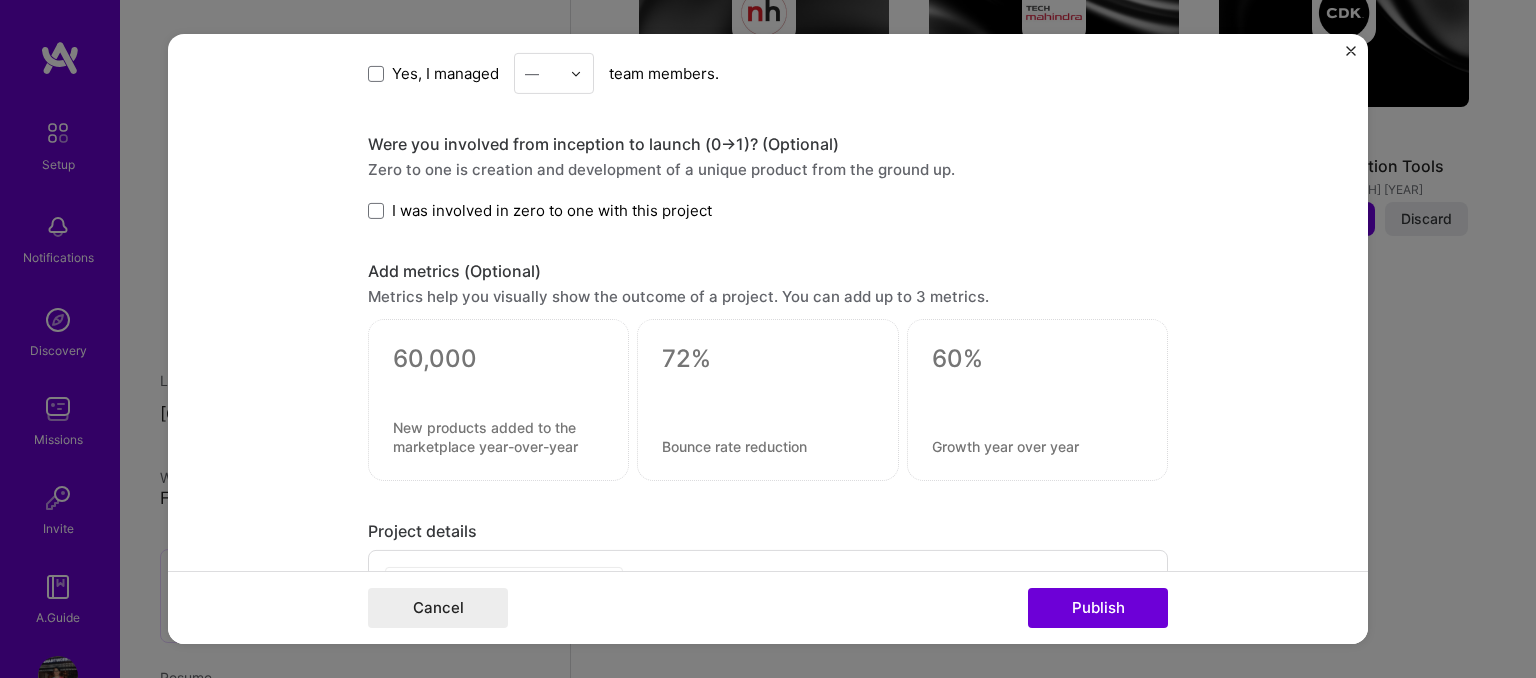 scroll, scrollTop: 1401, scrollLeft: 0, axis: vertical 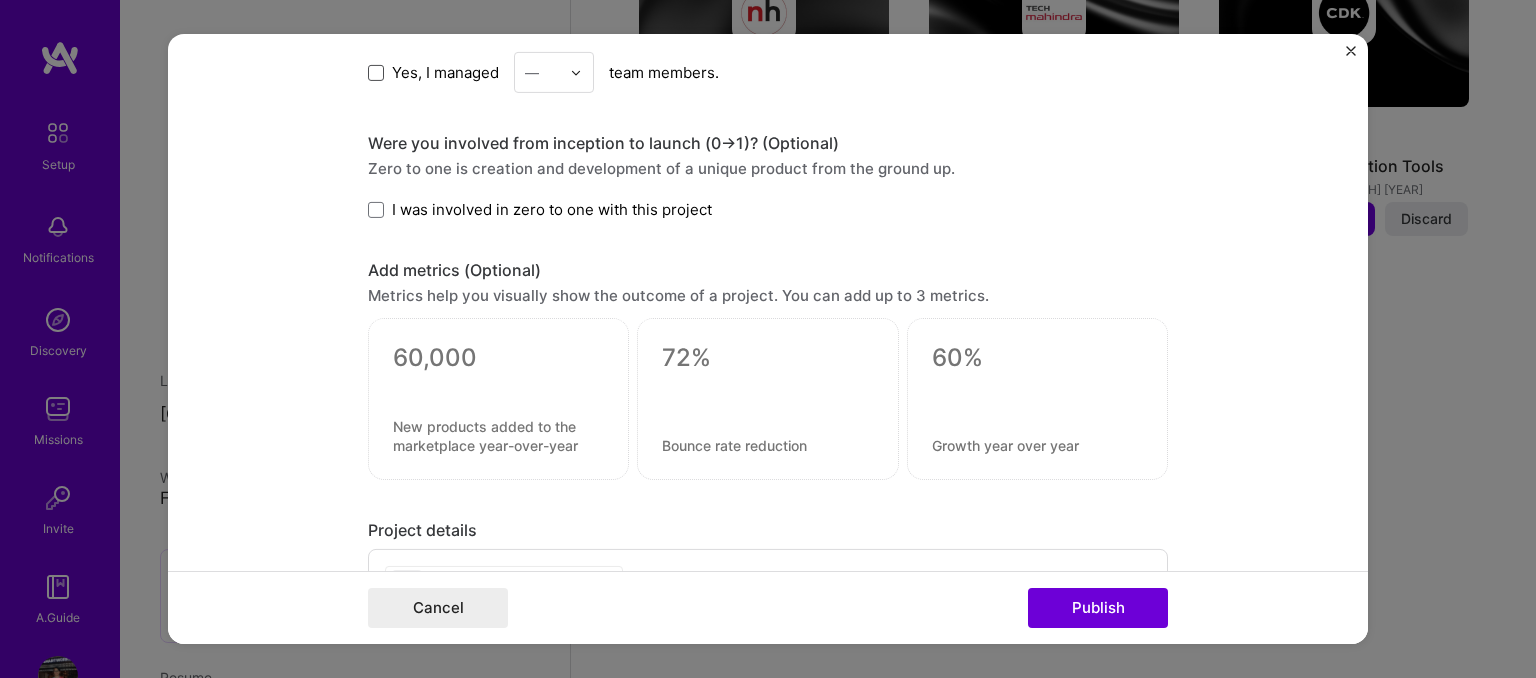 click at bounding box center [376, 72] 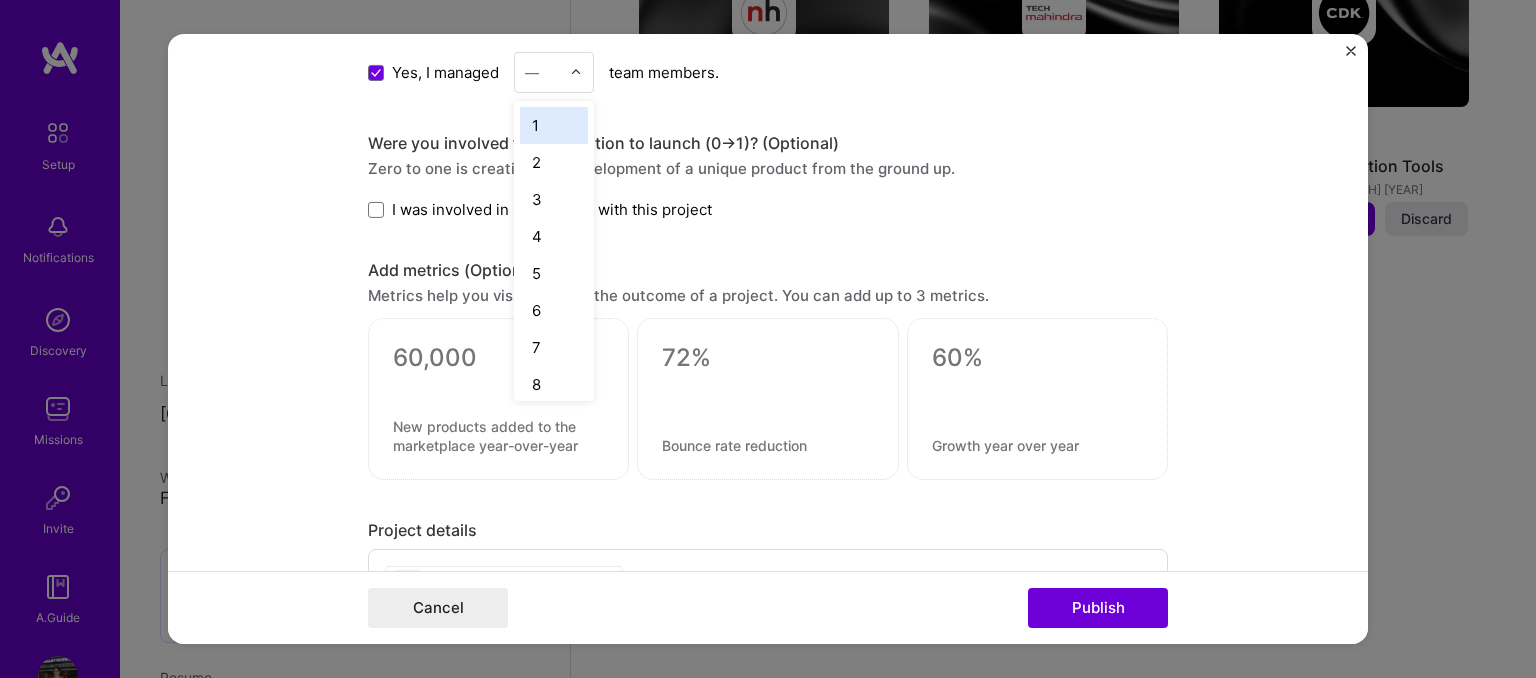 click at bounding box center (542, 72) 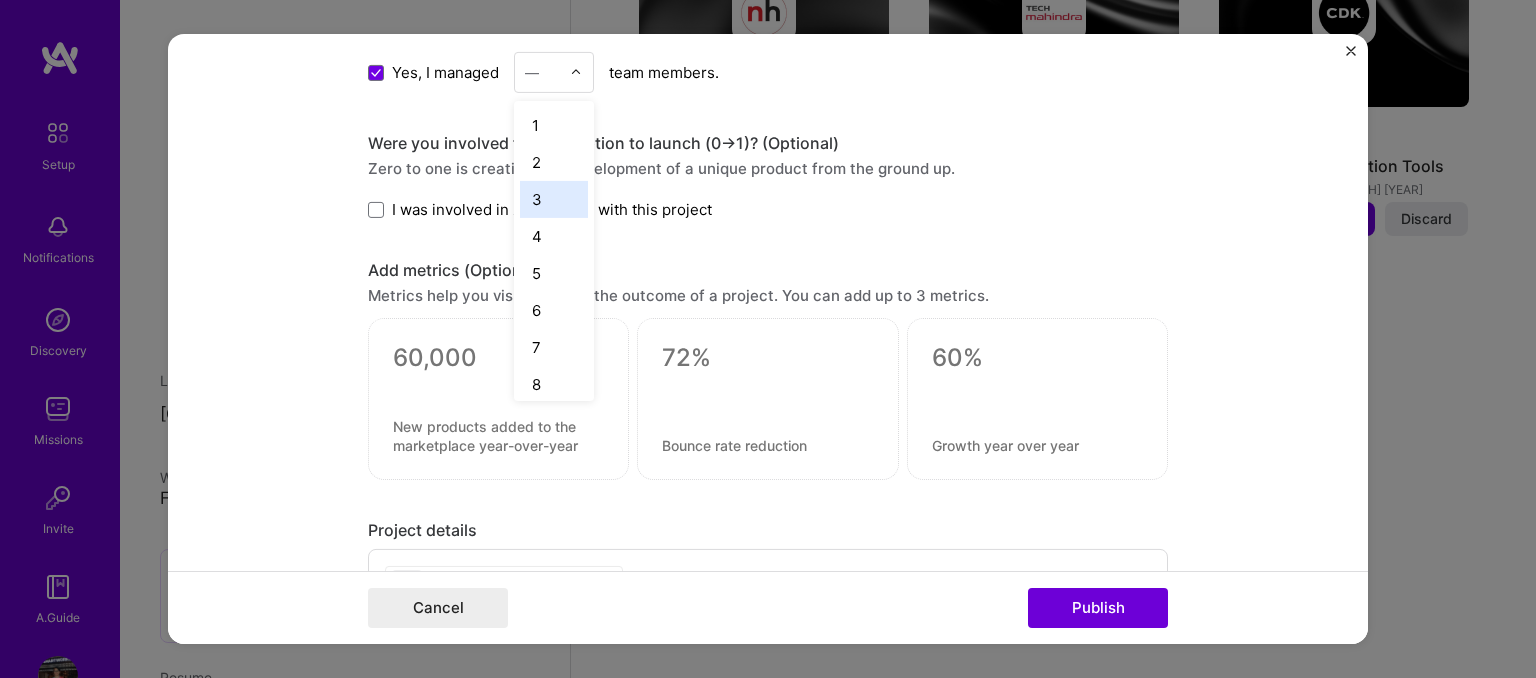 click on "3" at bounding box center (554, 199) 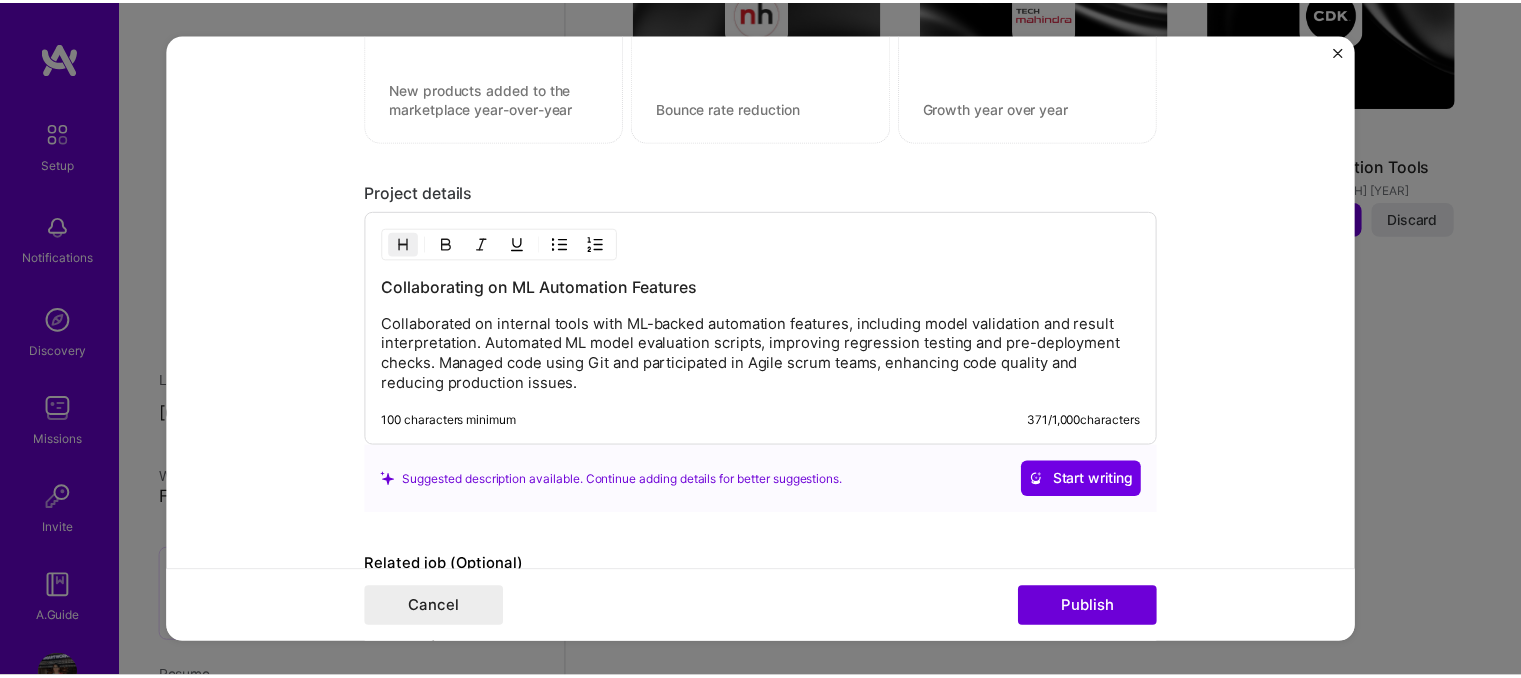 scroll, scrollTop: 1856, scrollLeft: 0, axis: vertical 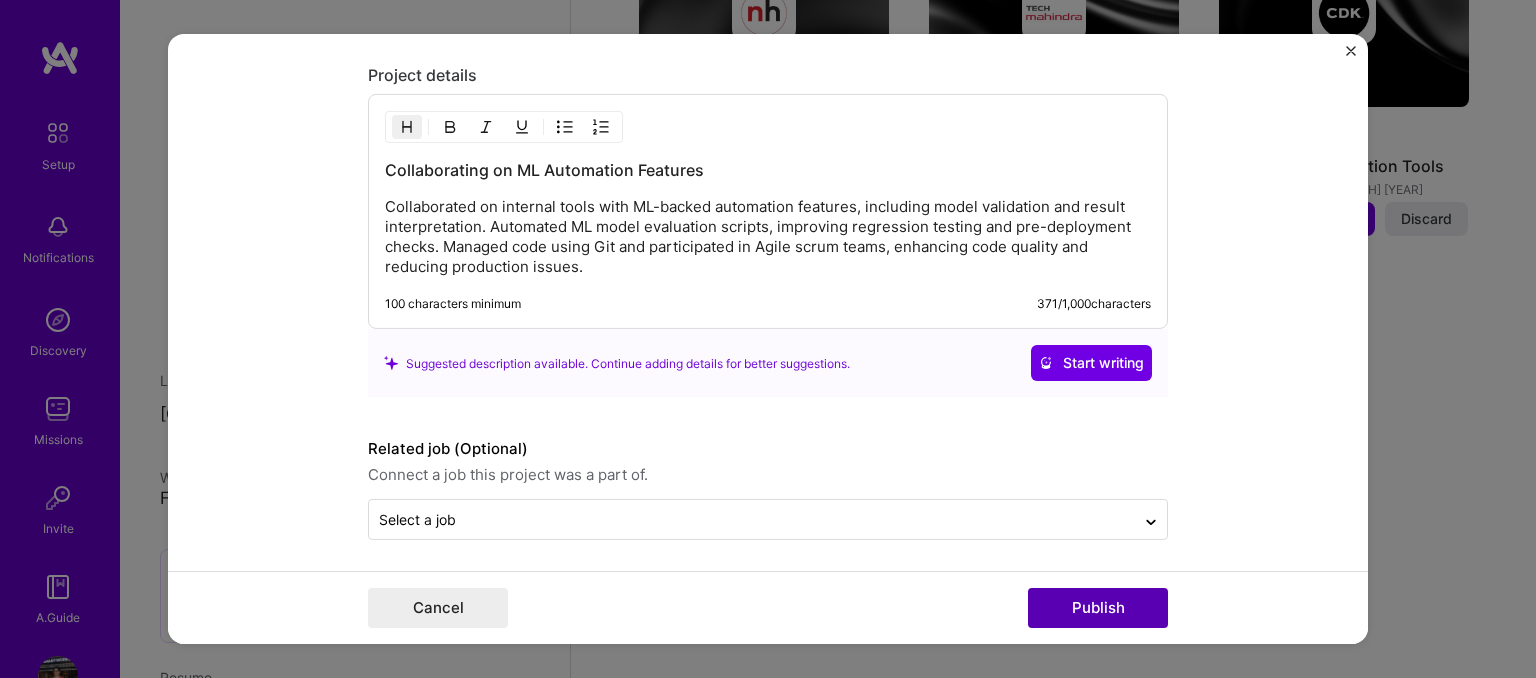 click on "Publish" at bounding box center [1098, 608] 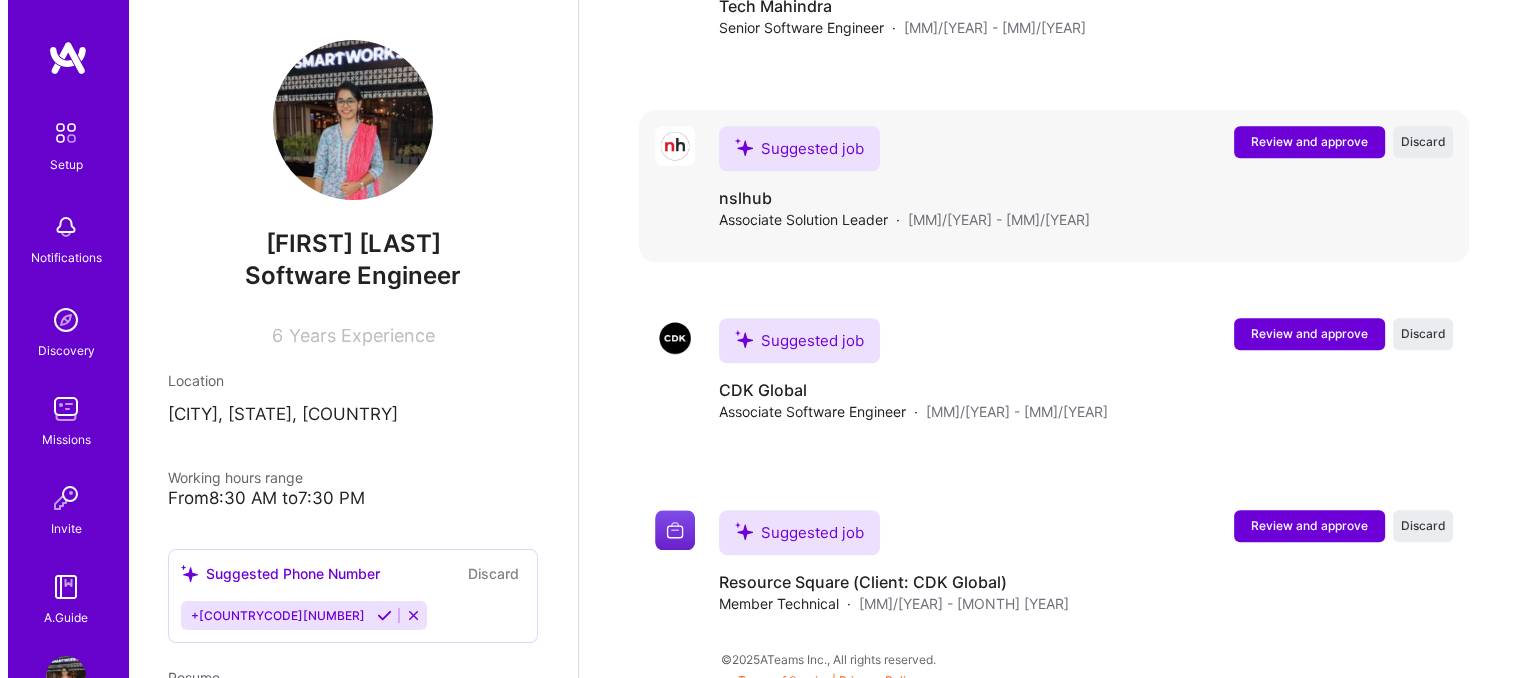 scroll, scrollTop: 1678, scrollLeft: 0, axis: vertical 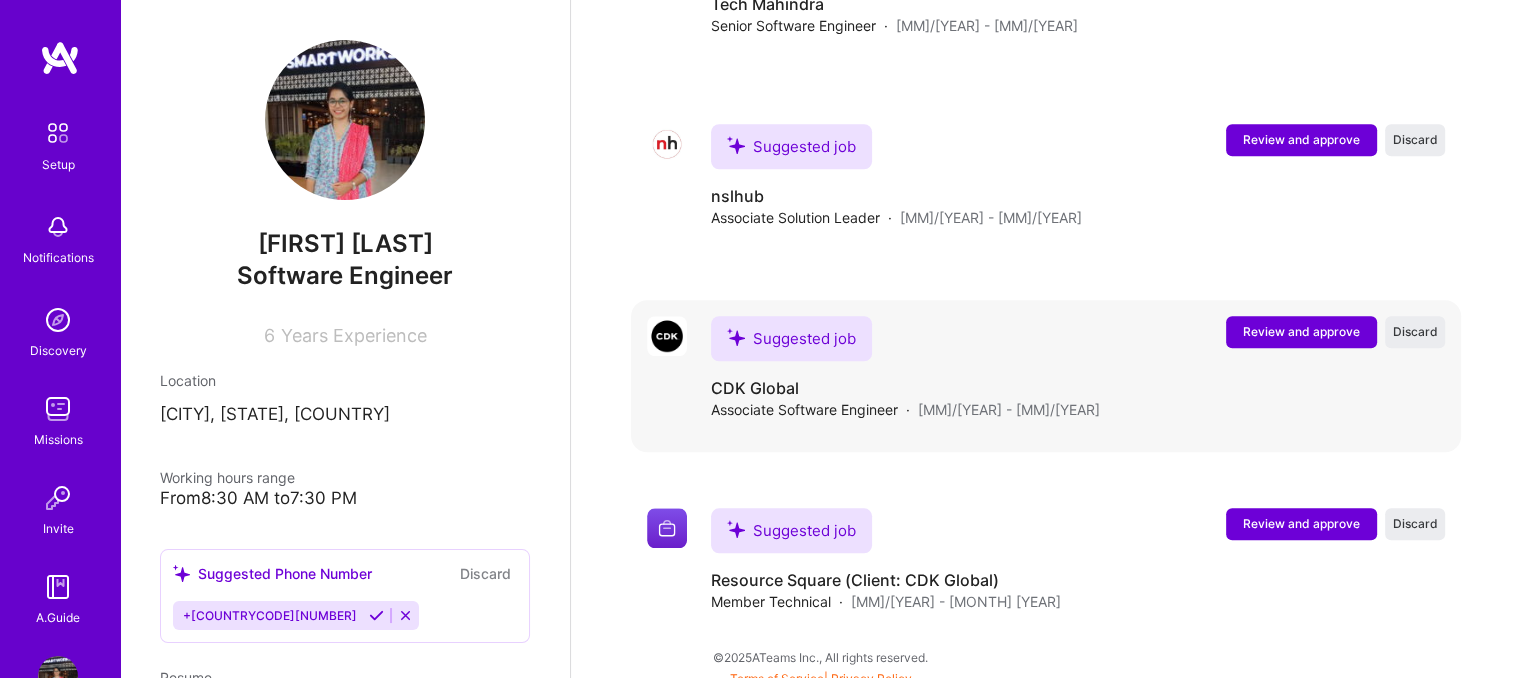 click on "Review and approve" at bounding box center (1301, 331) 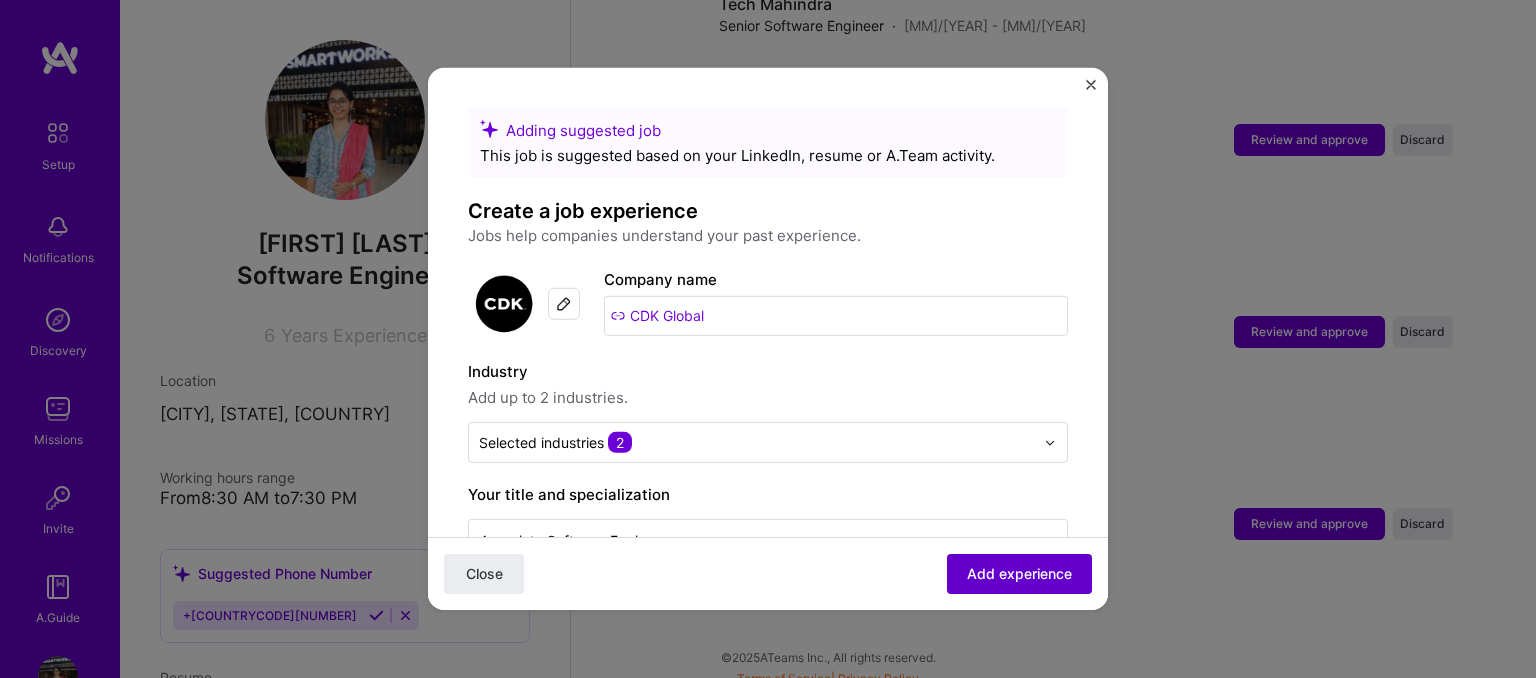 click on "Add experience" at bounding box center [1019, 574] 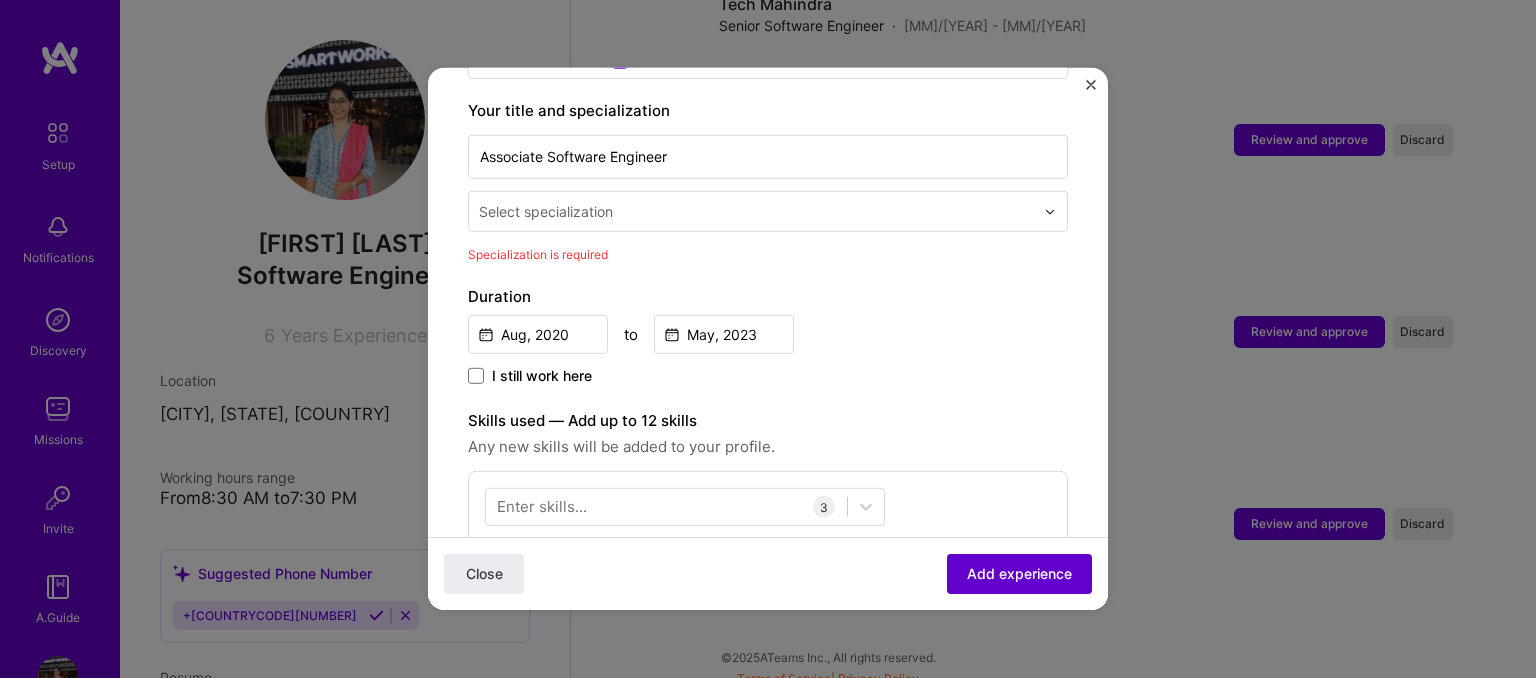 scroll, scrollTop: 414, scrollLeft: 0, axis: vertical 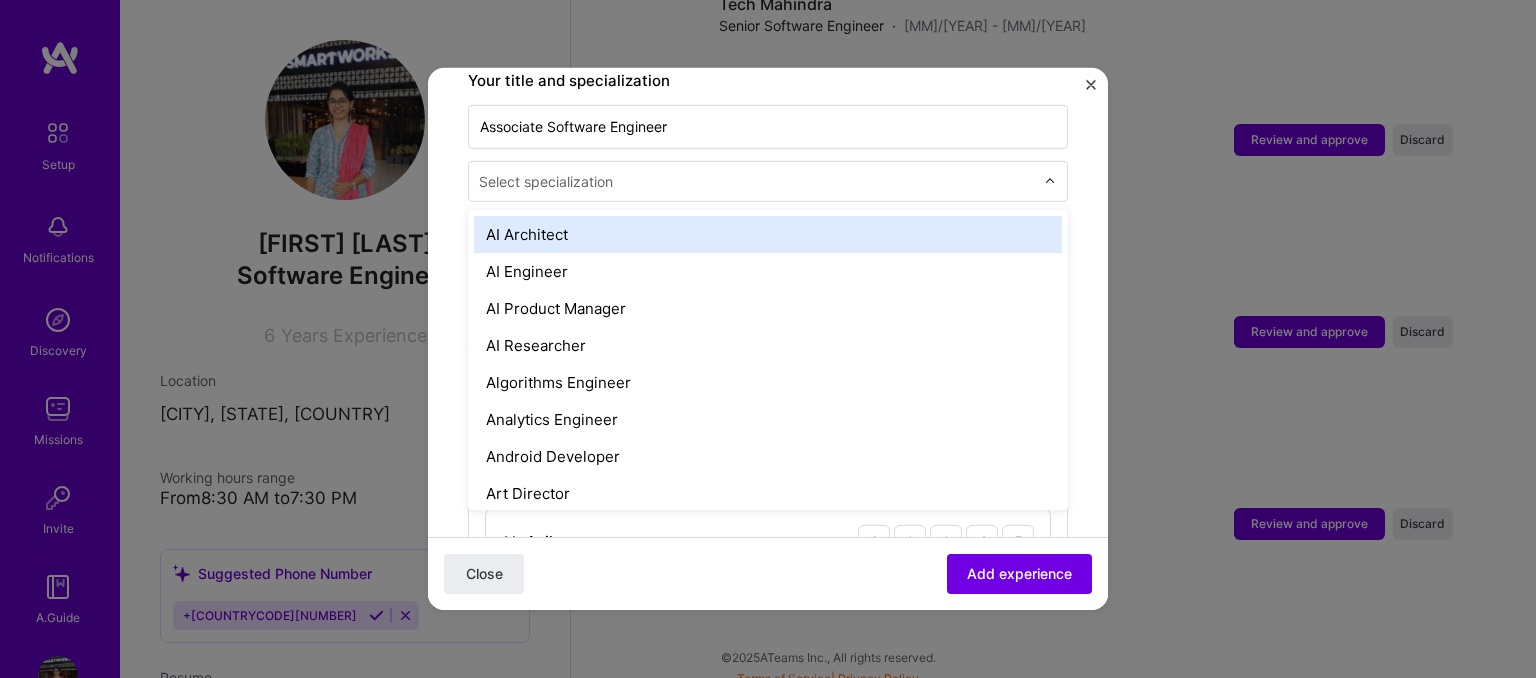 click at bounding box center [758, 181] 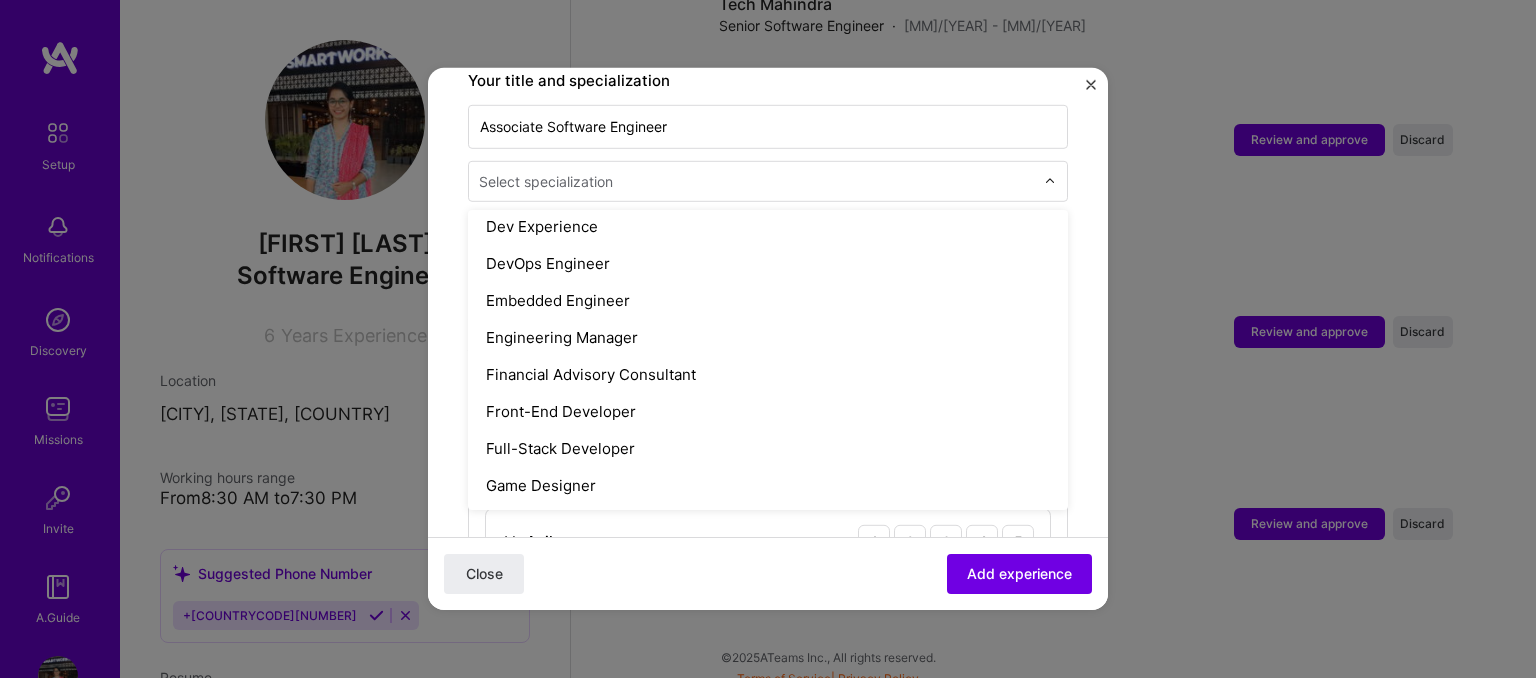 type on "s" 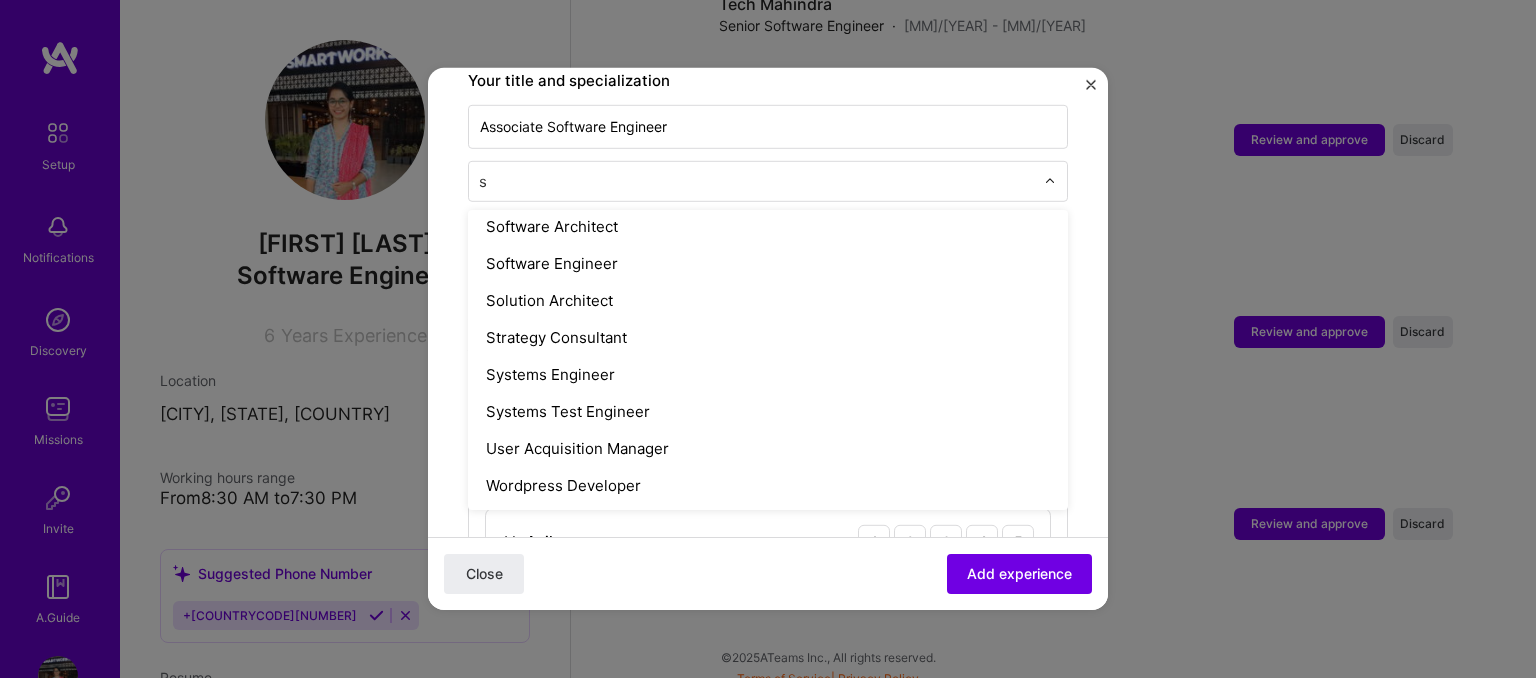 scroll, scrollTop: 304, scrollLeft: 0, axis: vertical 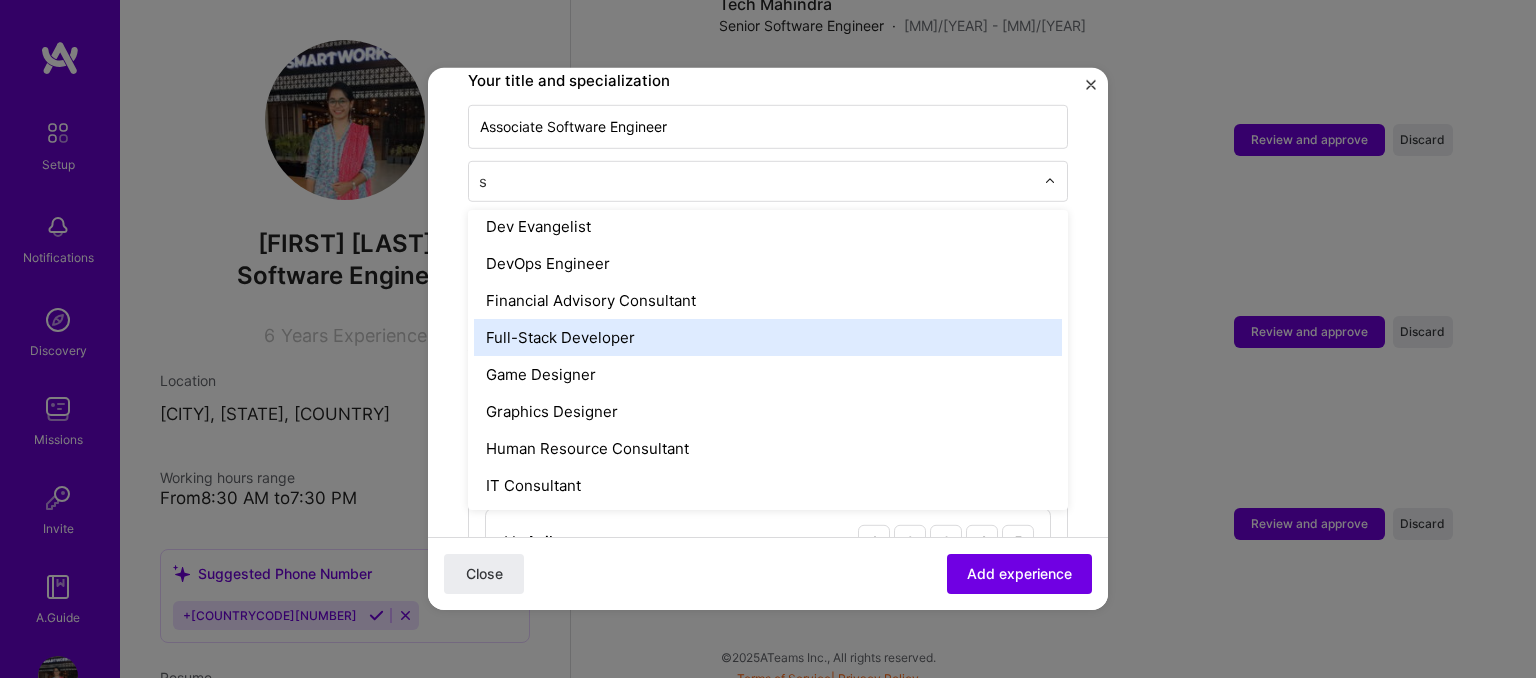 click on "Full-Stack Developer" at bounding box center [768, 337] 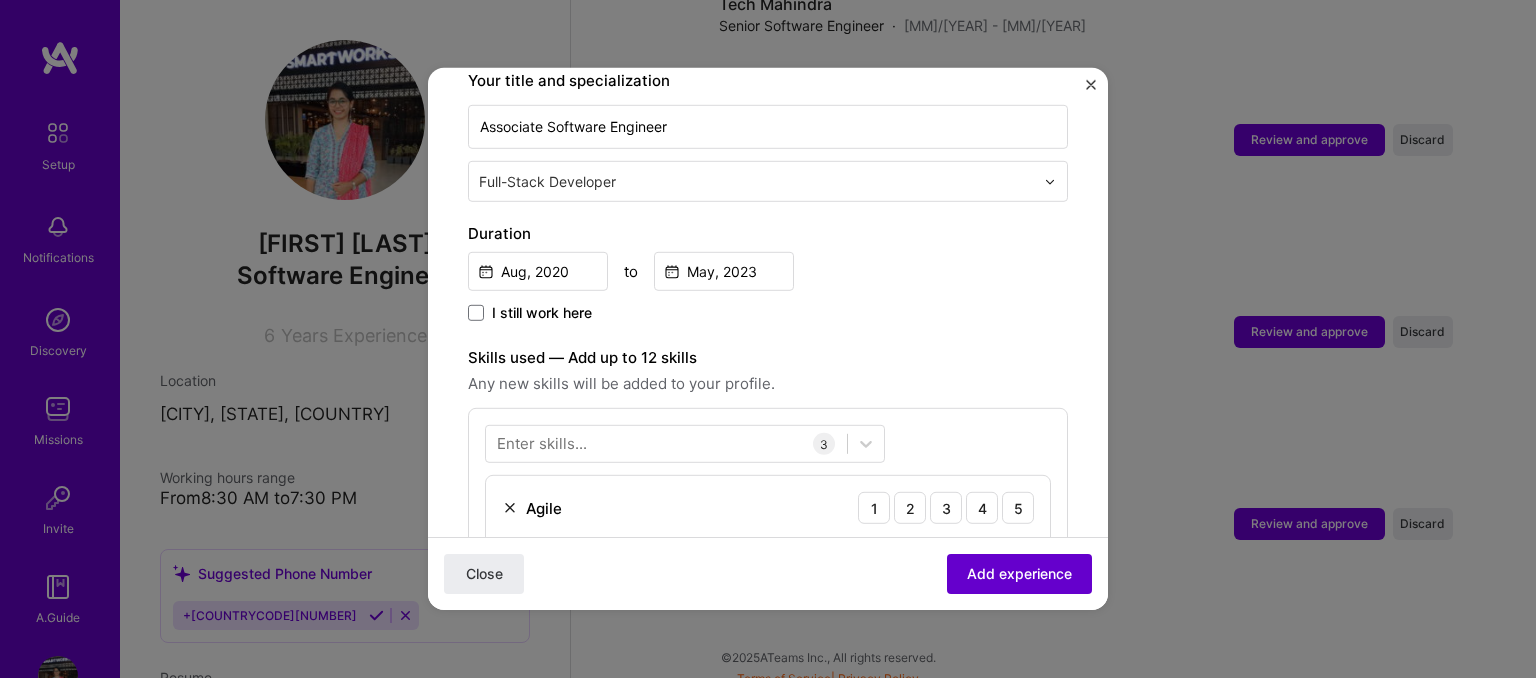 click on "Add experience" at bounding box center (1019, 574) 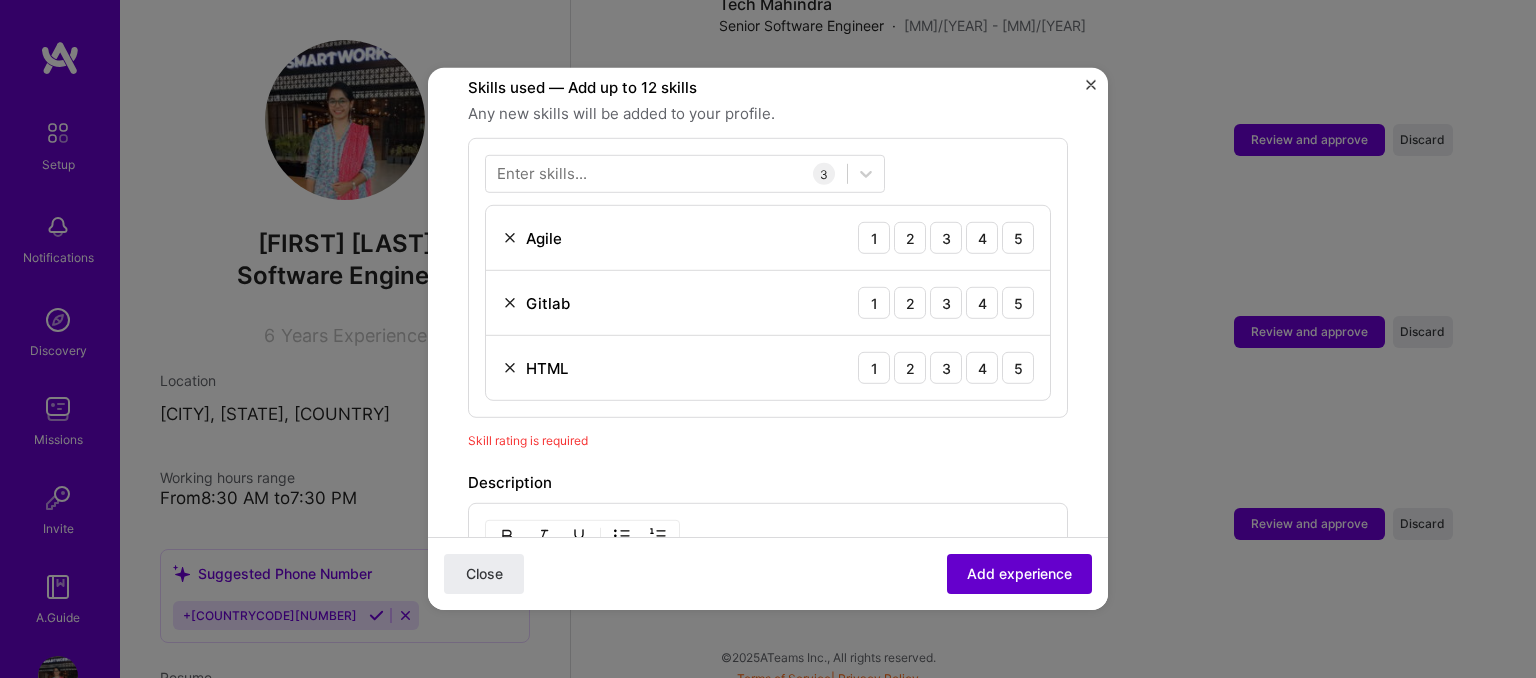 scroll, scrollTop: 691, scrollLeft: 0, axis: vertical 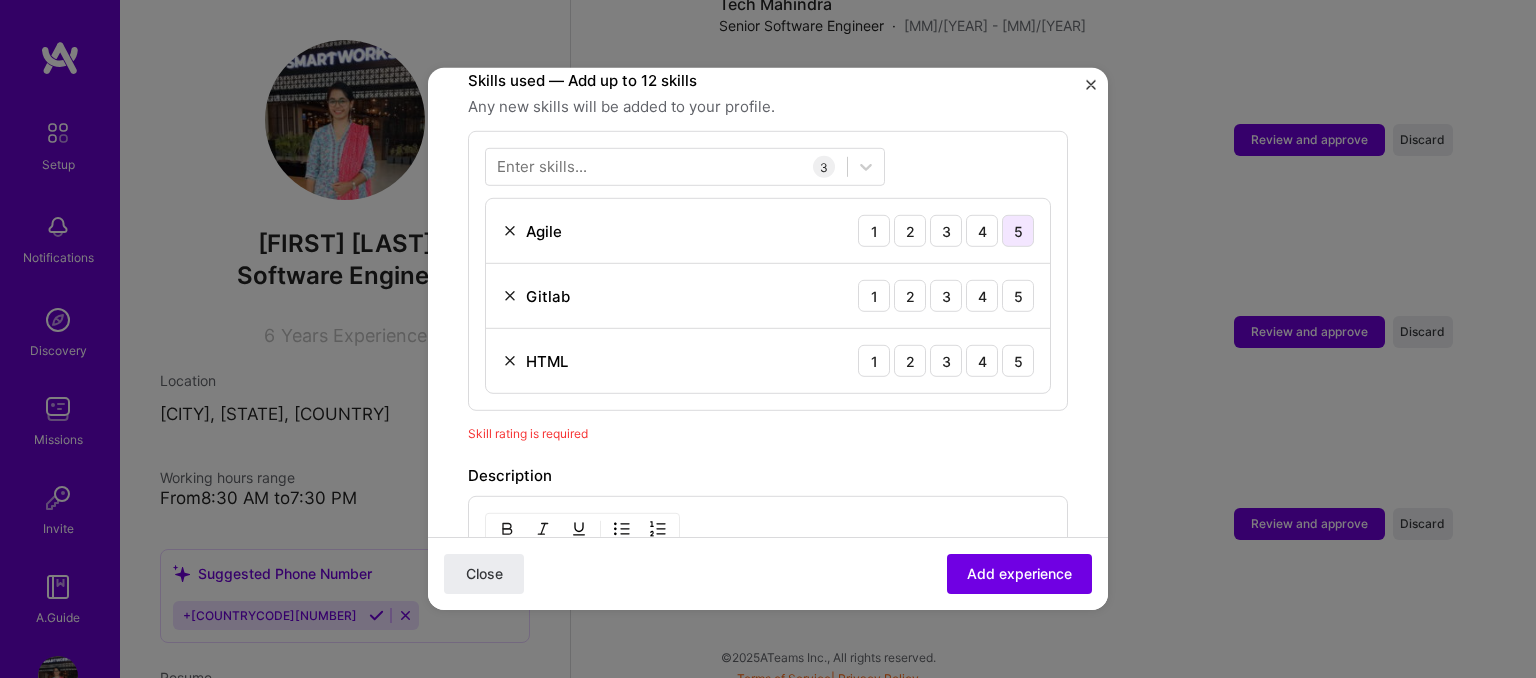 click on "5" at bounding box center [1018, 231] 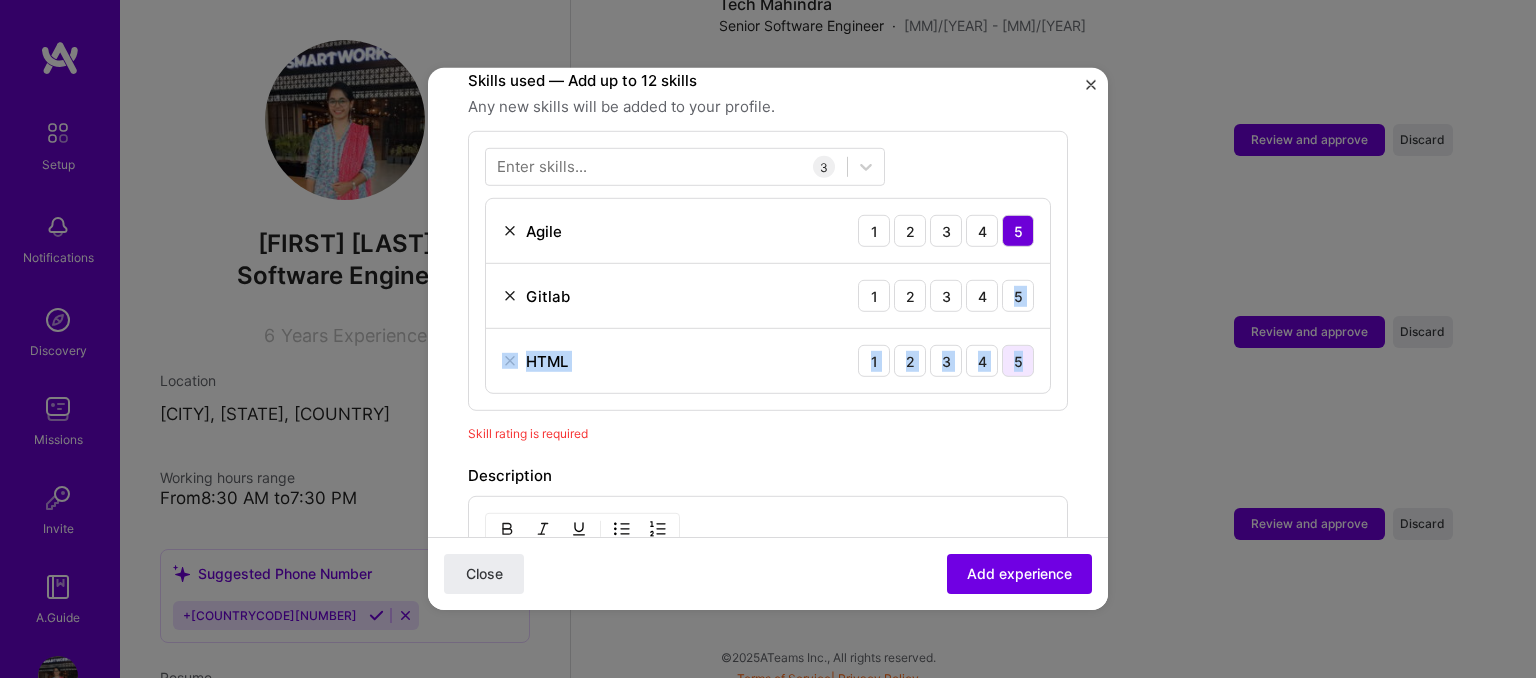 drag, startPoint x: 998, startPoint y: 288, endPoint x: 1005, endPoint y: 353, distance: 65.37584 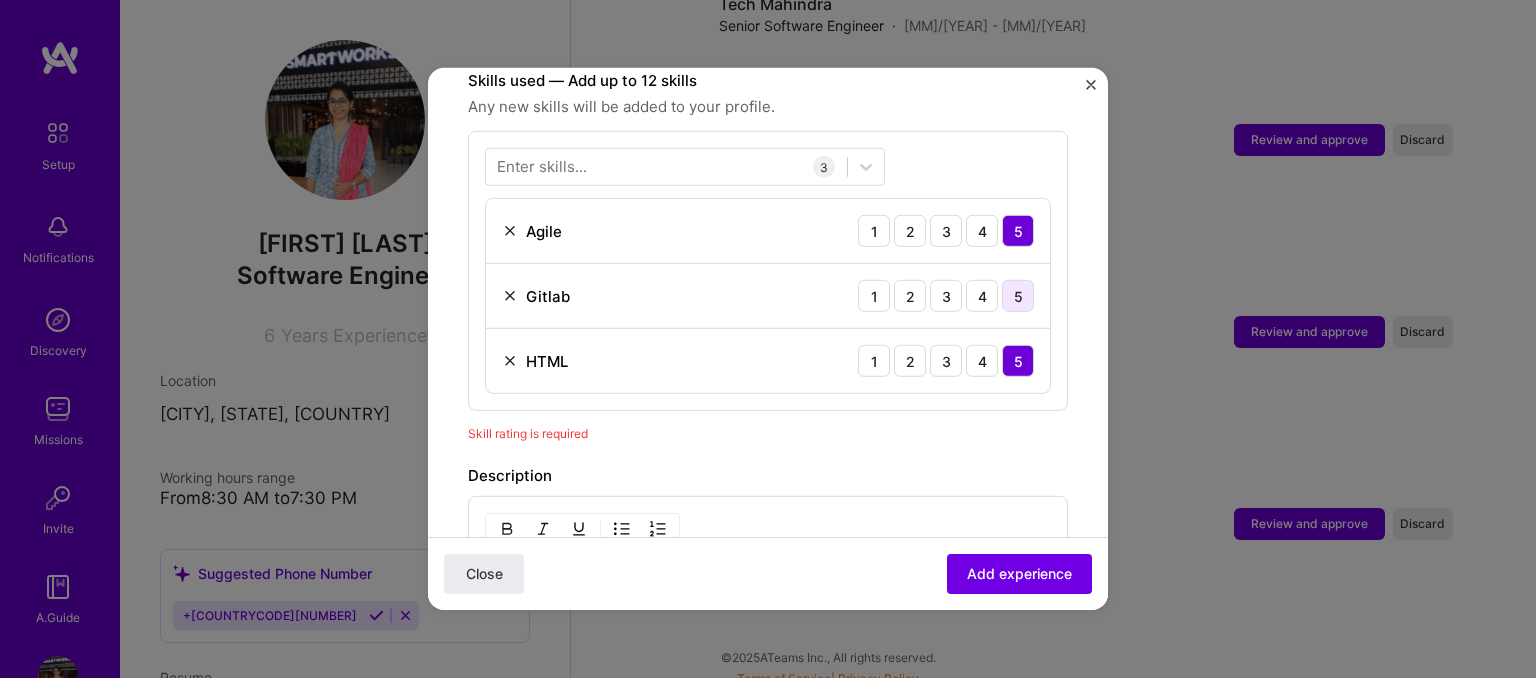 click on "5" at bounding box center [1018, 296] 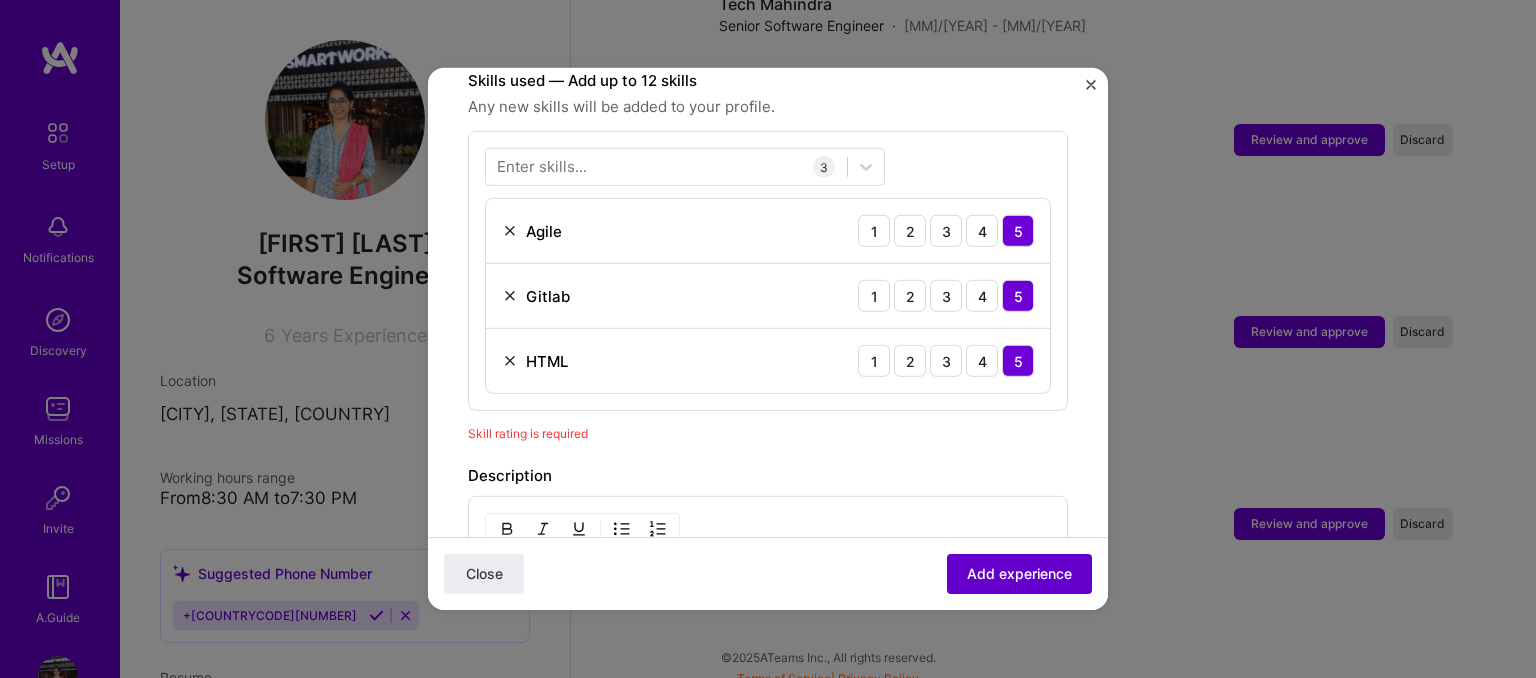 click on "Add experience" at bounding box center [1019, 574] 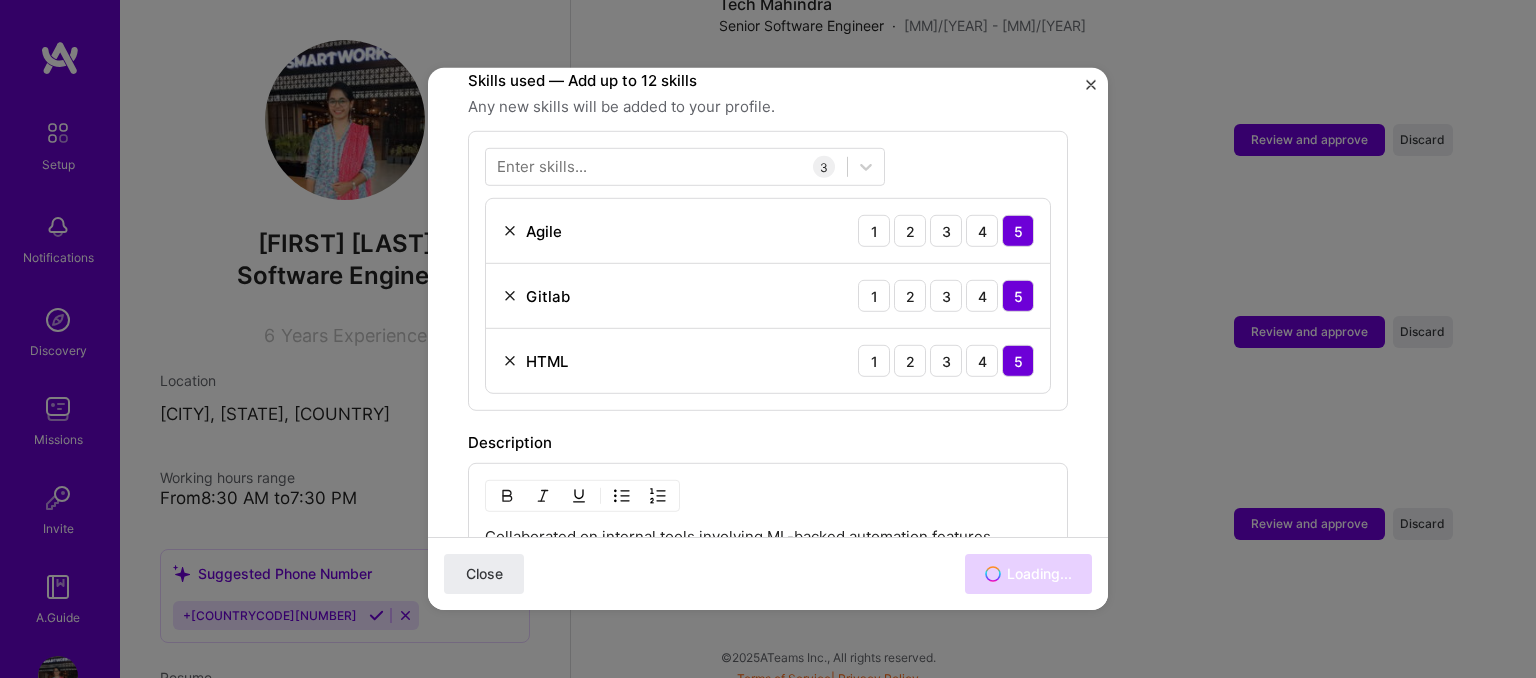 scroll, scrollTop: 1496, scrollLeft: 0, axis: vertical 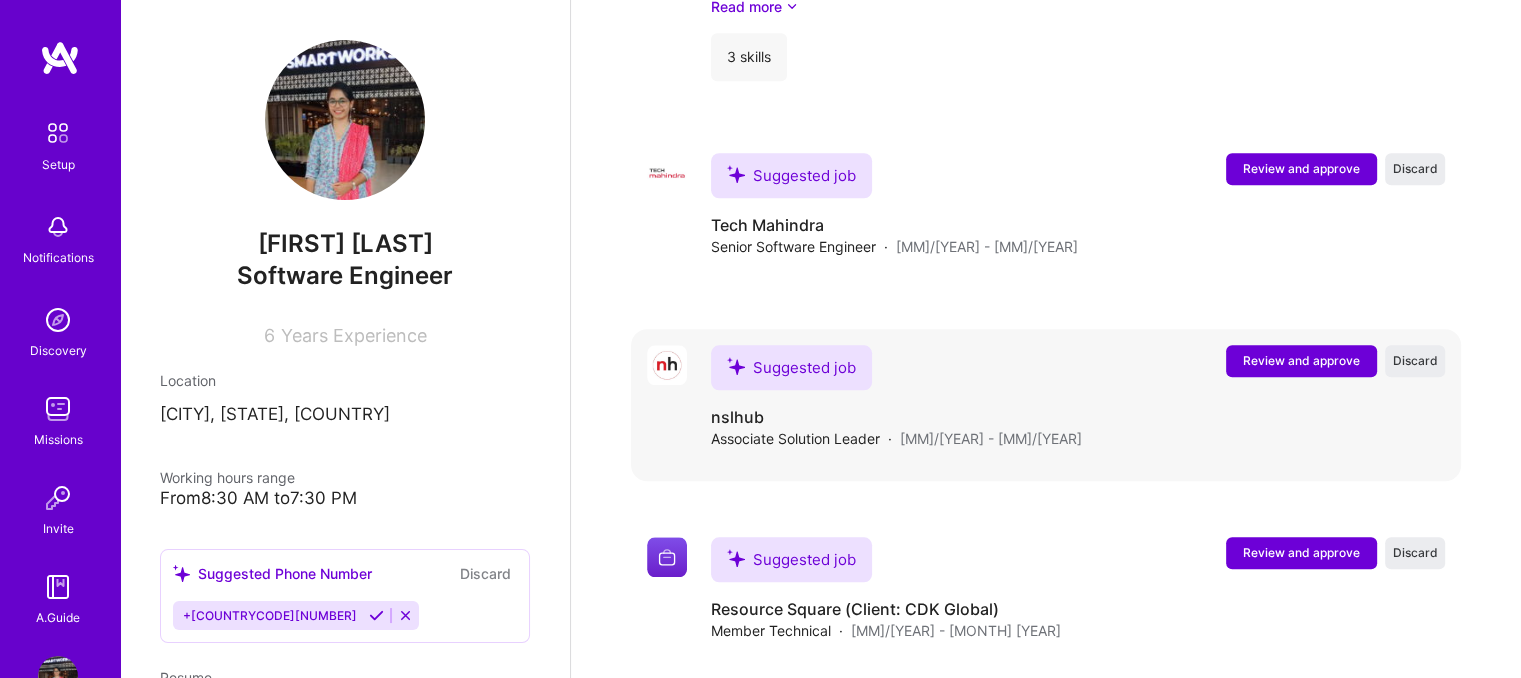 click on "Review and approve" at bounding box center (1301, 361) 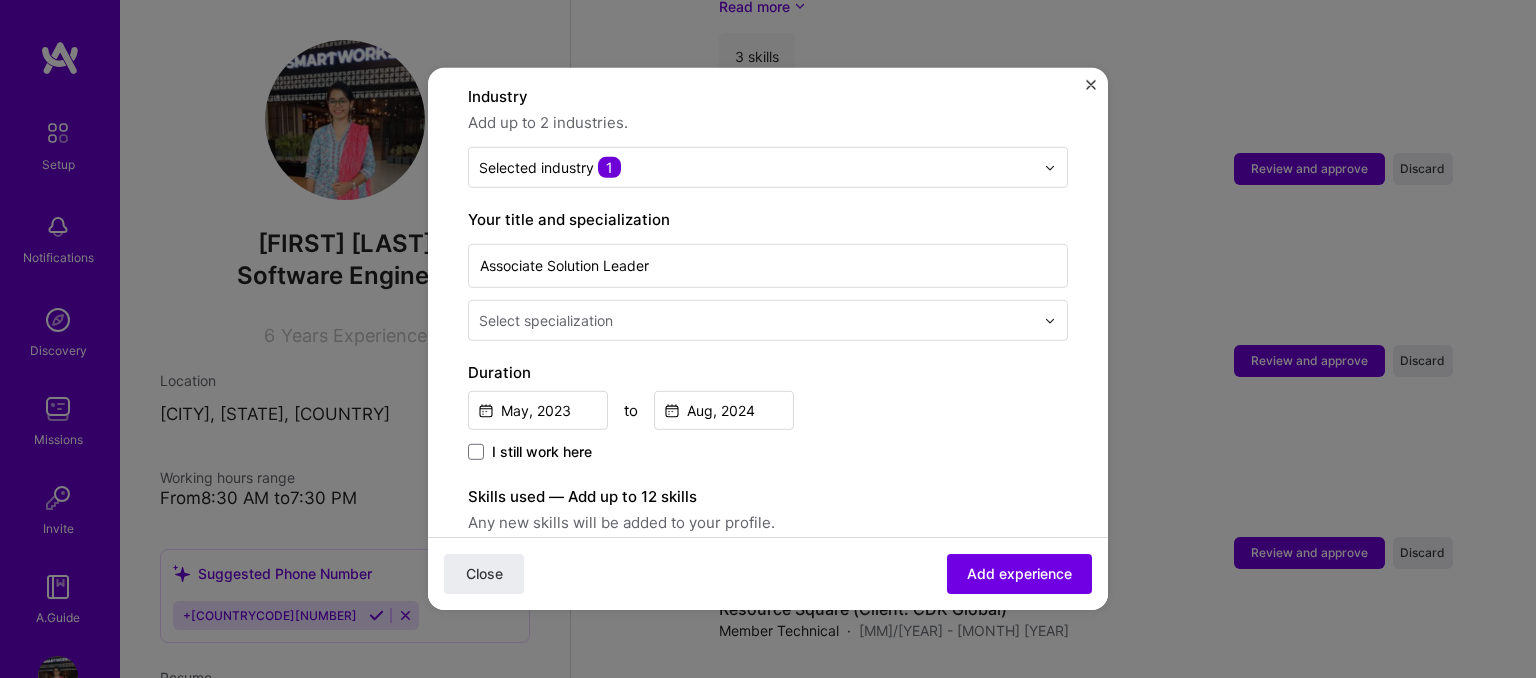 scroll, scrollTop: 276, scrollLeft: 0, axis: vertical 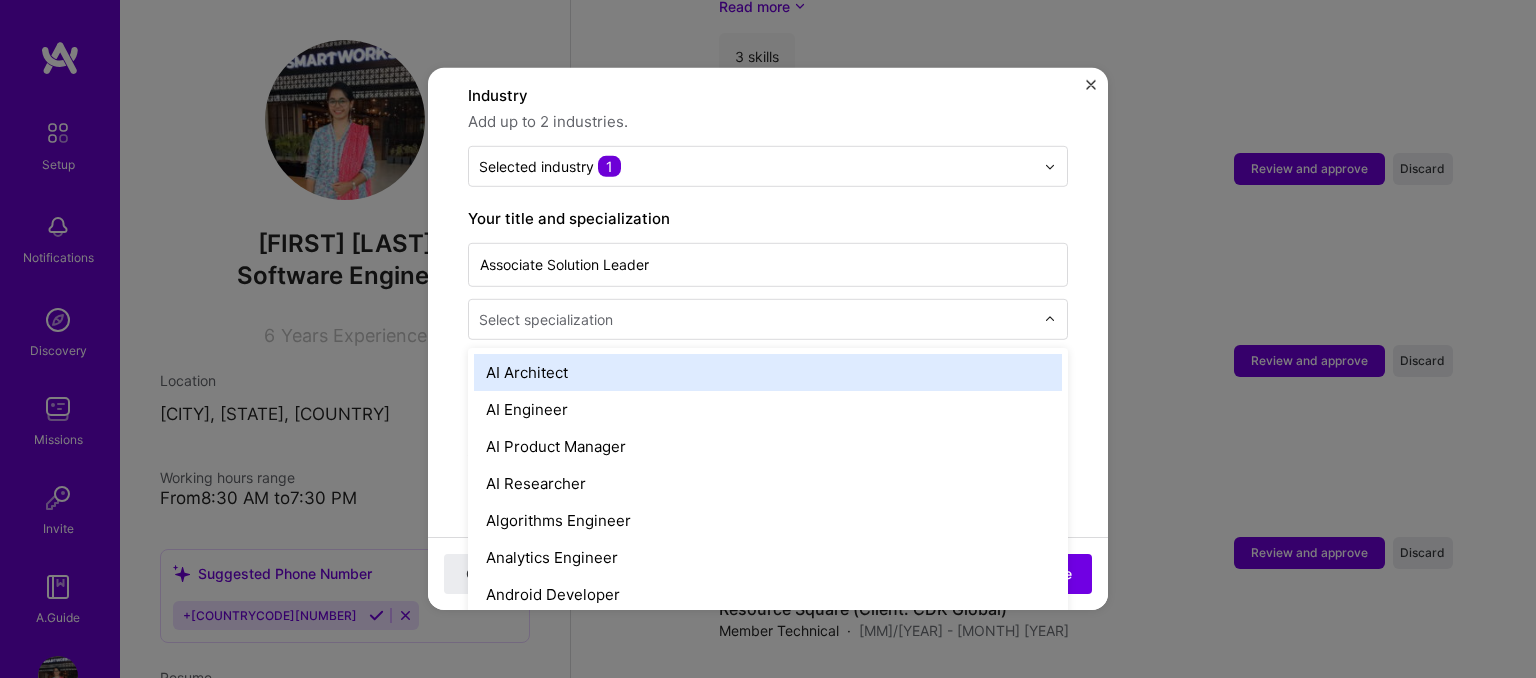 click at bounding box center (758, 319) 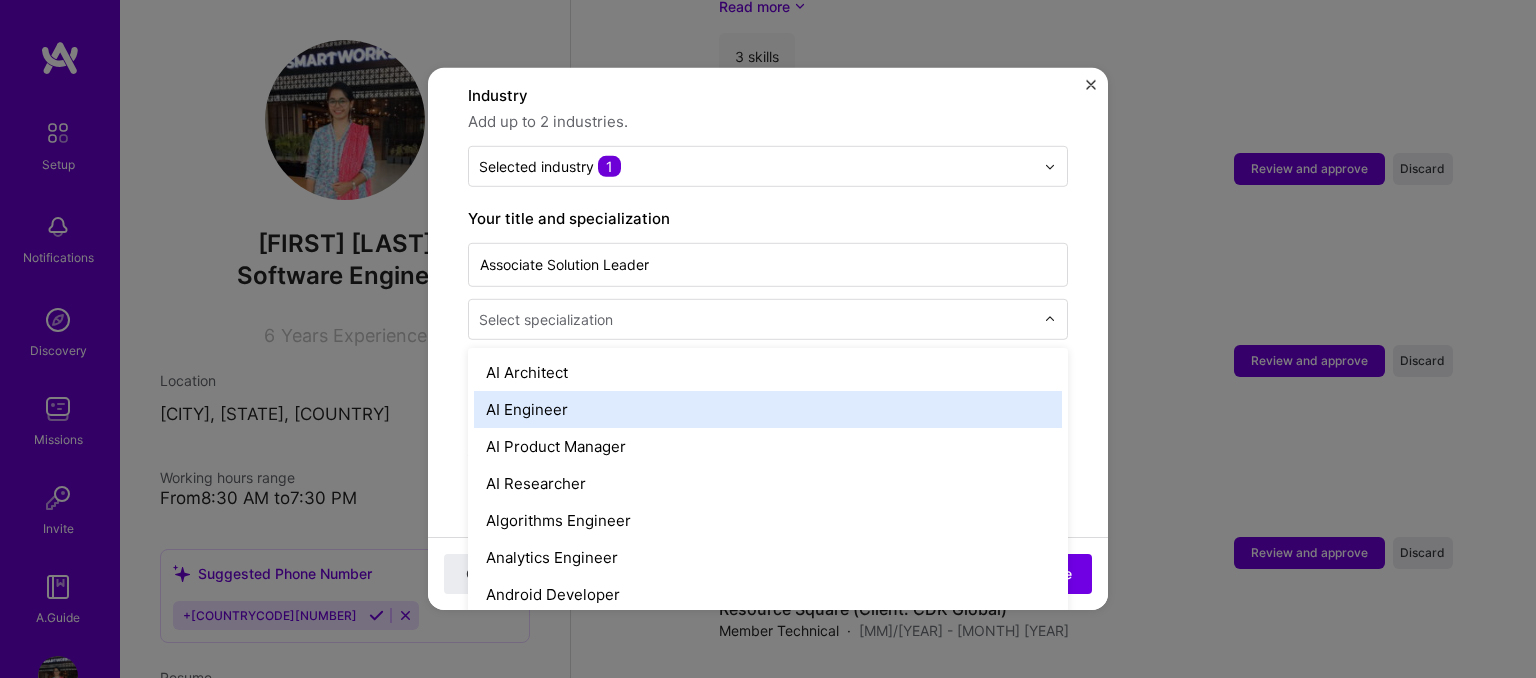 type on "s" 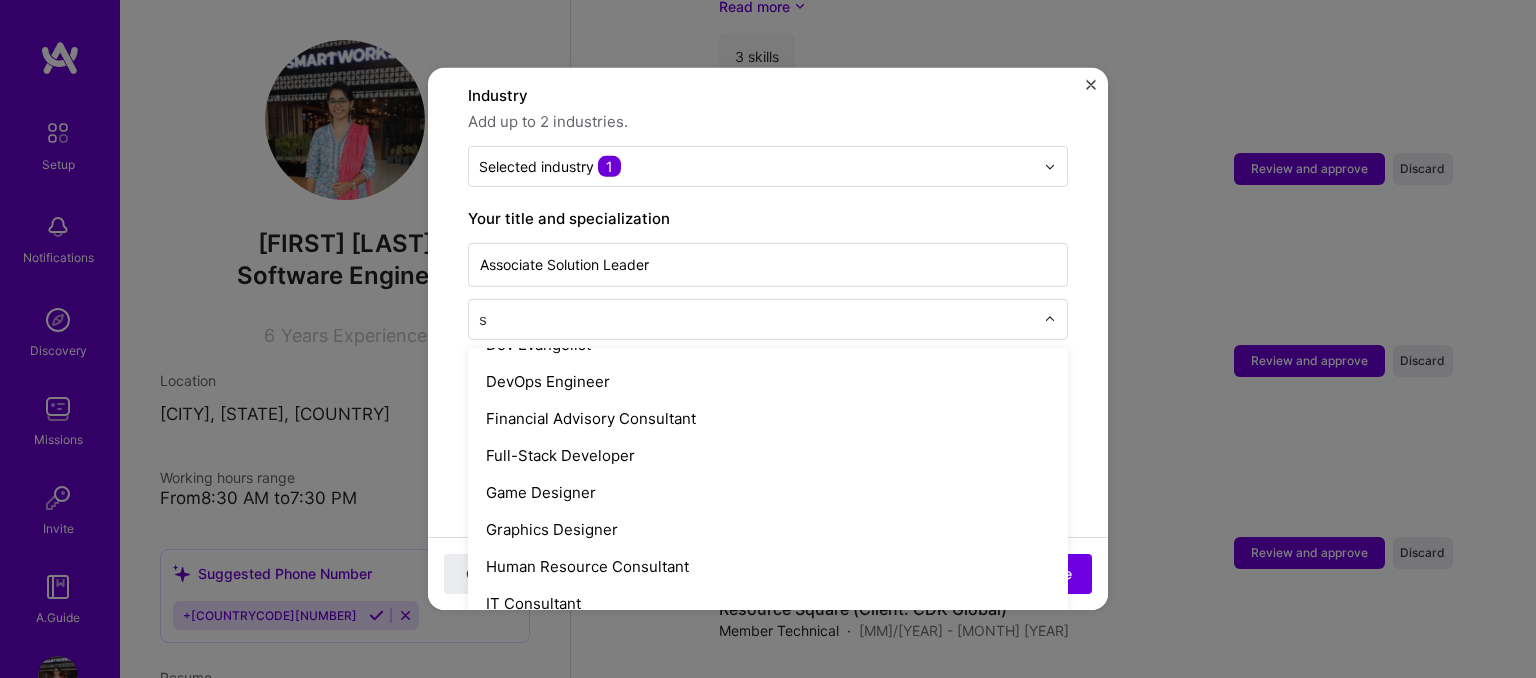 scroll, scrollTop: 324, scrollLeft: 0, axis: vertical 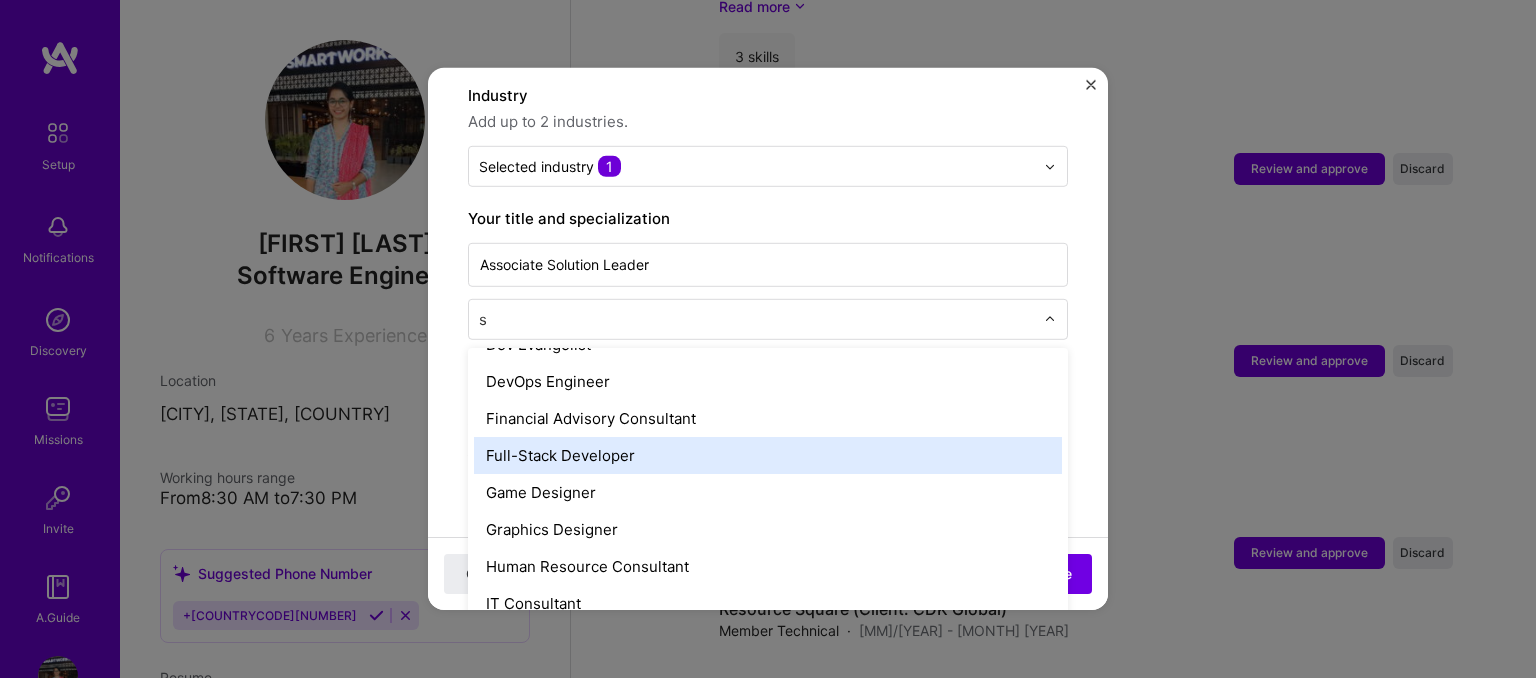 click on "Full-Stack Developer" at bounding box center (768, 455) 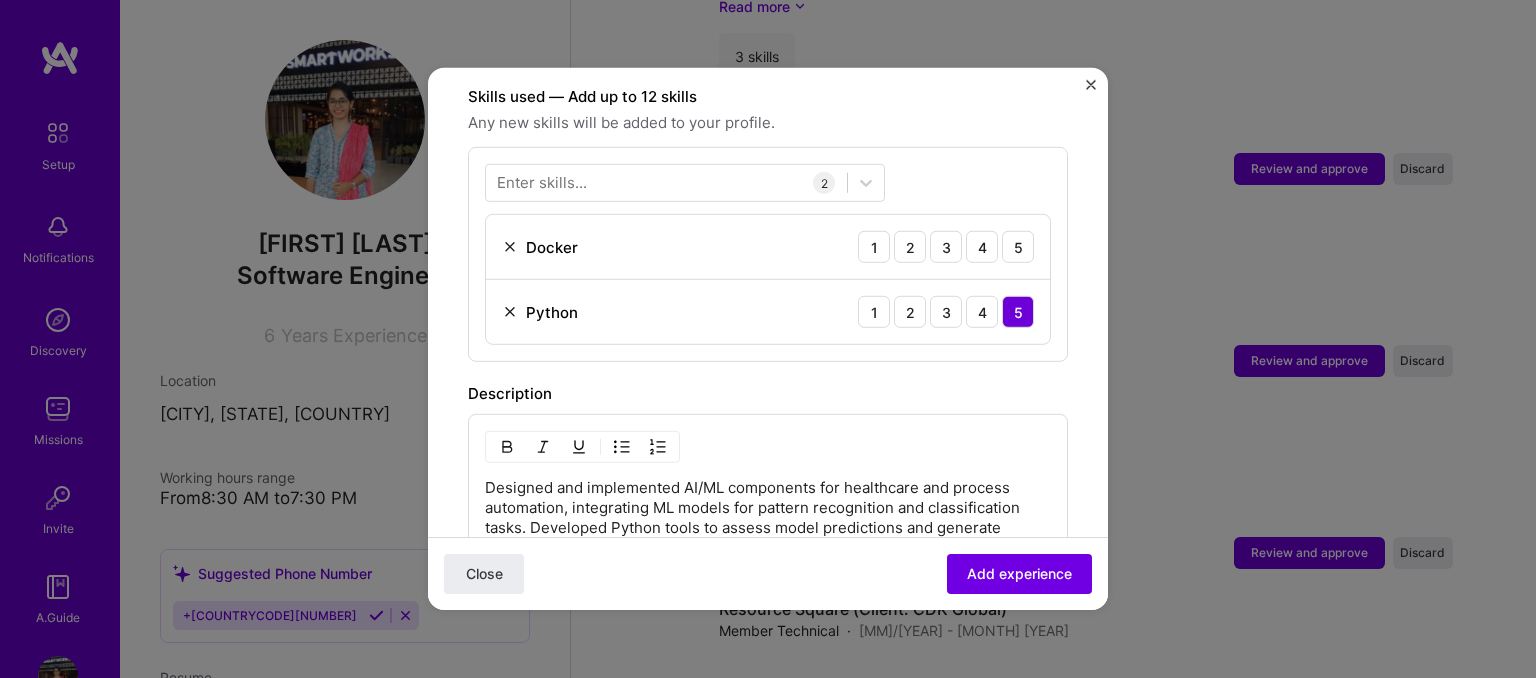 scroll, scrollTop: 688, scrollLeft: 0, axis: vertical 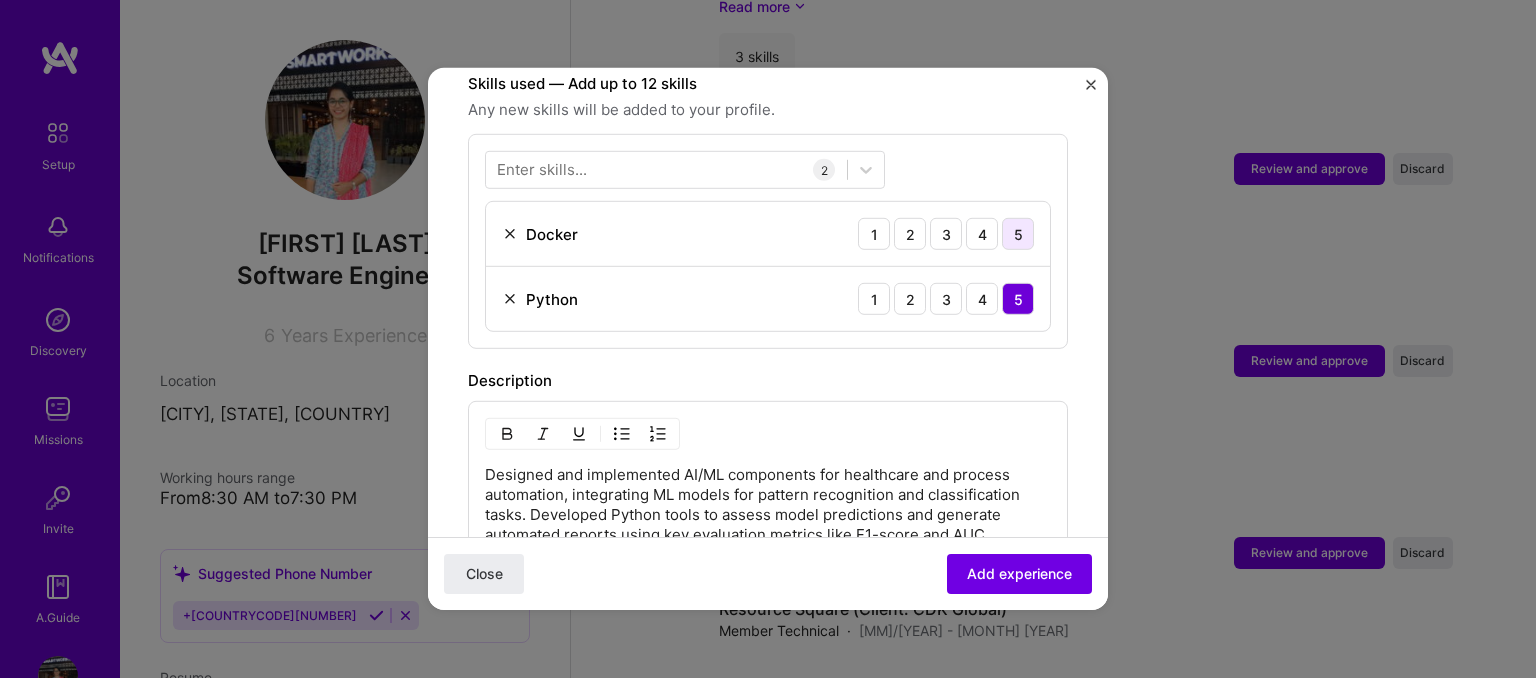 click on "5" at bounding box center [1018, 234] 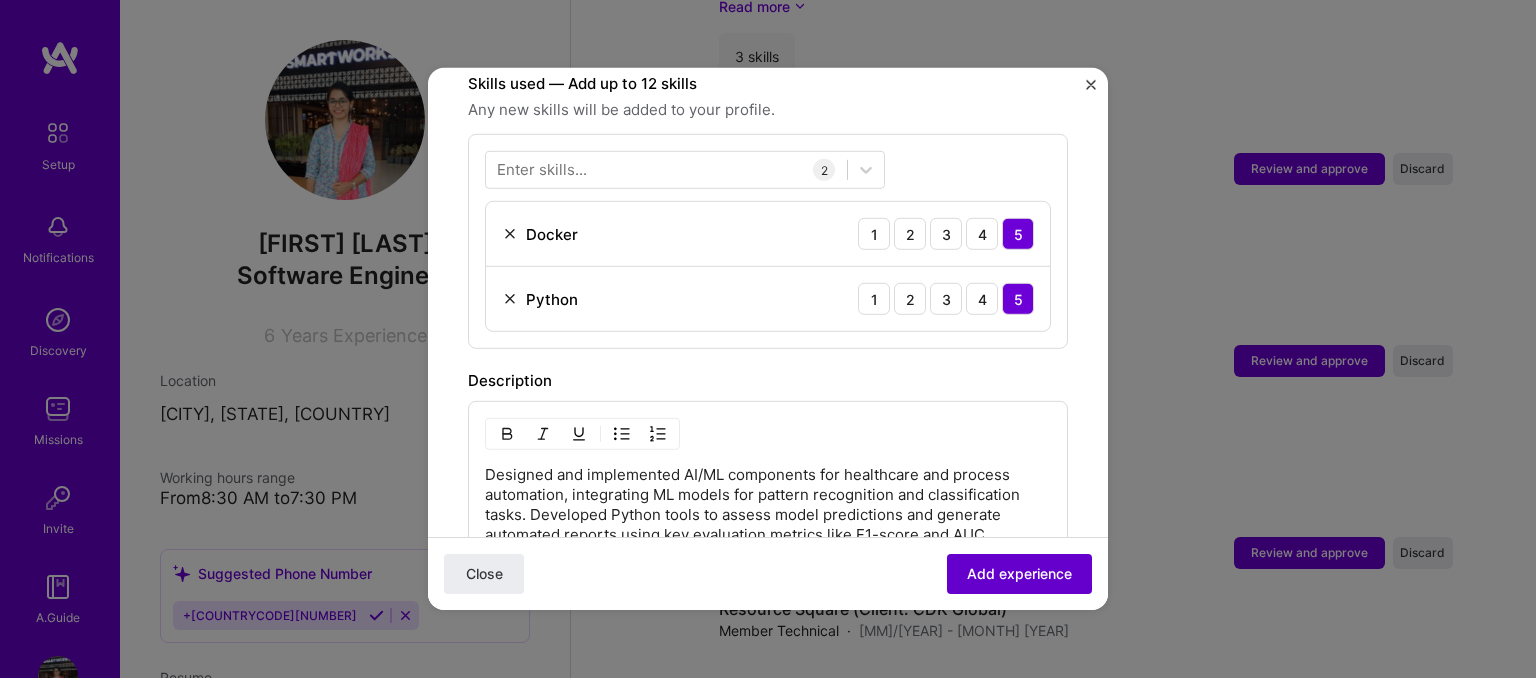 click on "Add experience" at bounding box center (1019, 574) 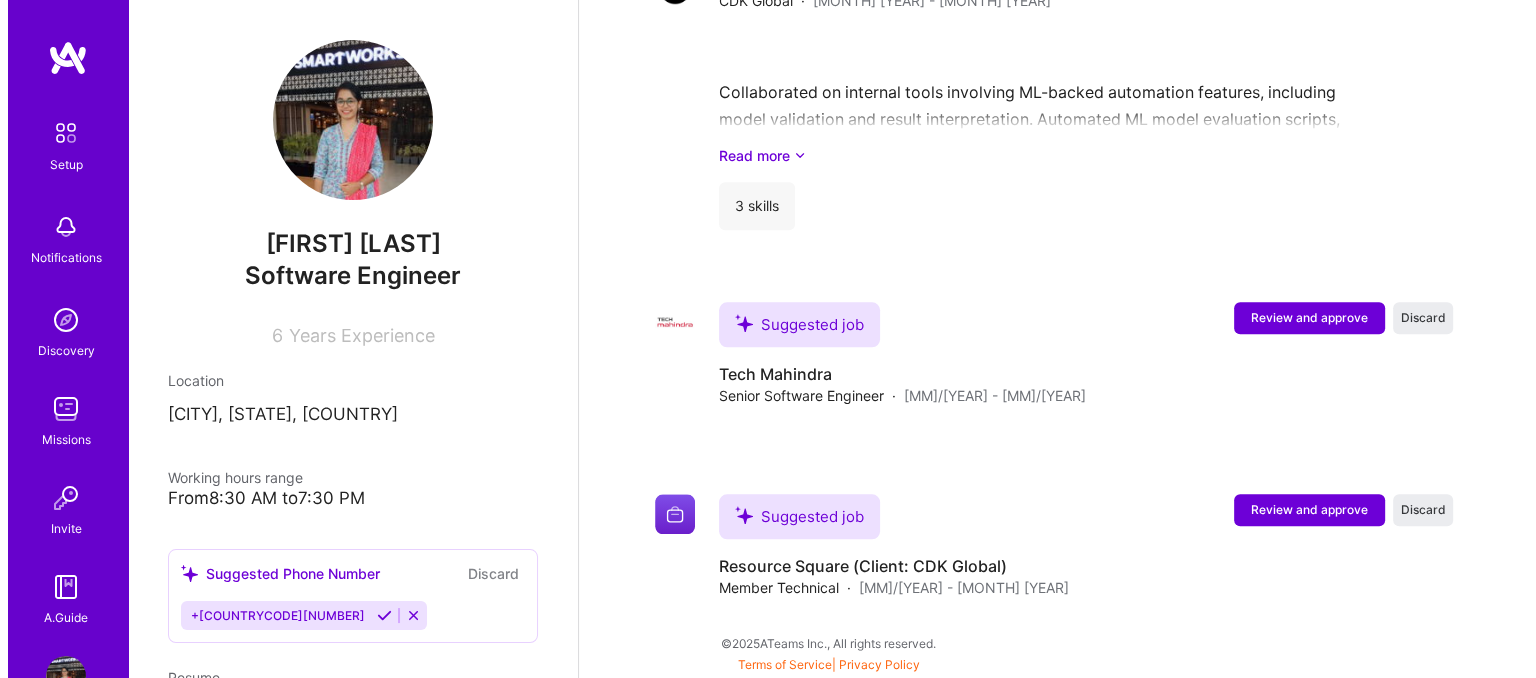 scroll, scrollTop: 2038, scrollLeft: 0, axis: vertical 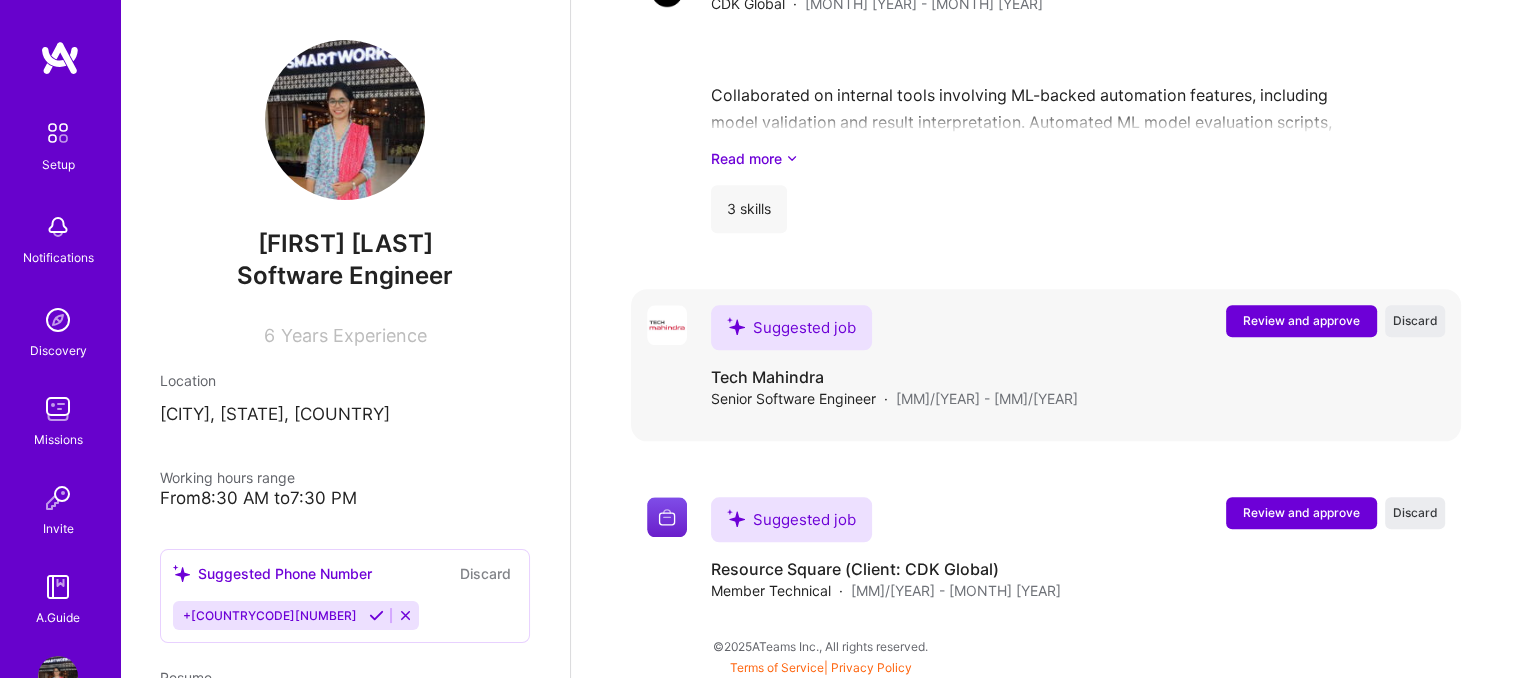 click on "Review and approve" at bounding box center (1301, 320) 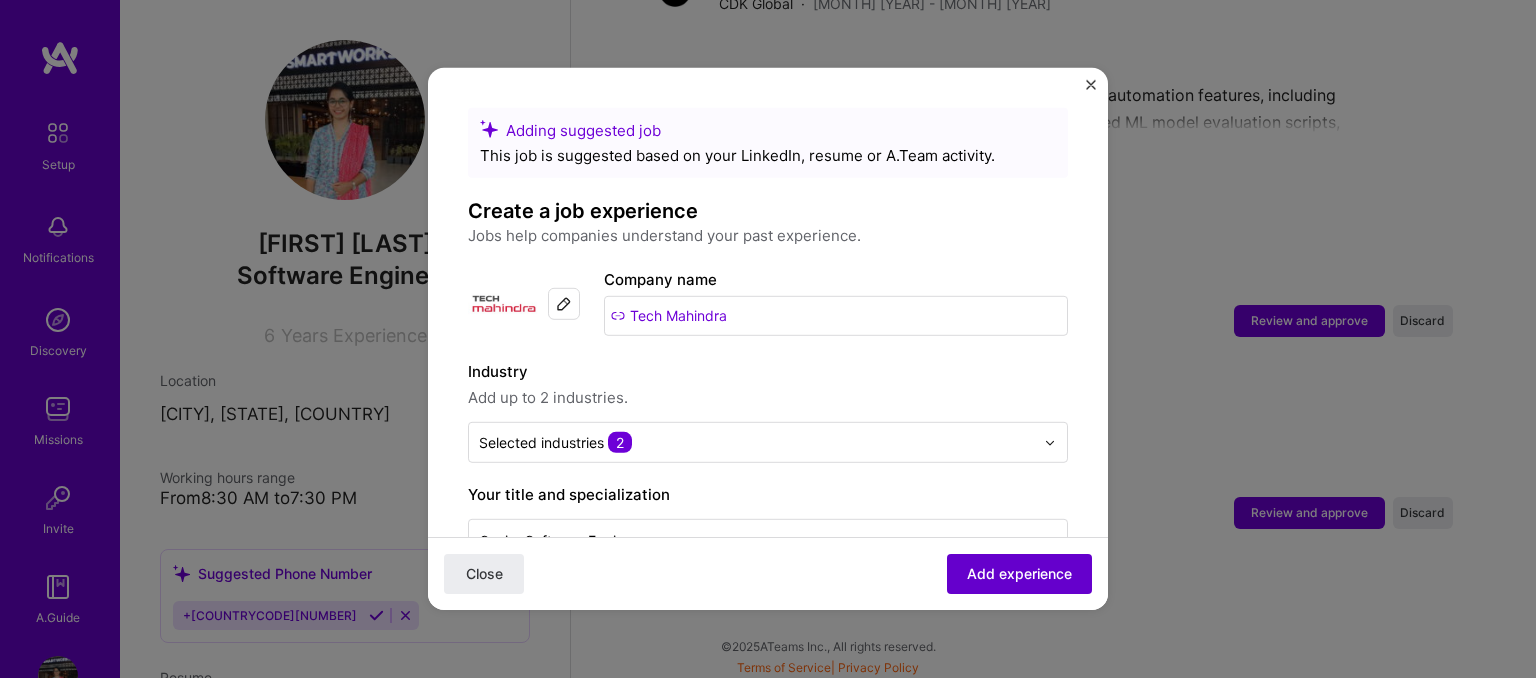click on "Add experience" at bounding box center (1019, 574) 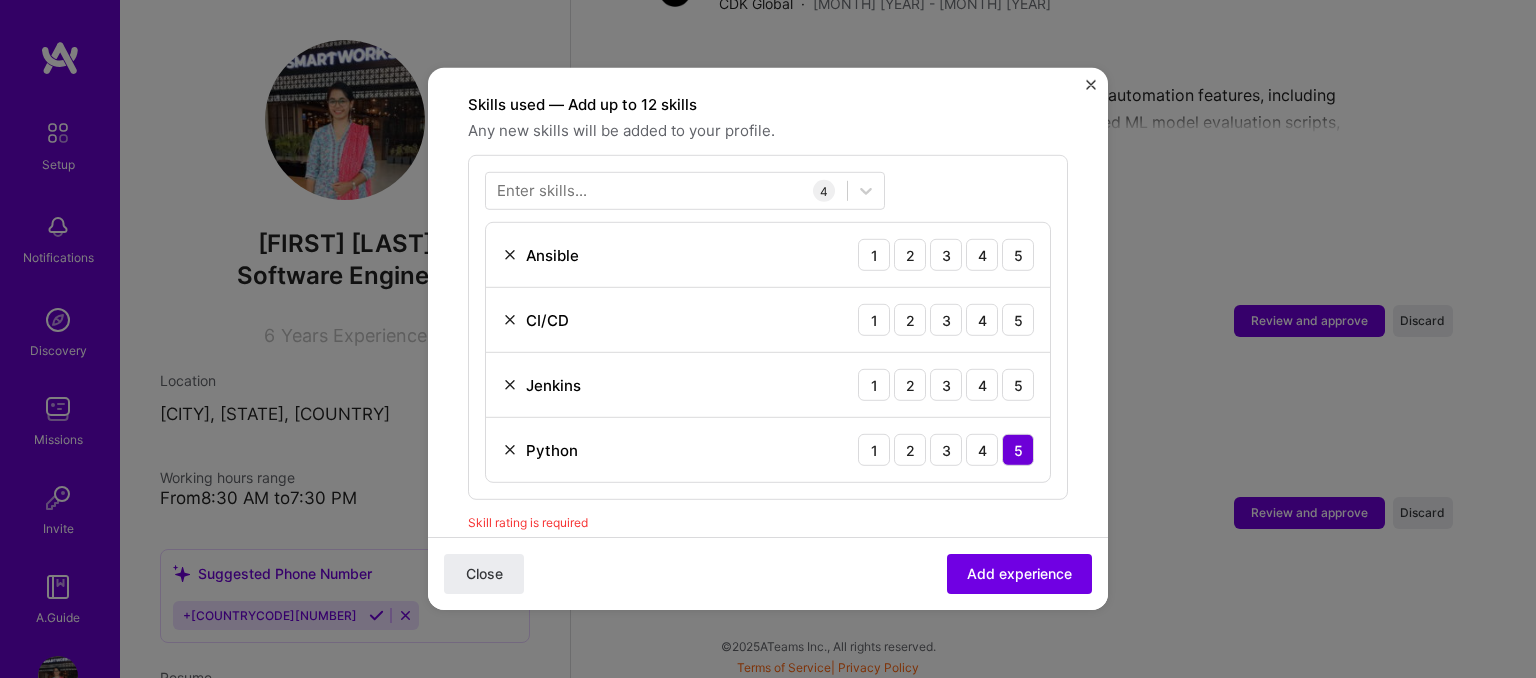 scroll, scrollTop: 691, scrollLeft: 0, axis: vertical 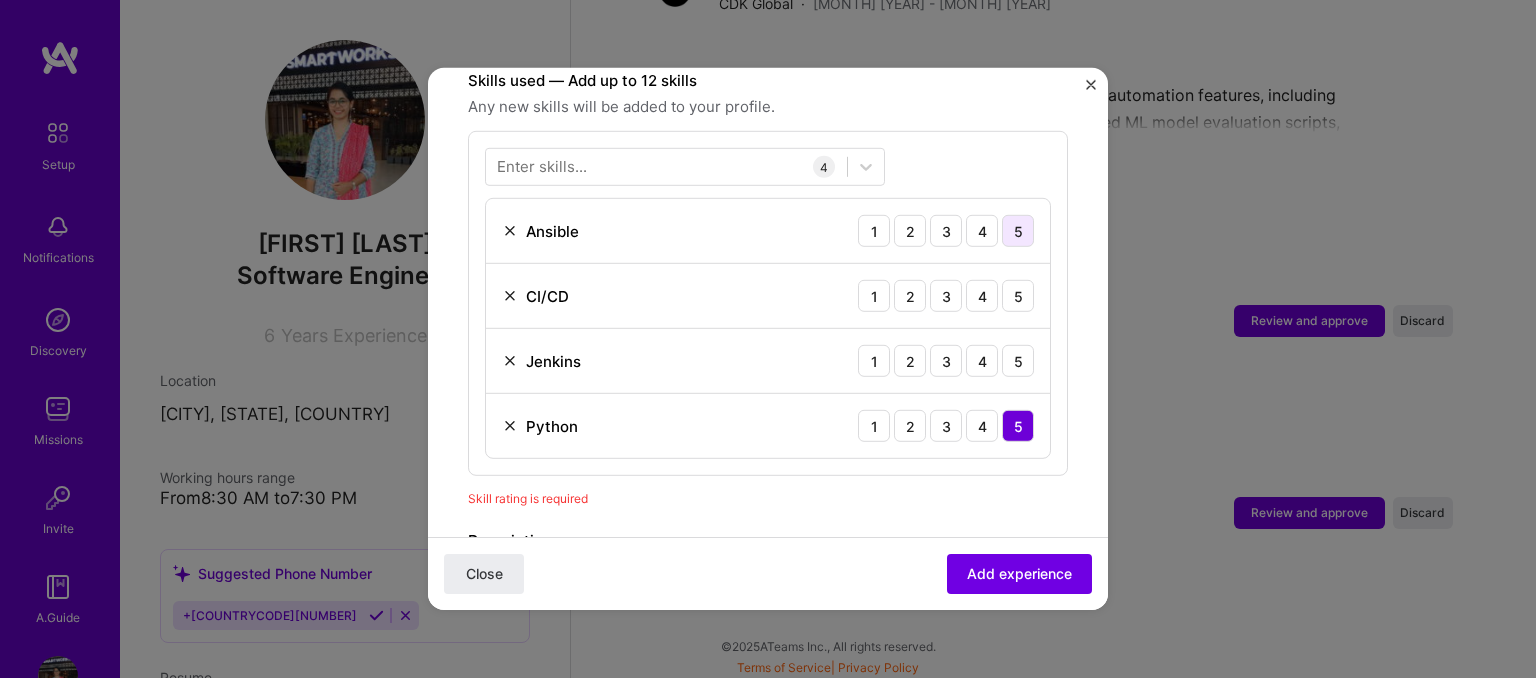 click on "5" at bounding box center (1018, 231) 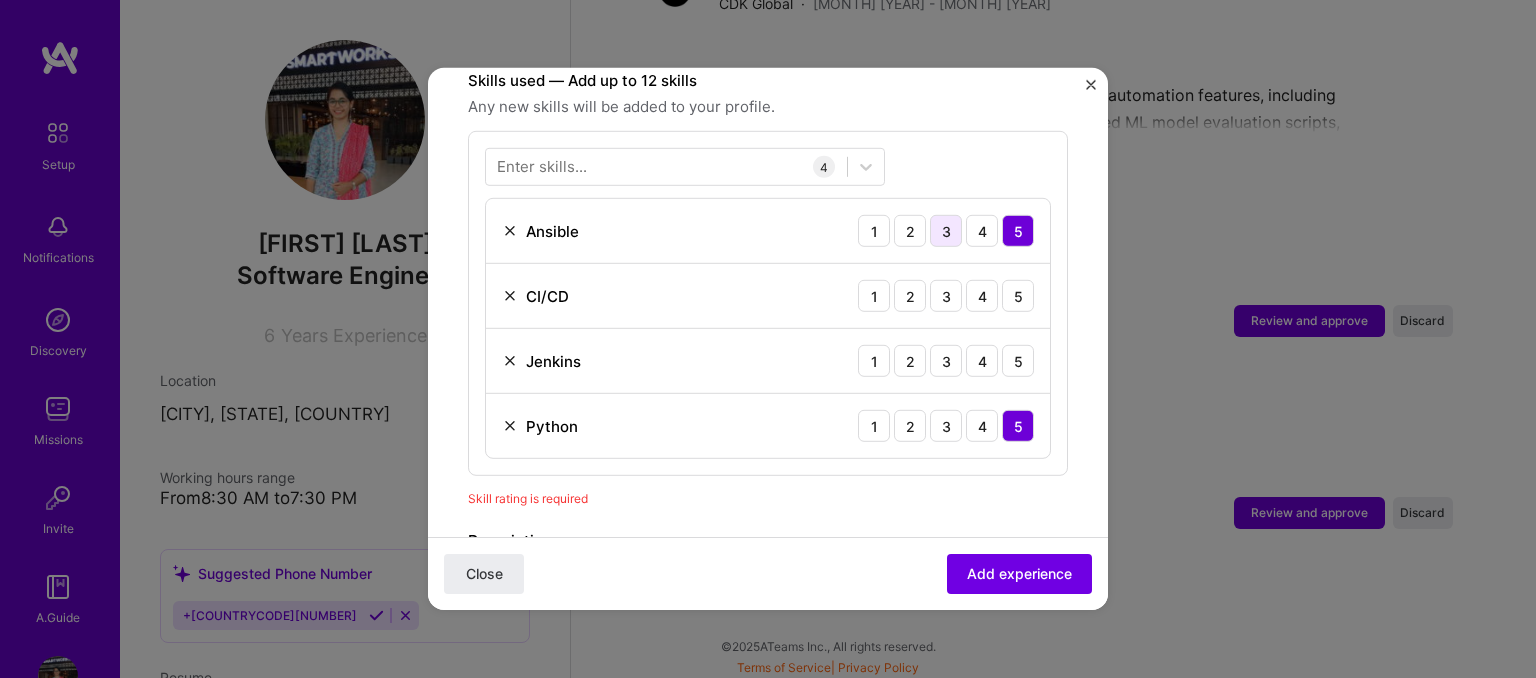 click on "3" at bounding box center (946, 231) 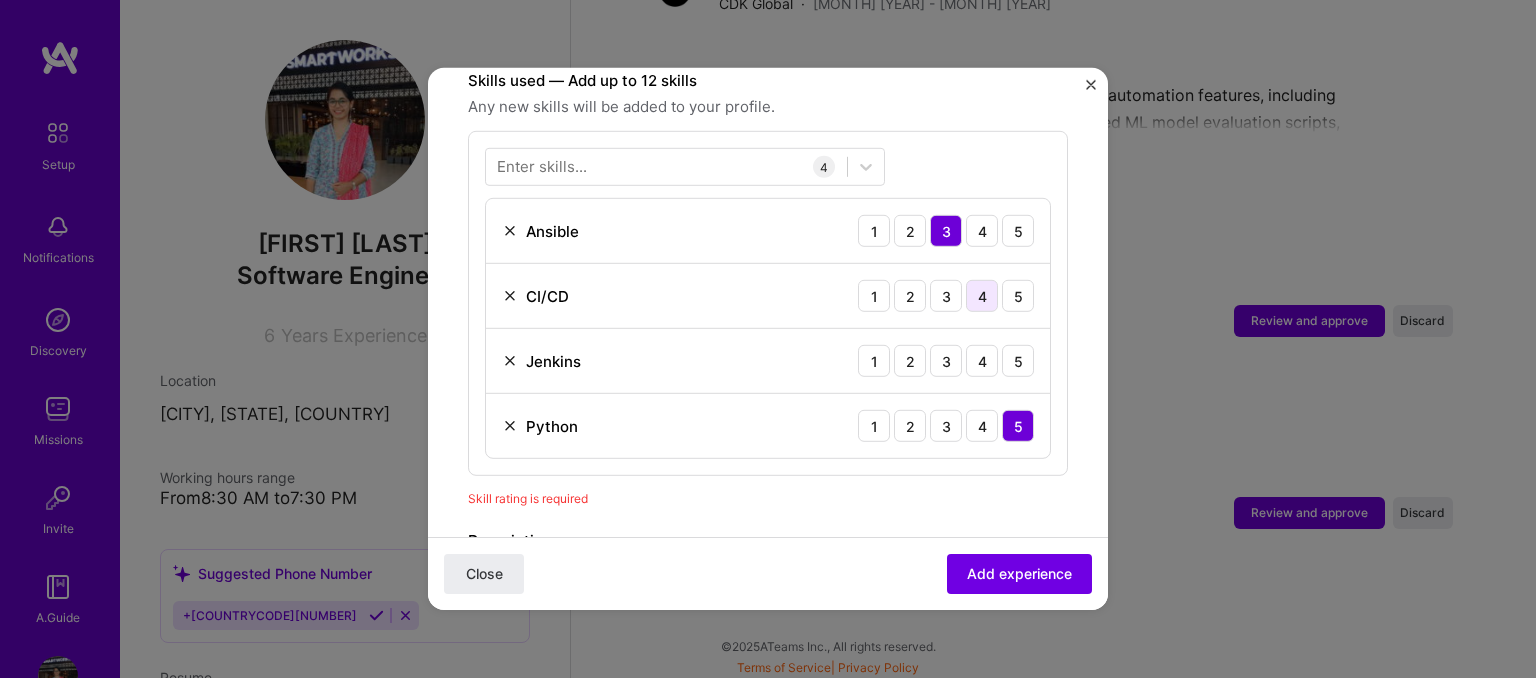 click on "4" at bounding box center [982, 296] 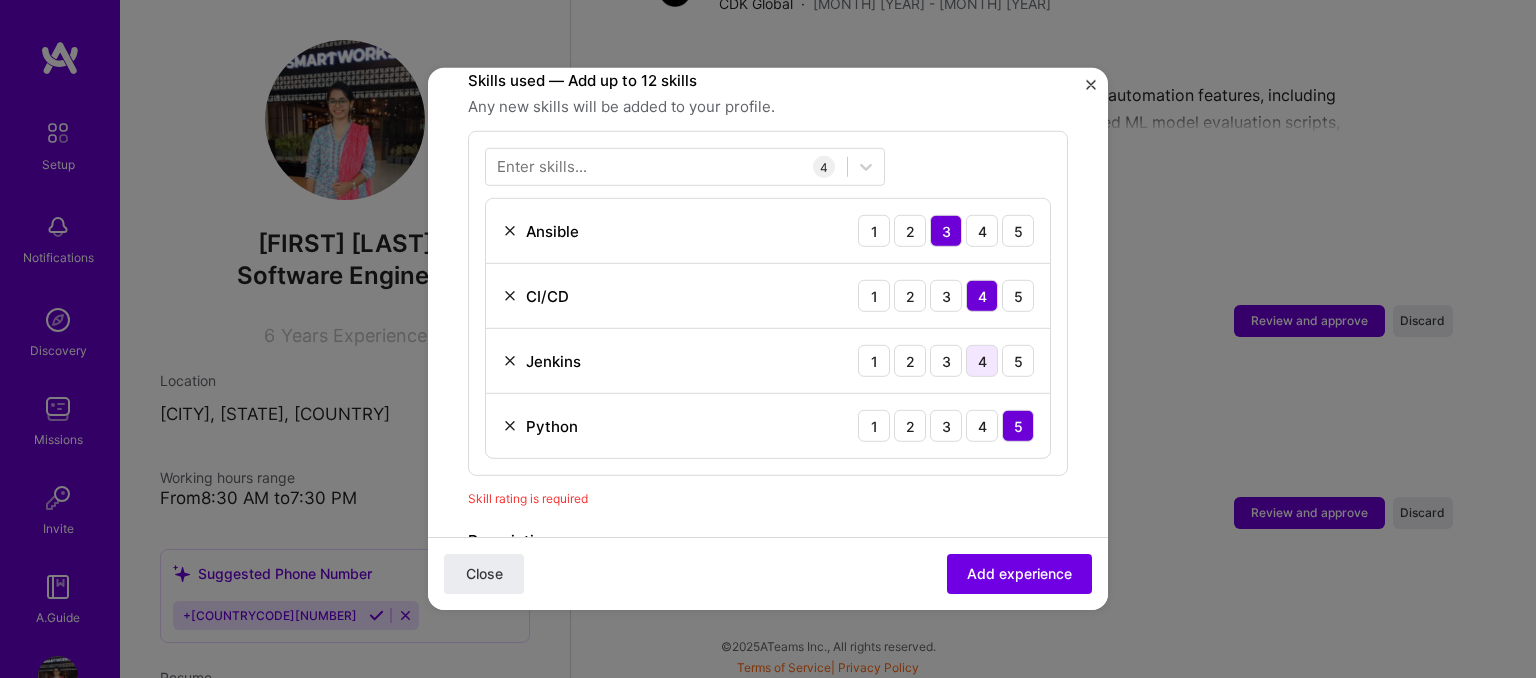click on "4" at bounding box center [982, 361] 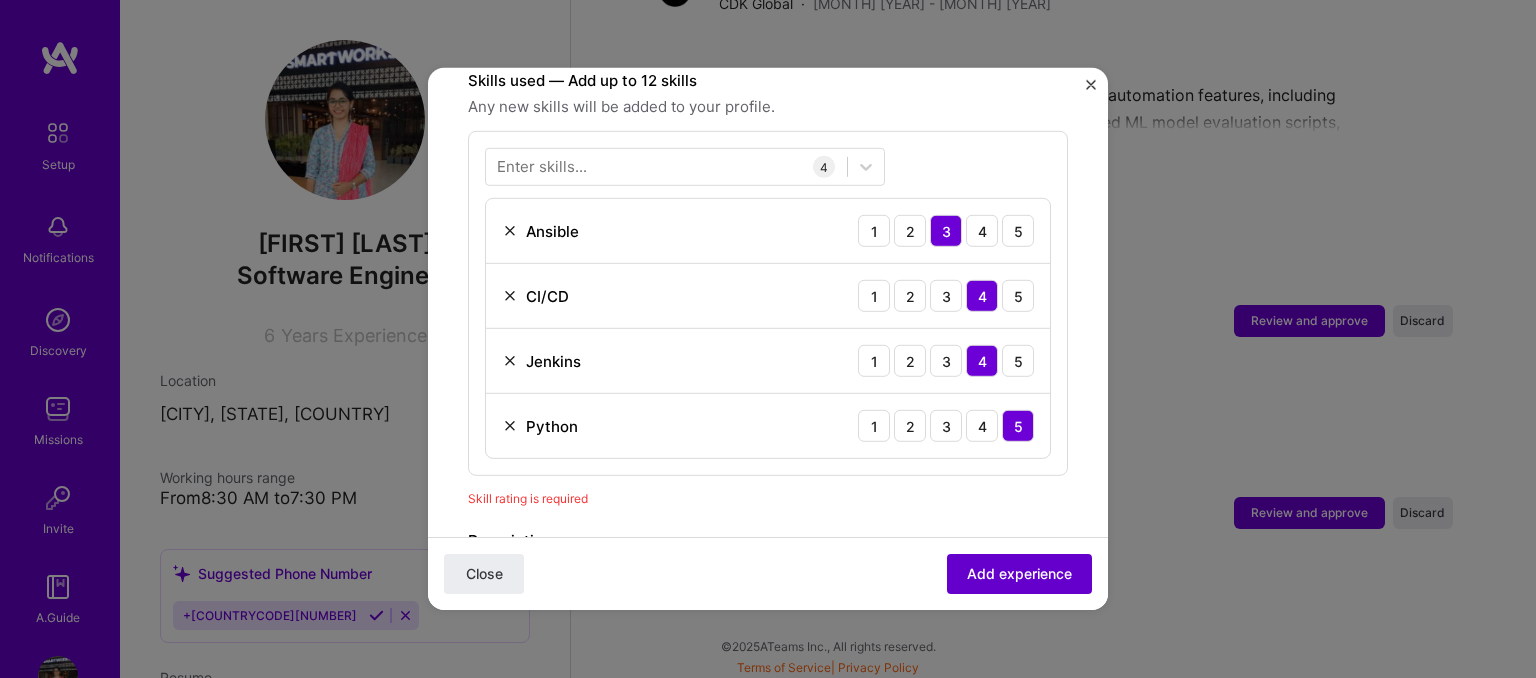 click on "Add experience" at bounding box center (1019, 574) 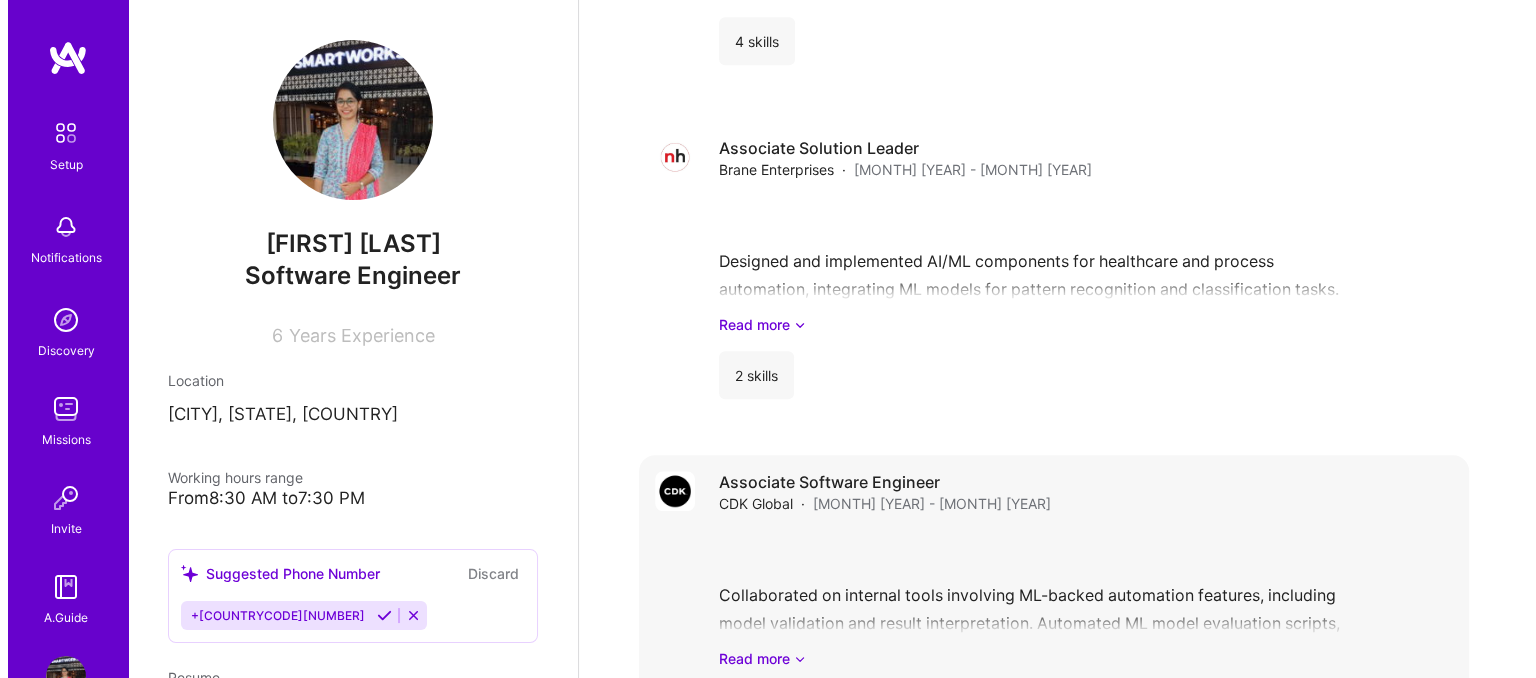 scroll, scrollTop: 2150, scrollLeft: 0, axis: vertical 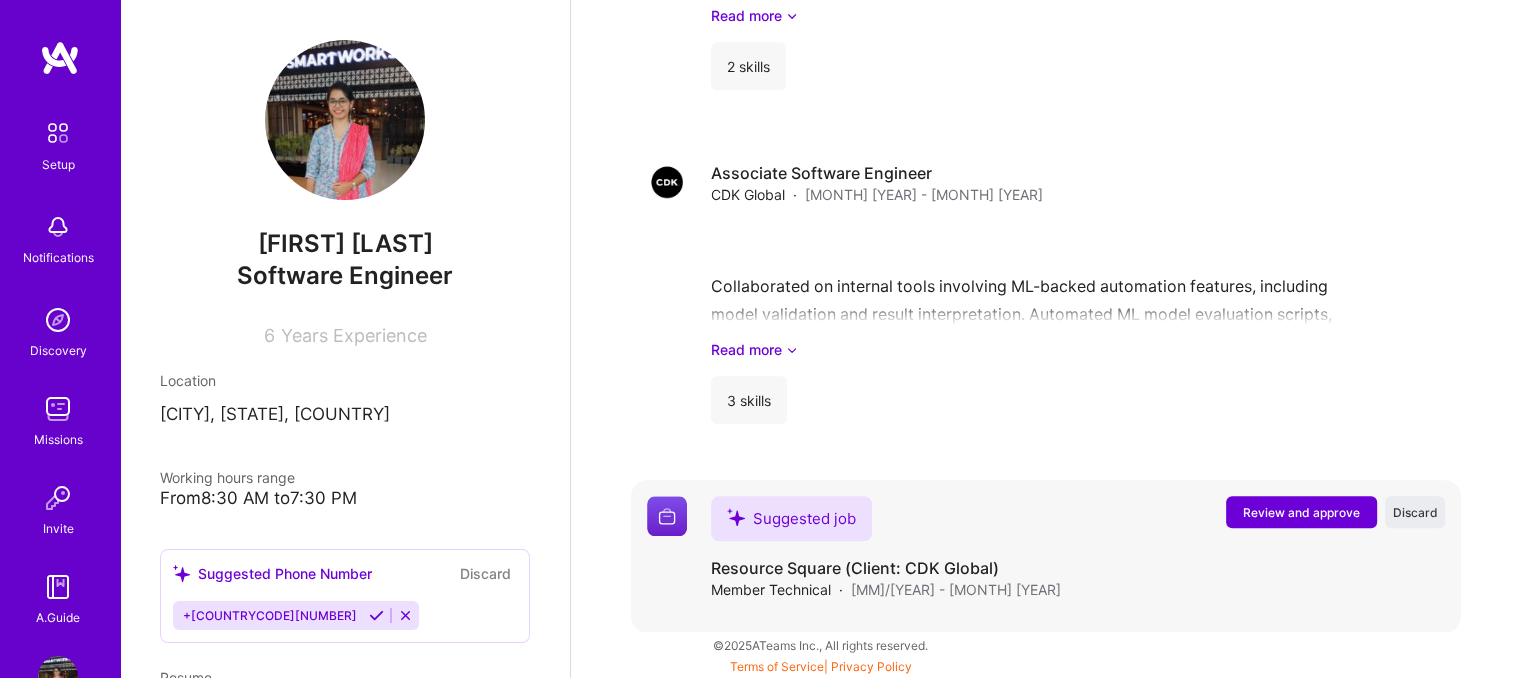 click on "Review and approve" at bounding box center [1301, 512] 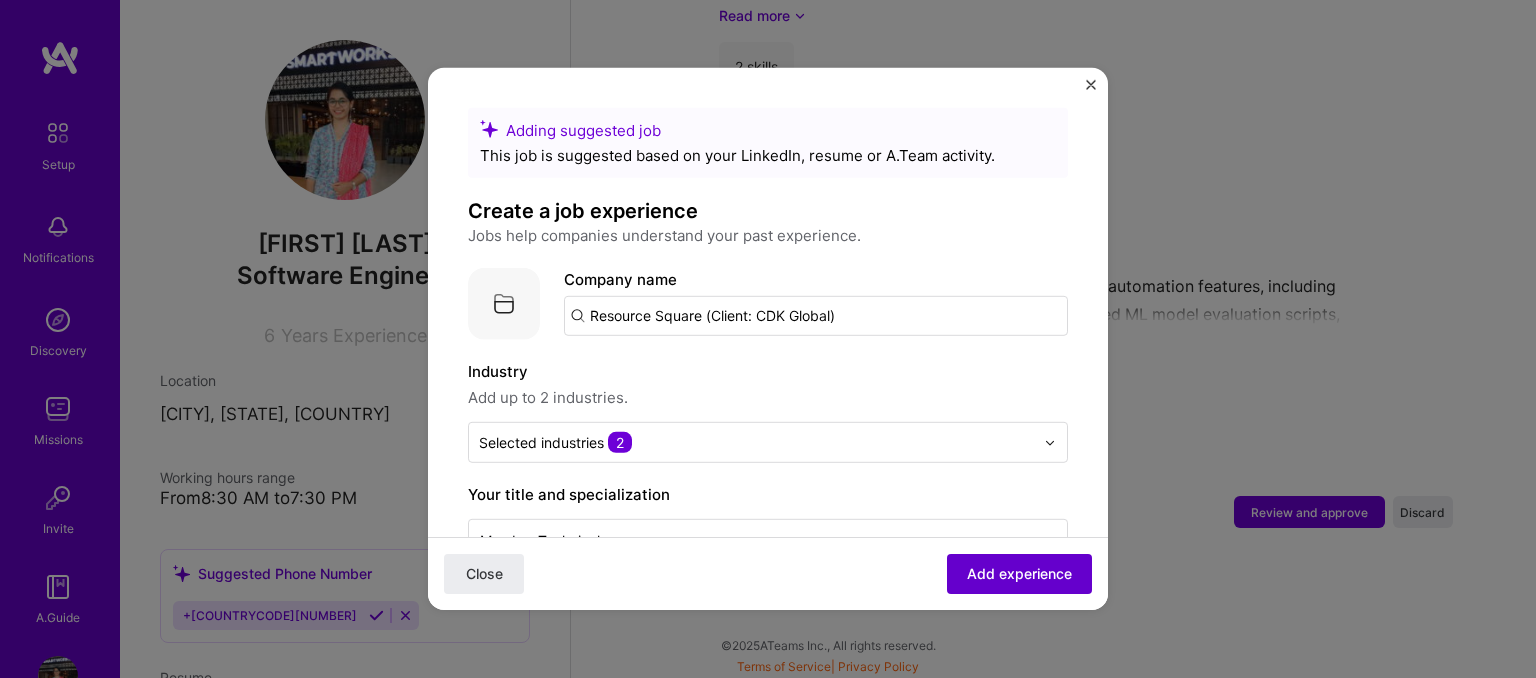 click on "Add experience" at bounding box center (1019, 574) 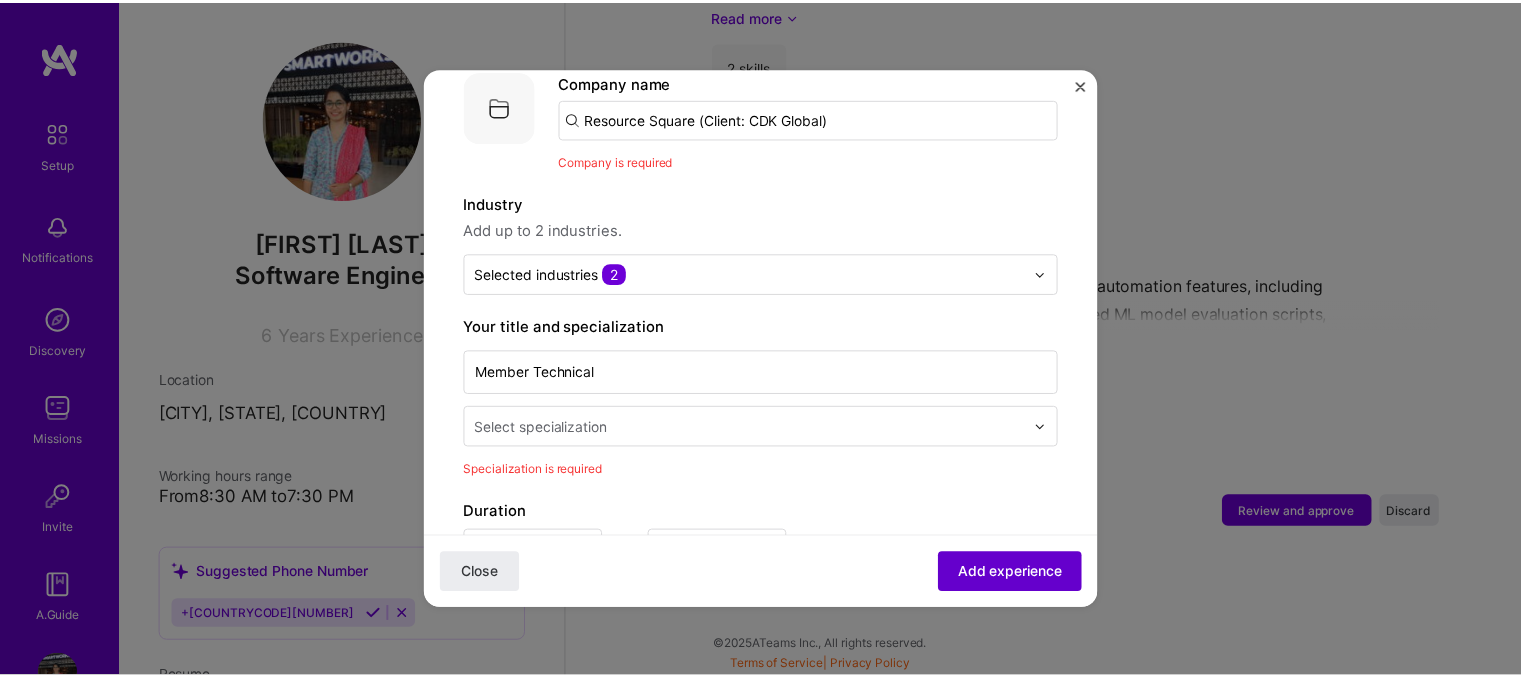 scroll, scrollTop: 200, scrollLeft: 0, axis: vertical 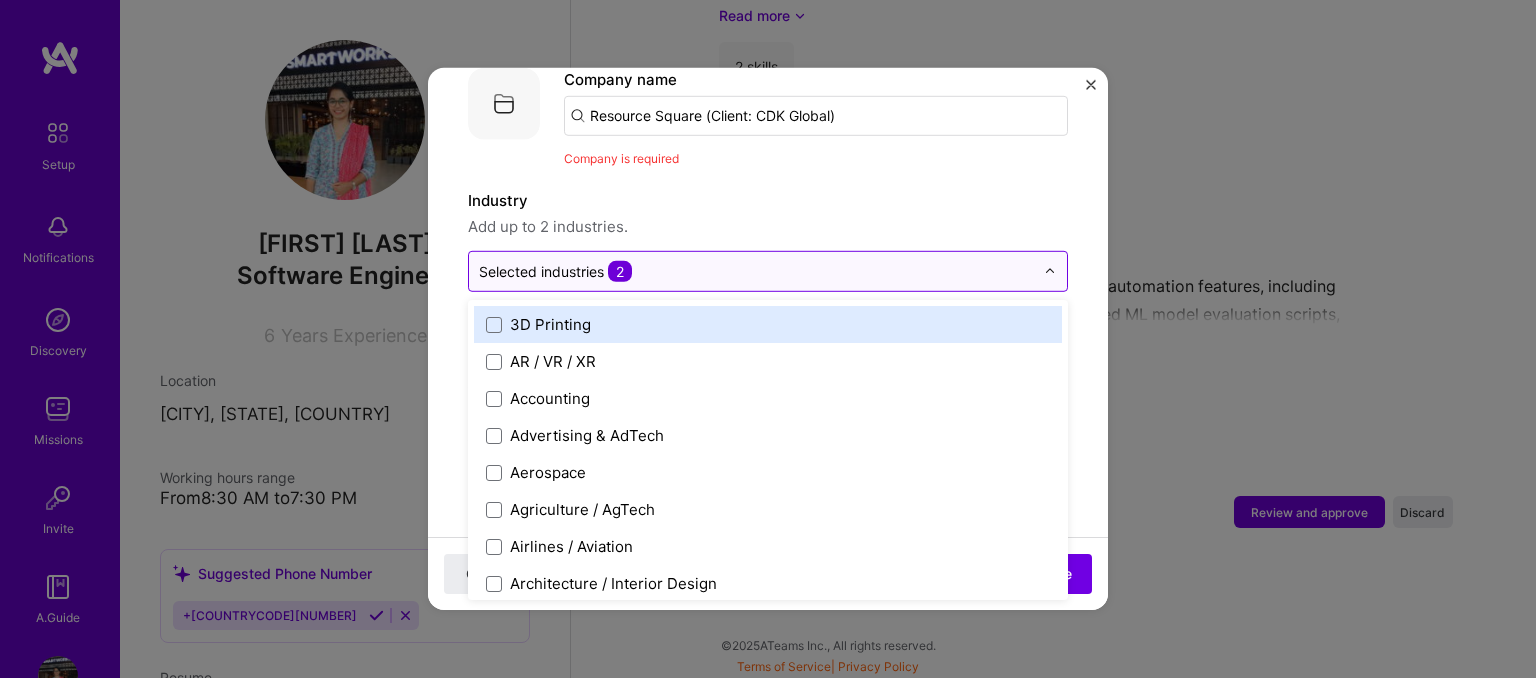click at bounding box center (756, 271) 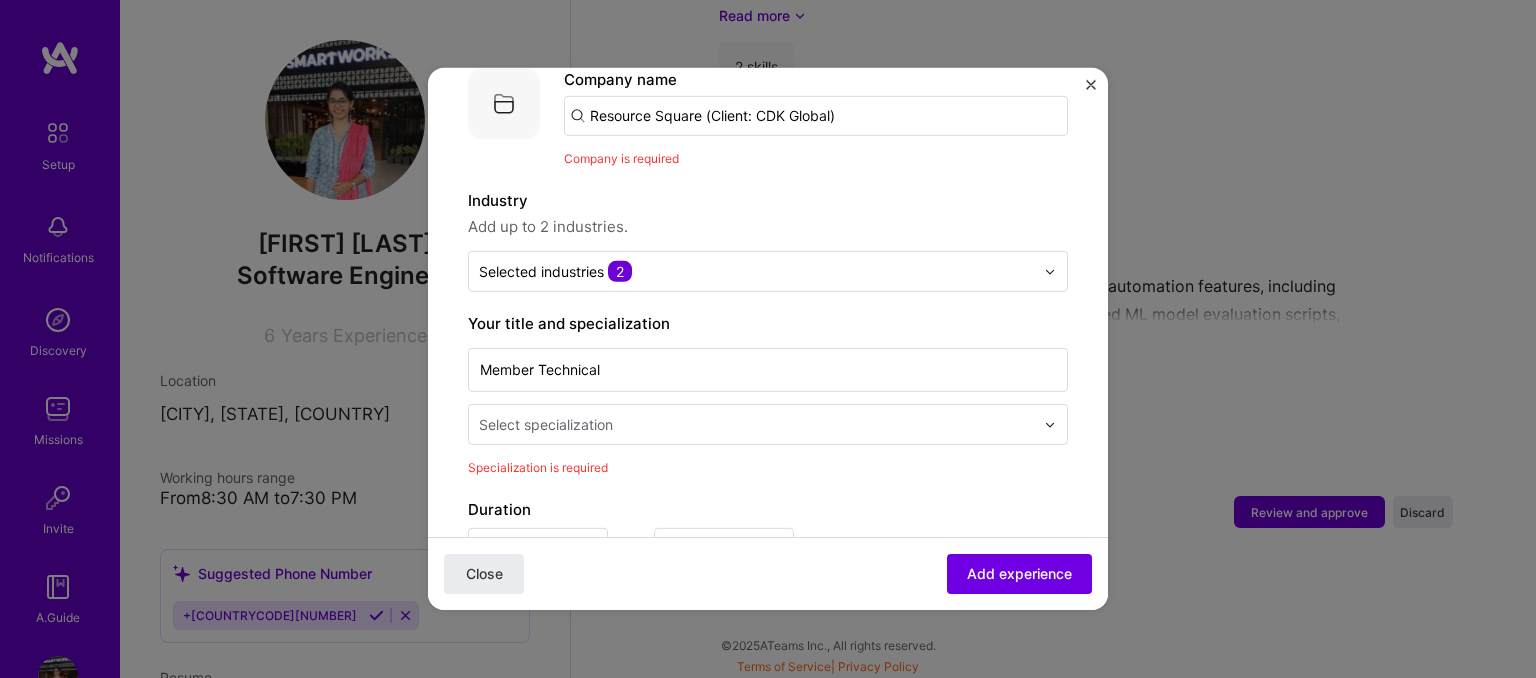 click on "Adding suggested job This job is suggested based on your LinkedIn, resume or A.Team activity. Create a job experience Jobs help companies understand your past experience. Company logo Company name Resource Square (Client: CDK Global)
Company is required Industry Add up to 2 industries. Selected industries 2 Your title and specialization Member Technical Select specialization Specialization is required Duration Dec, [YEAR]
to Jul, [YEAR]
I still work here Skills used — Add up to 12 skills Any new skills will be added to your profile. Enter skills... 2 Linux 1 2 3 4 5 Python 1 2 3 4 5 Description 100 characters minimum 361 / 2,000  characters Did this role require you to manage team members? (Optional) Yes, I managed 0 team members. Were you involved from inception to launch (0 - >  1)? (Optional) Zero to one is creation and development of a unique product from the ground up. Select projects" at bounding box center [768, 697] 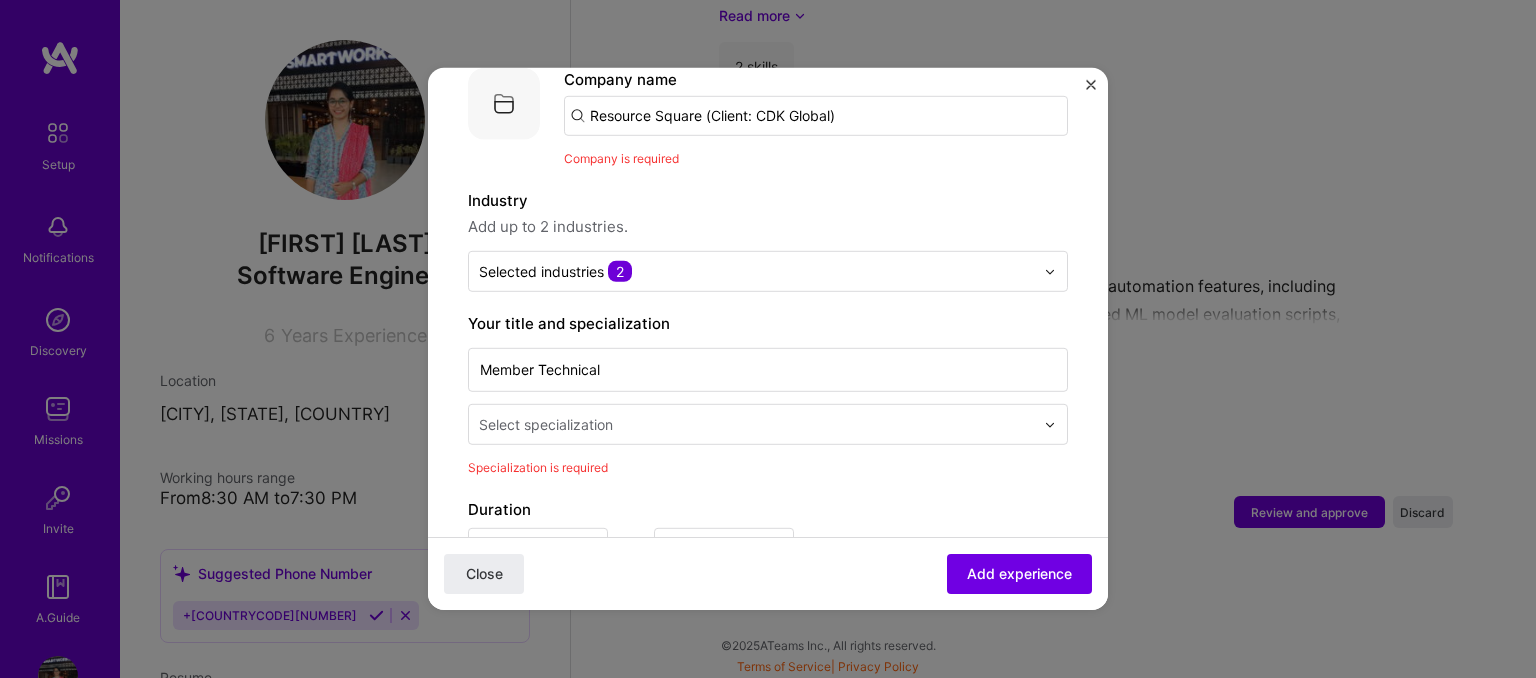click on "Resource Square (Client: CDK Global)" at bounding box center (816, 116) 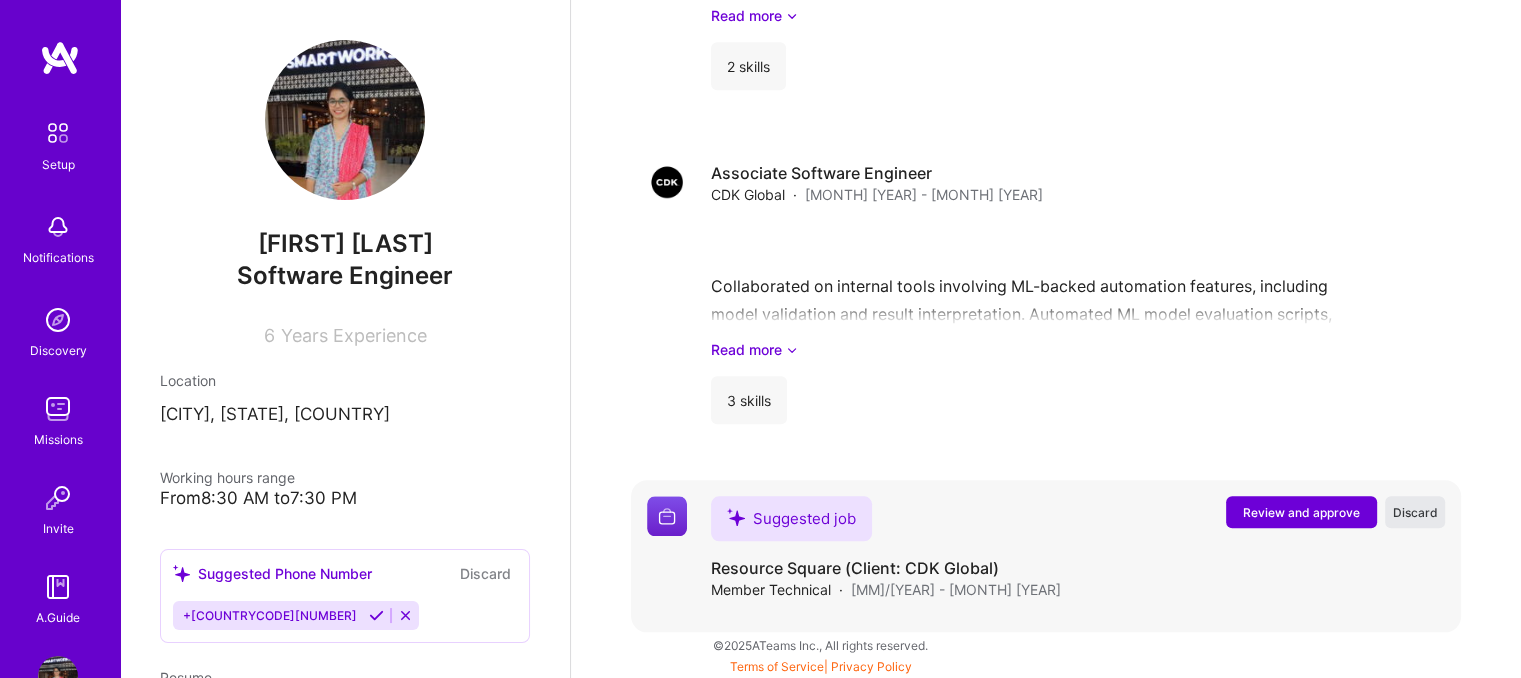 click on "Discard" at bounding box center [1415, 512] 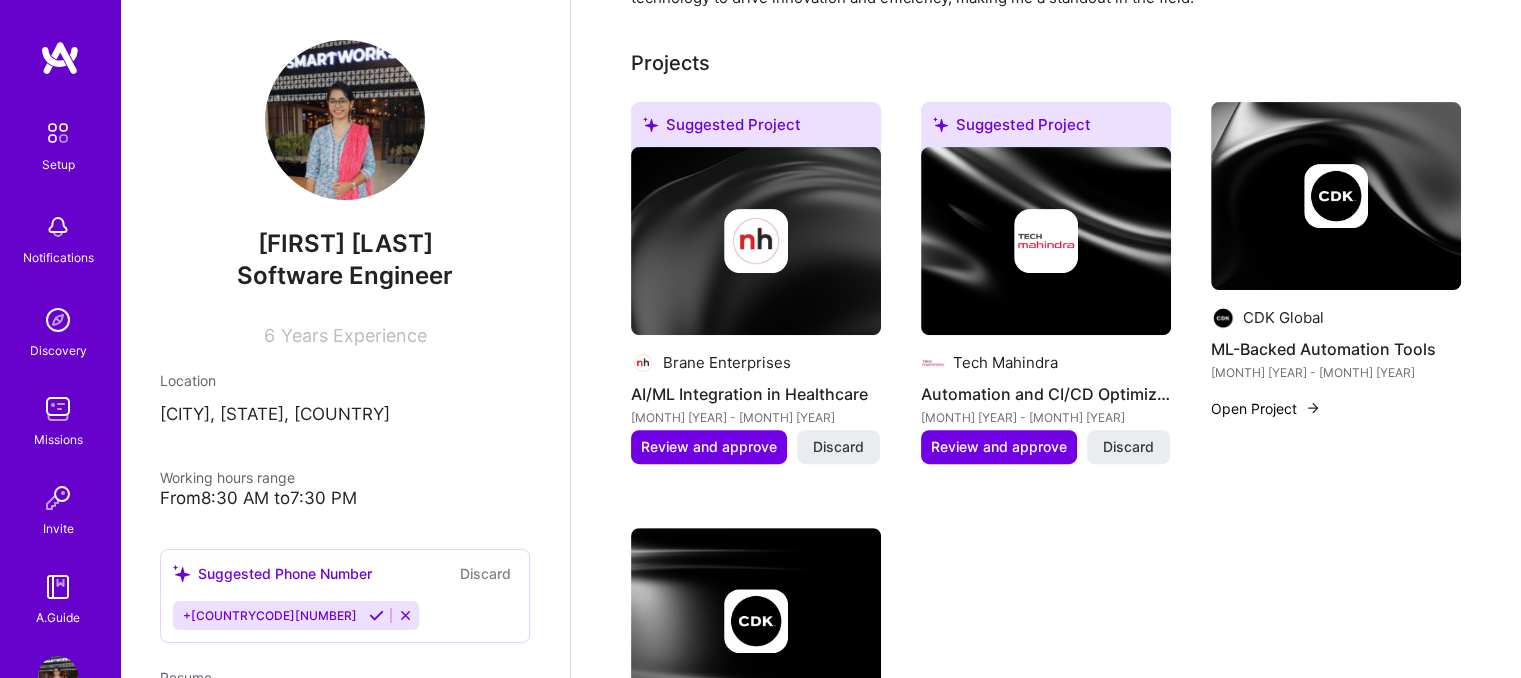 scroll, scrollTop: 0, scrollLeft: 0, axis: both 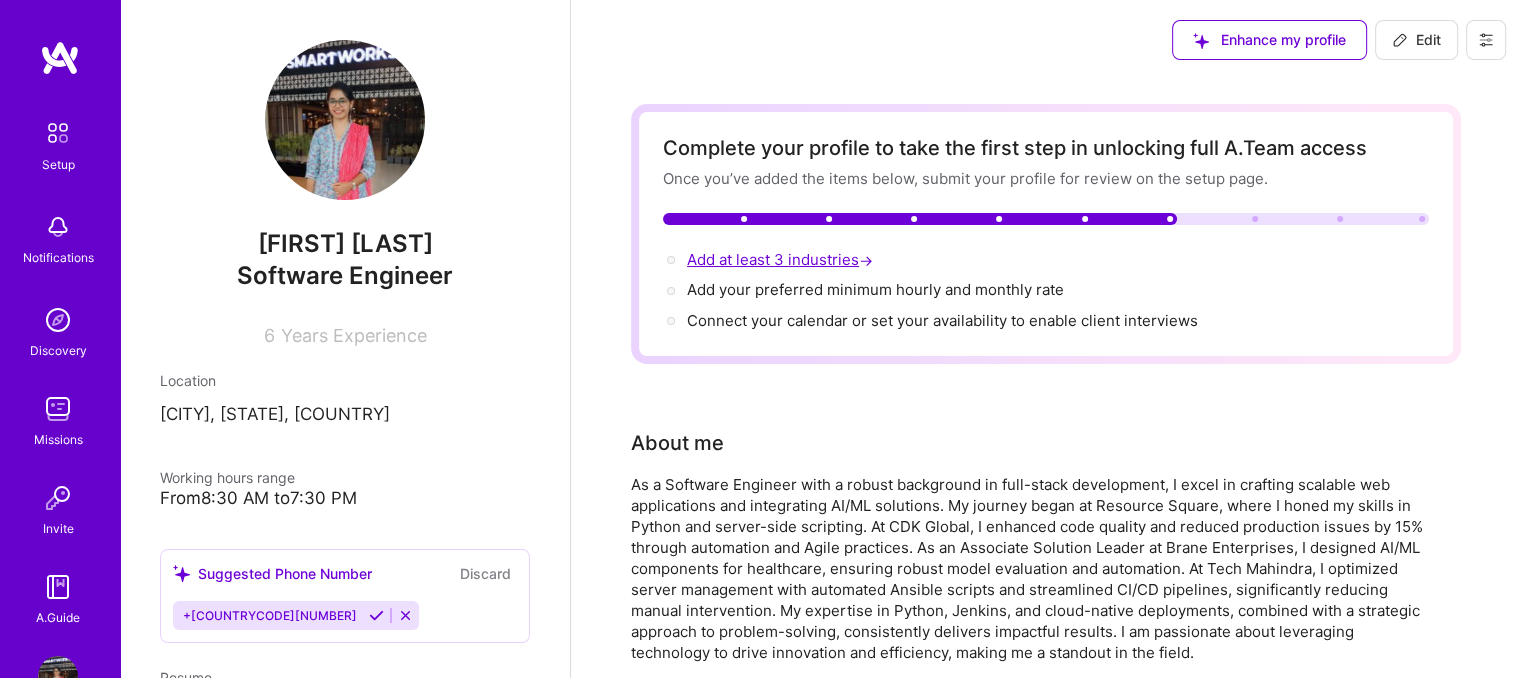 click on "Add at least 3 industries  →" at bounding box center (782, 259) 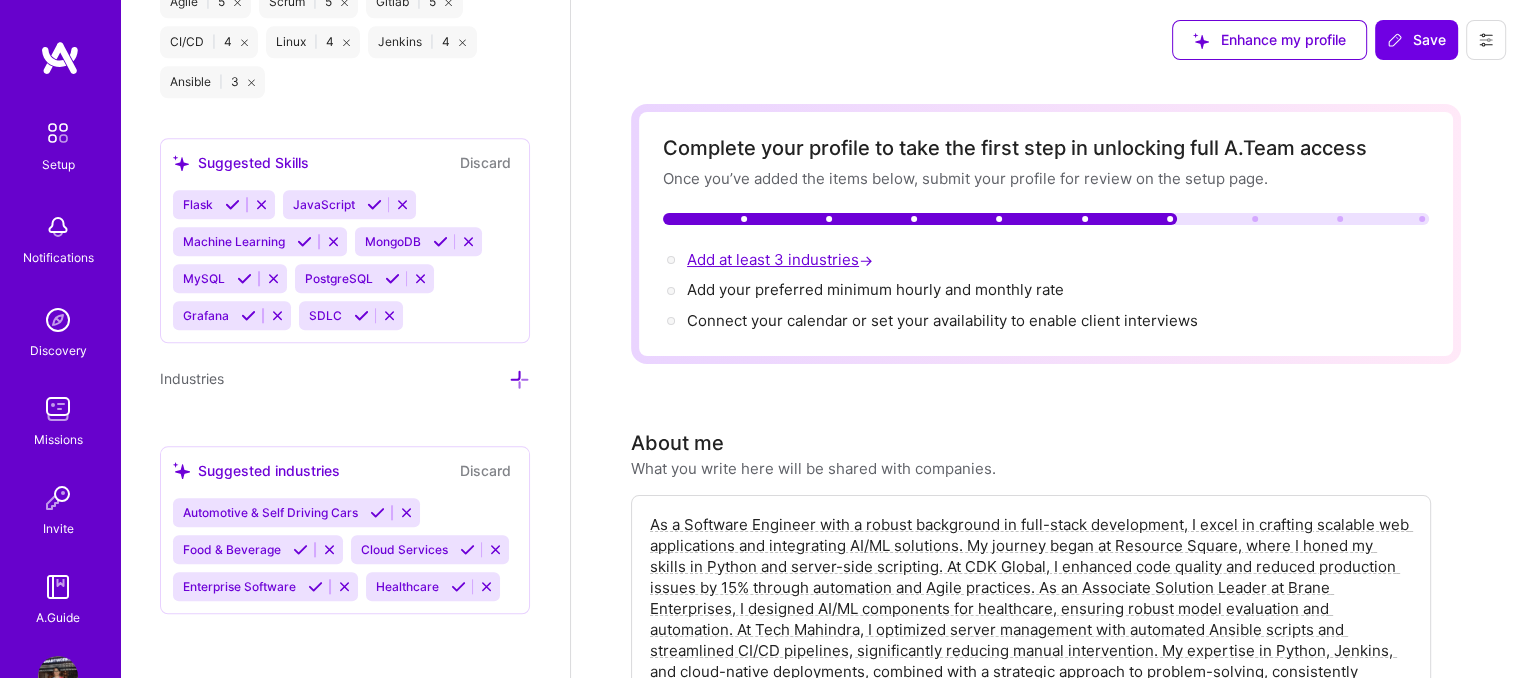scroll, scrollTop: 1919, scrollLeft: 0, axis: vertical 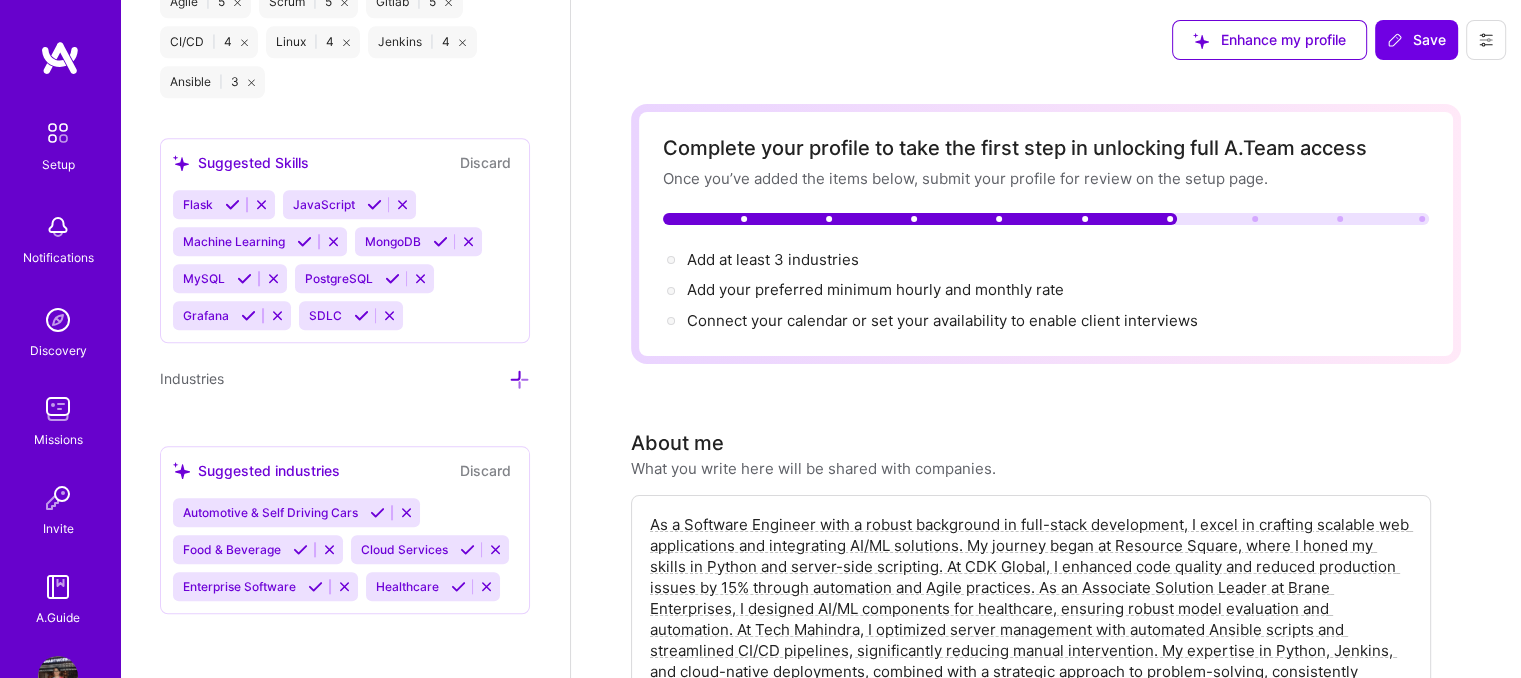 click at bounding box center [467, 549] 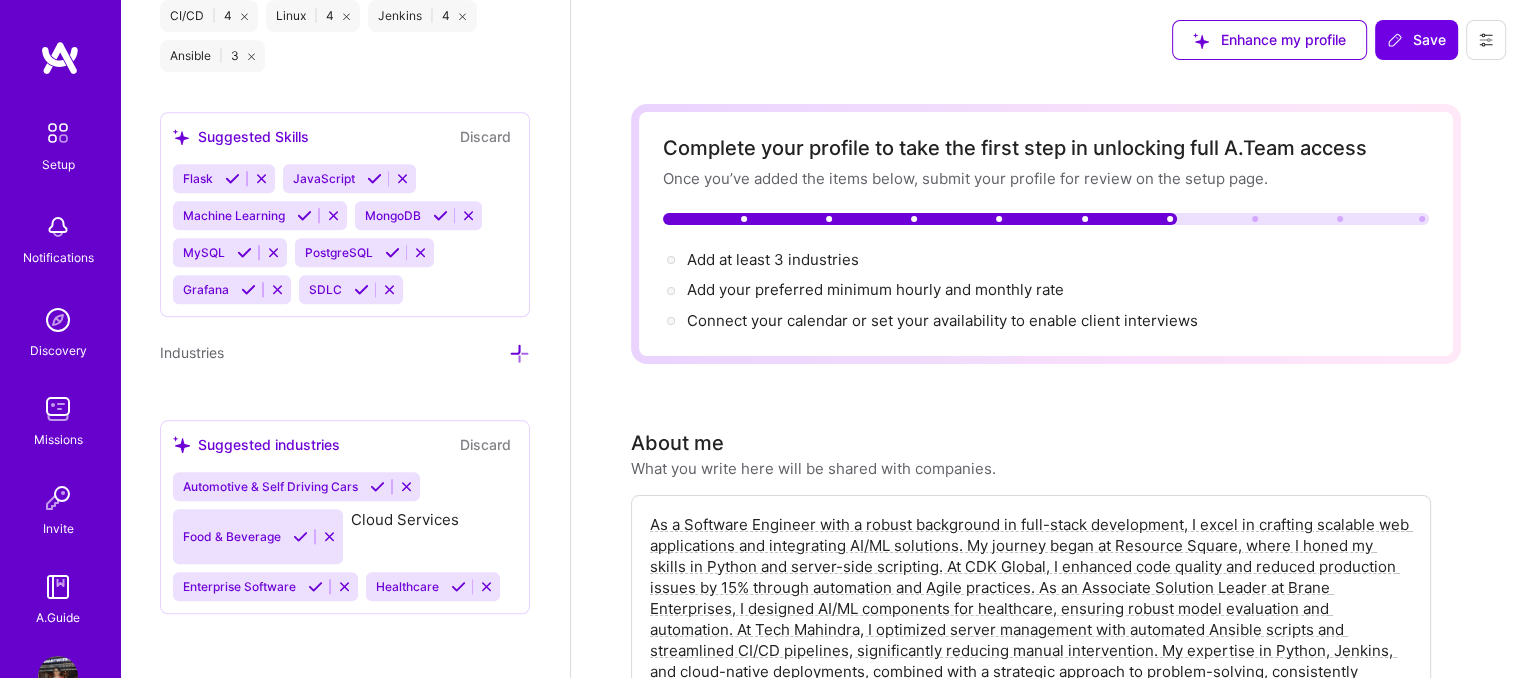 scroll, scrollTop: 1882, scrollLeft: 0, axis: vertical 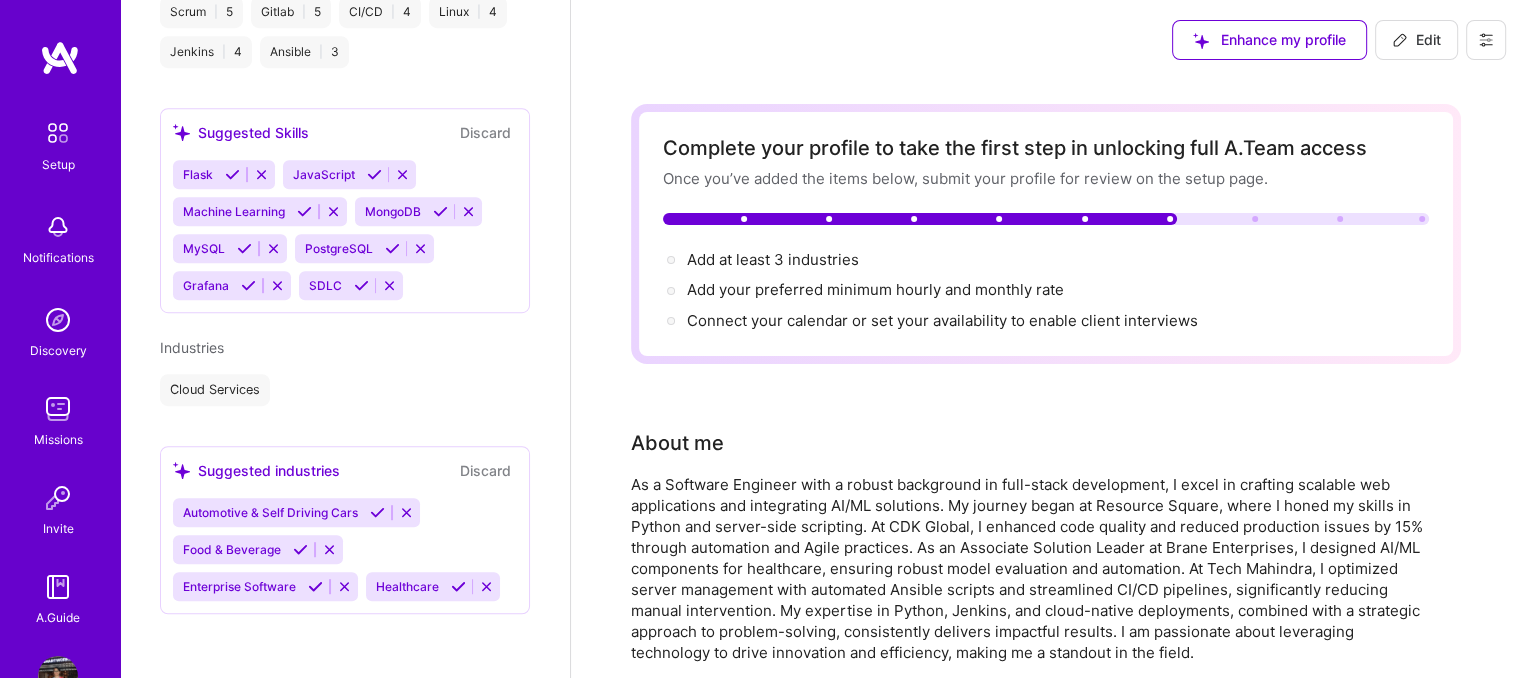 click at bounding box center [458, 586] 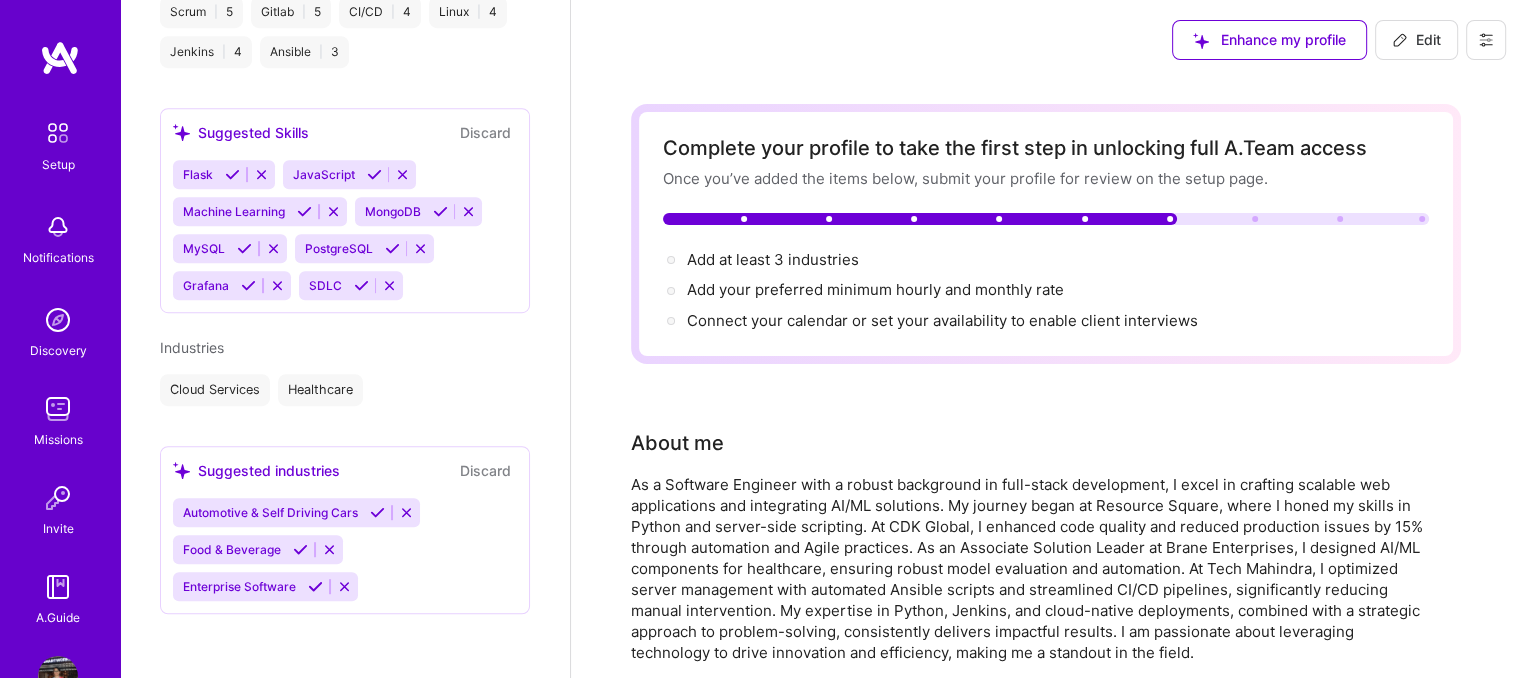 click at bounding box center (315, 586) 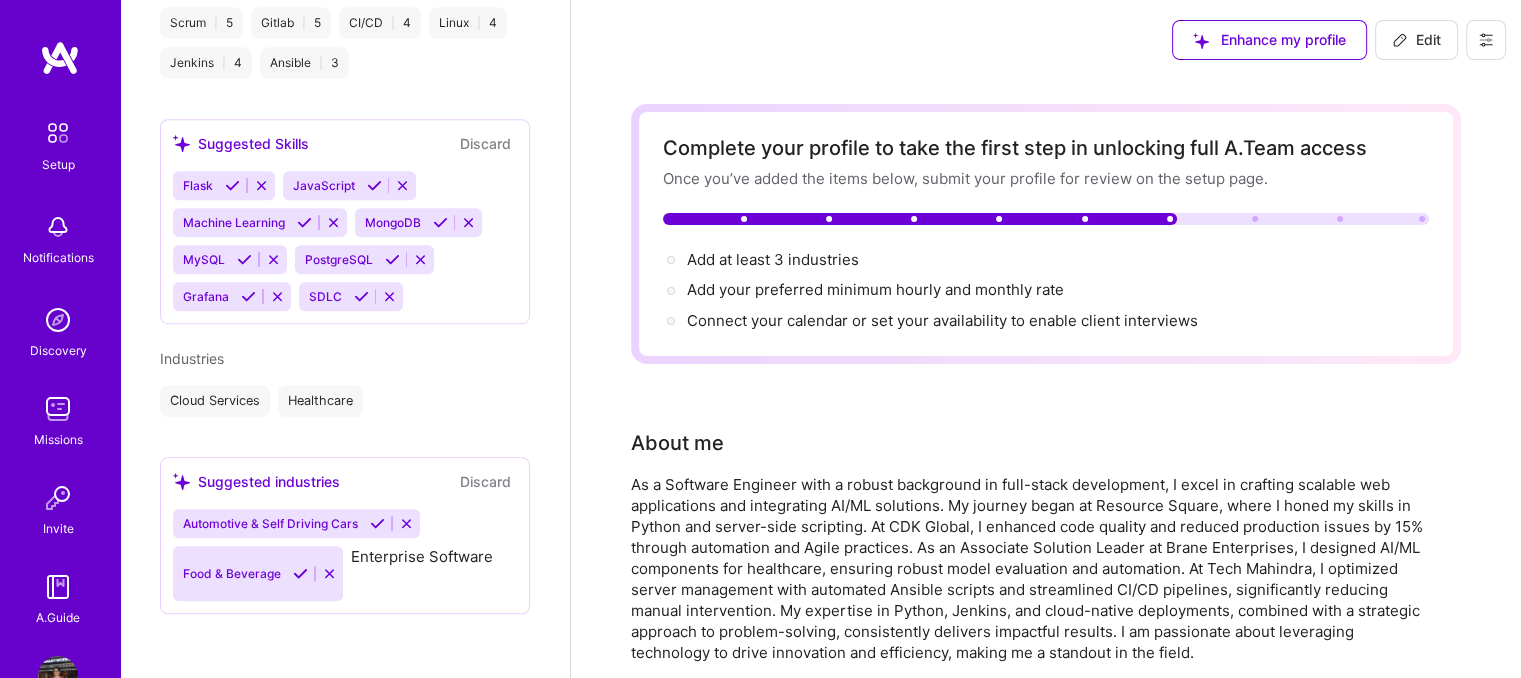 scroll, scrollTop: 1061, scrollLeft: 0, axis: vertical 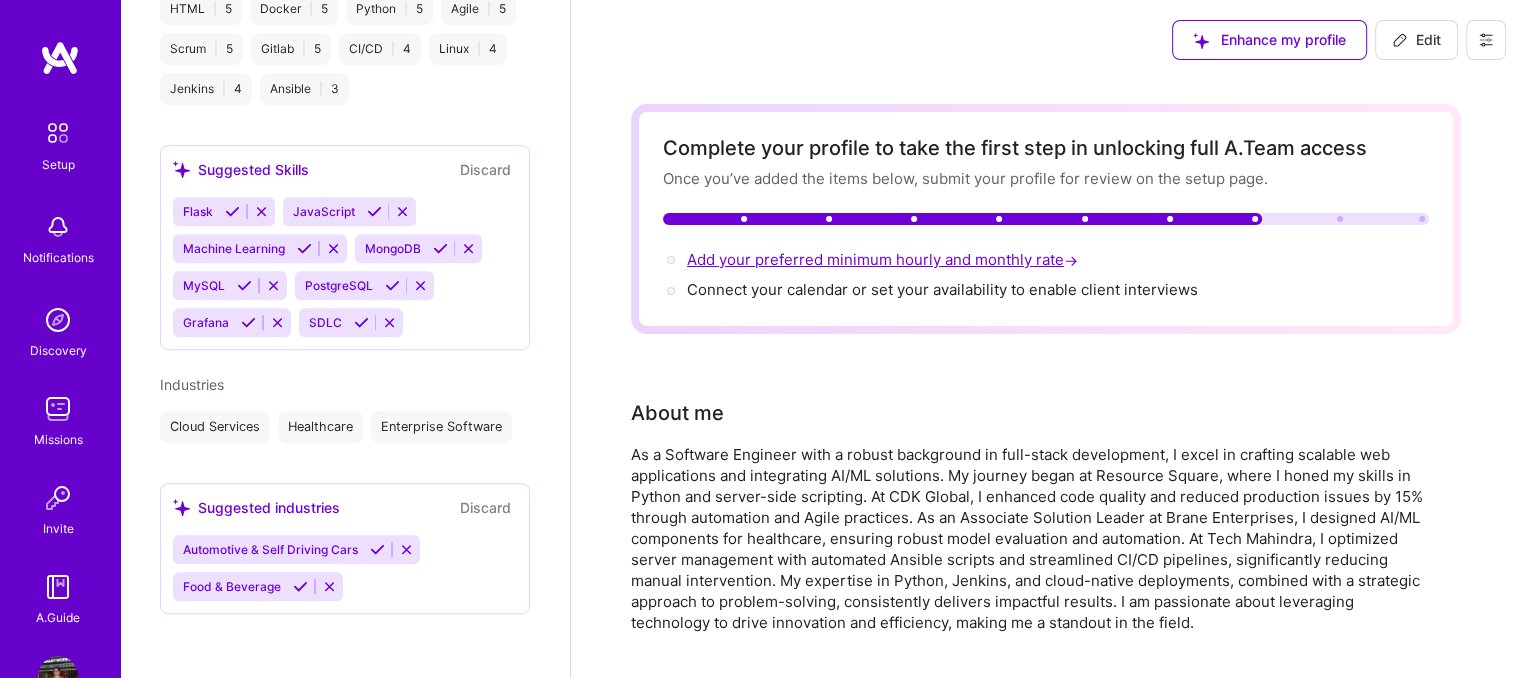 click on "Add your preferred minimum hourly and monthly rate  →" at bounding box center [884, 259] 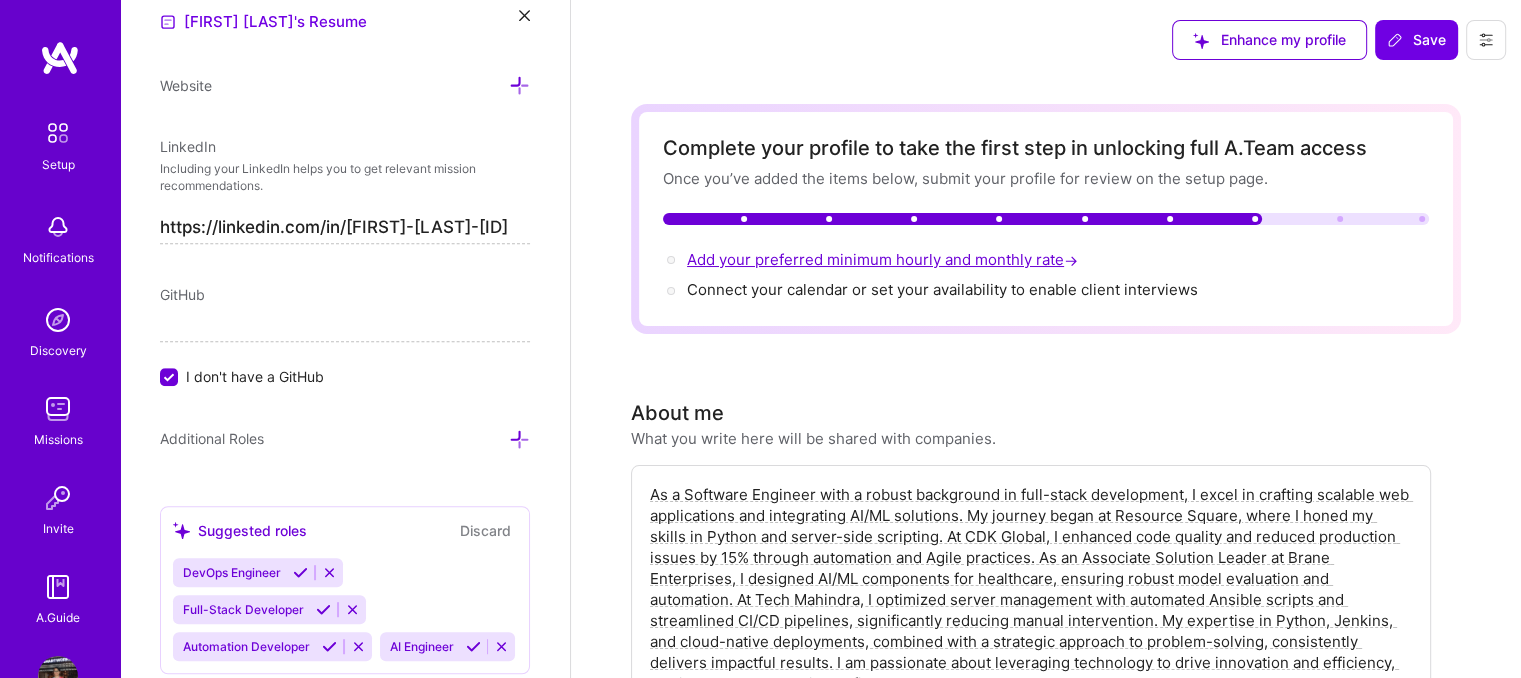 scroll, scrollTop: 948, scrollLeft: 0, axis: vertical 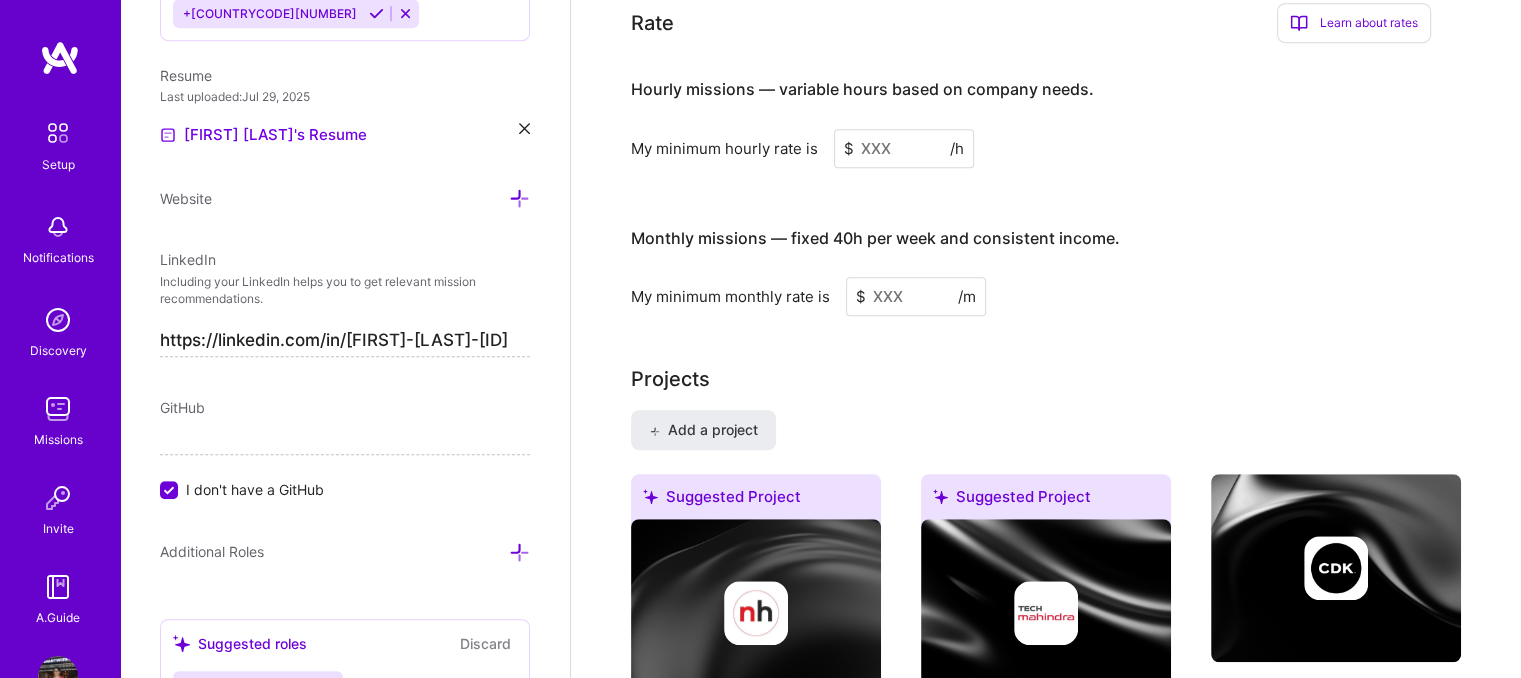 click at bounding box center [904, 148] 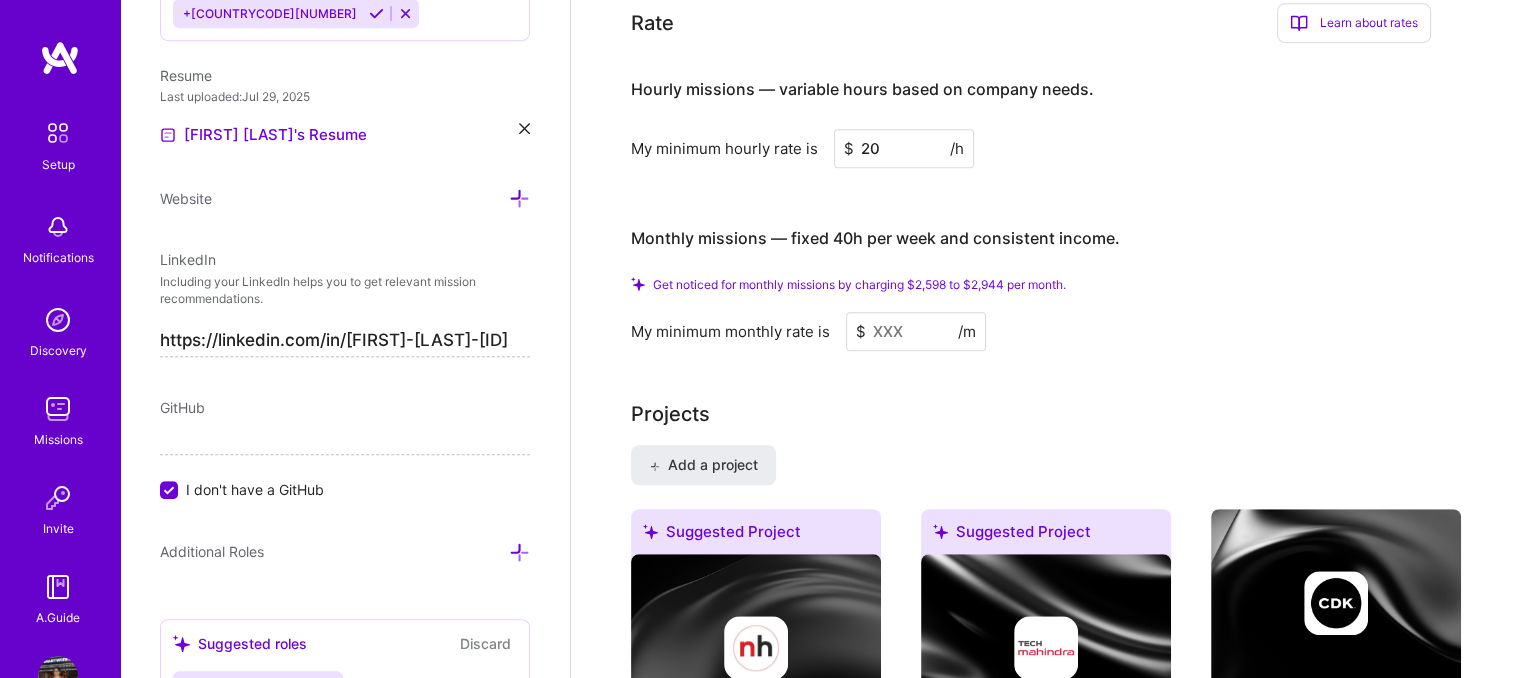 type on "2" 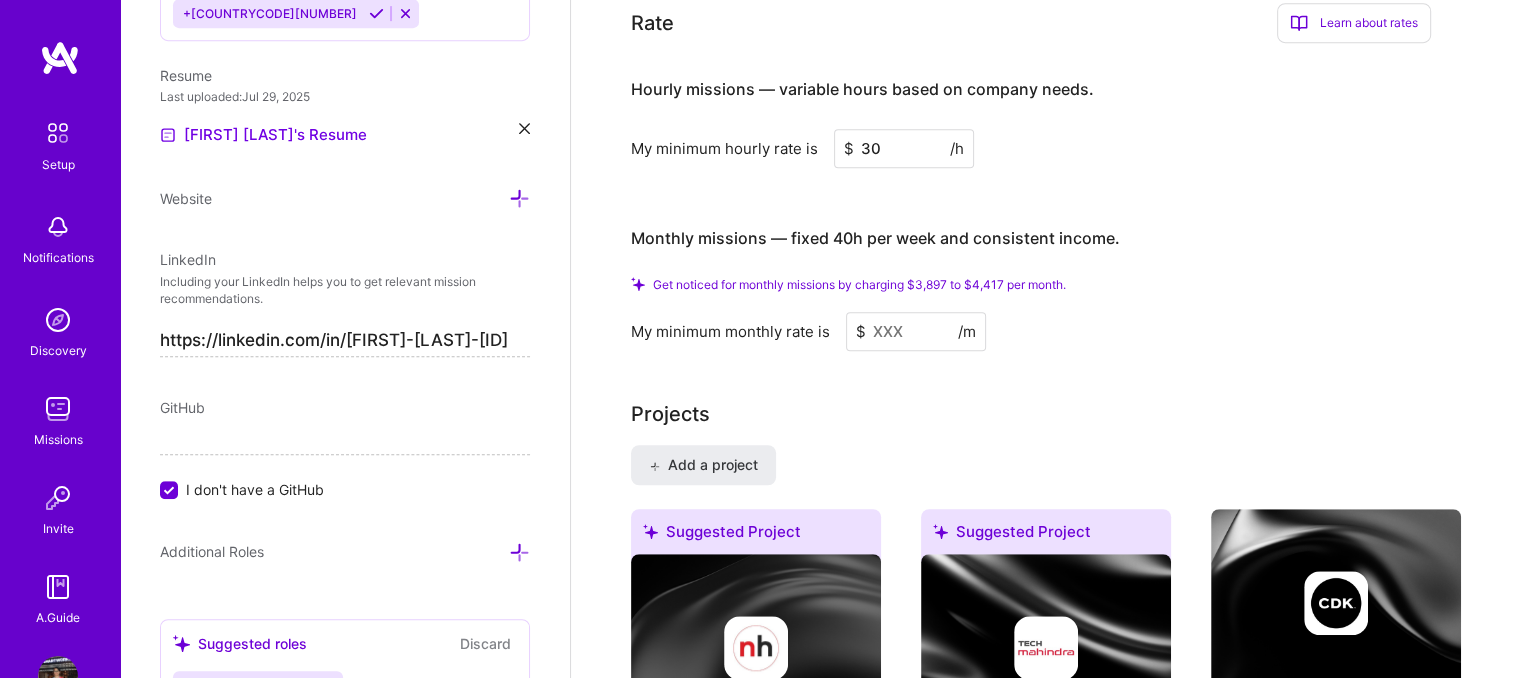 type on "30" 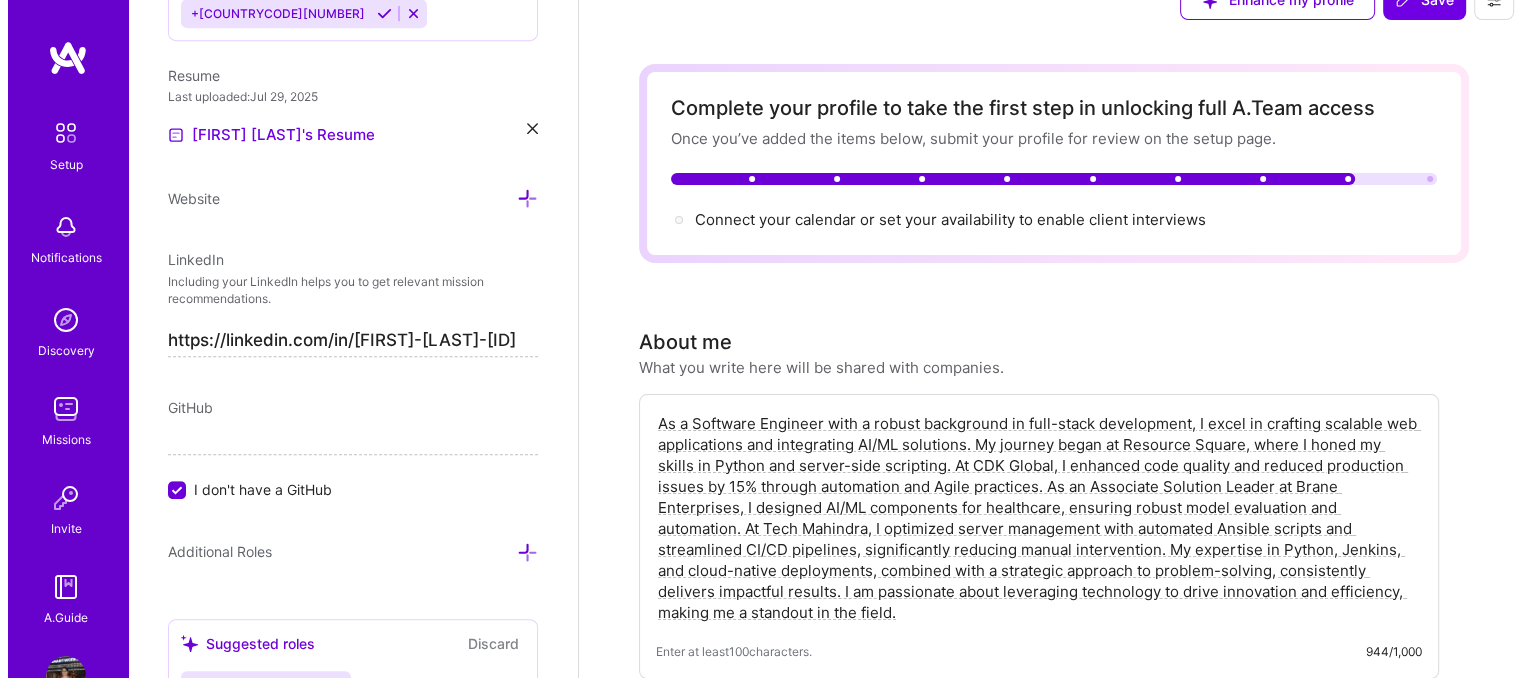 scroll, scrollTop: 0, scrollLeft: 0, axis: both 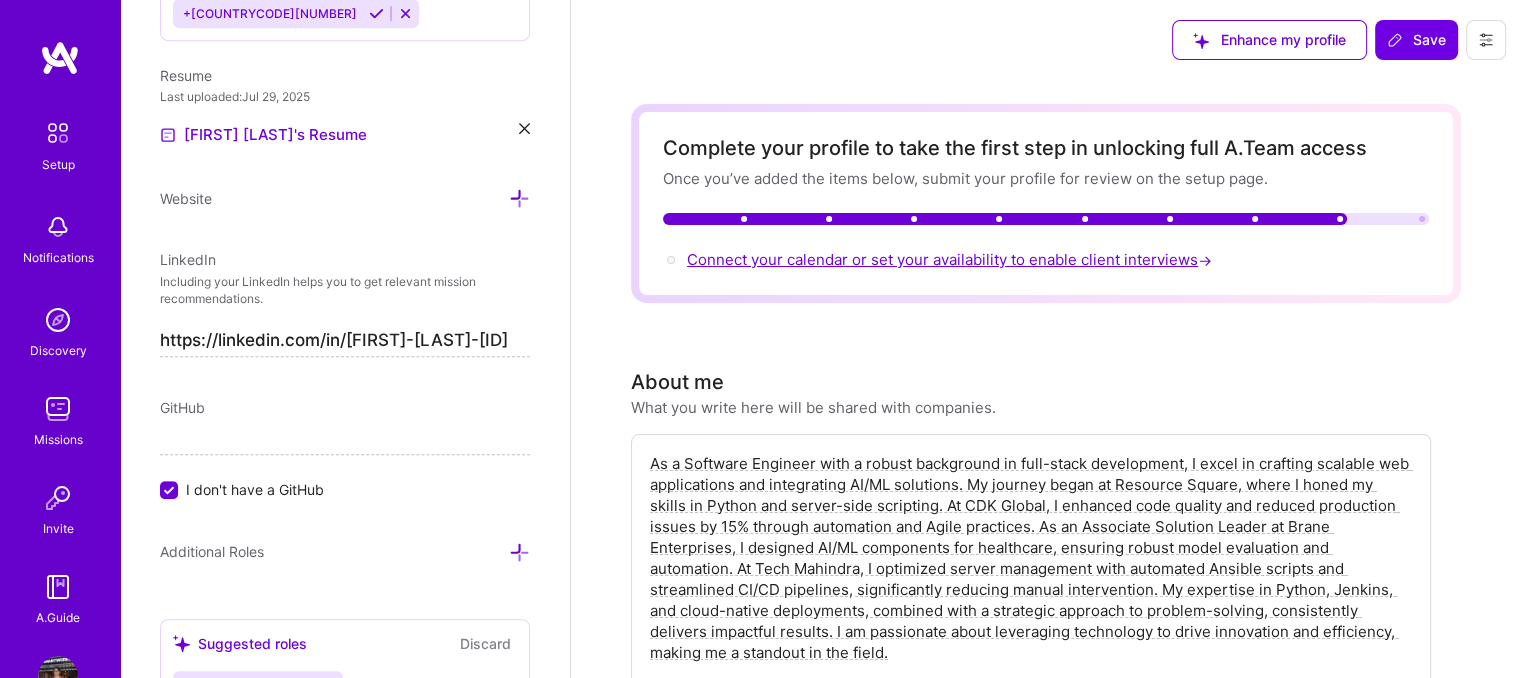 type on "4500" 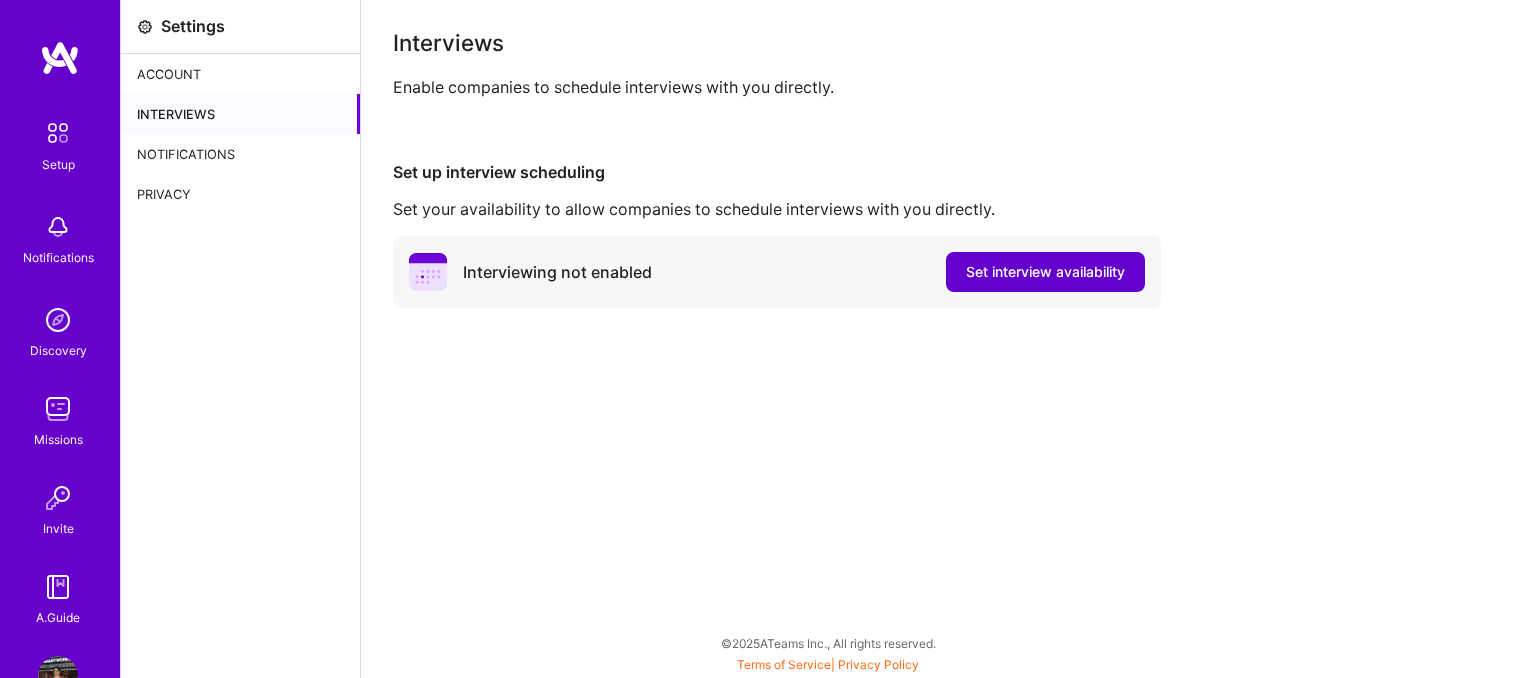 click on "Set interview availability" at bounding box center (1045, 272) 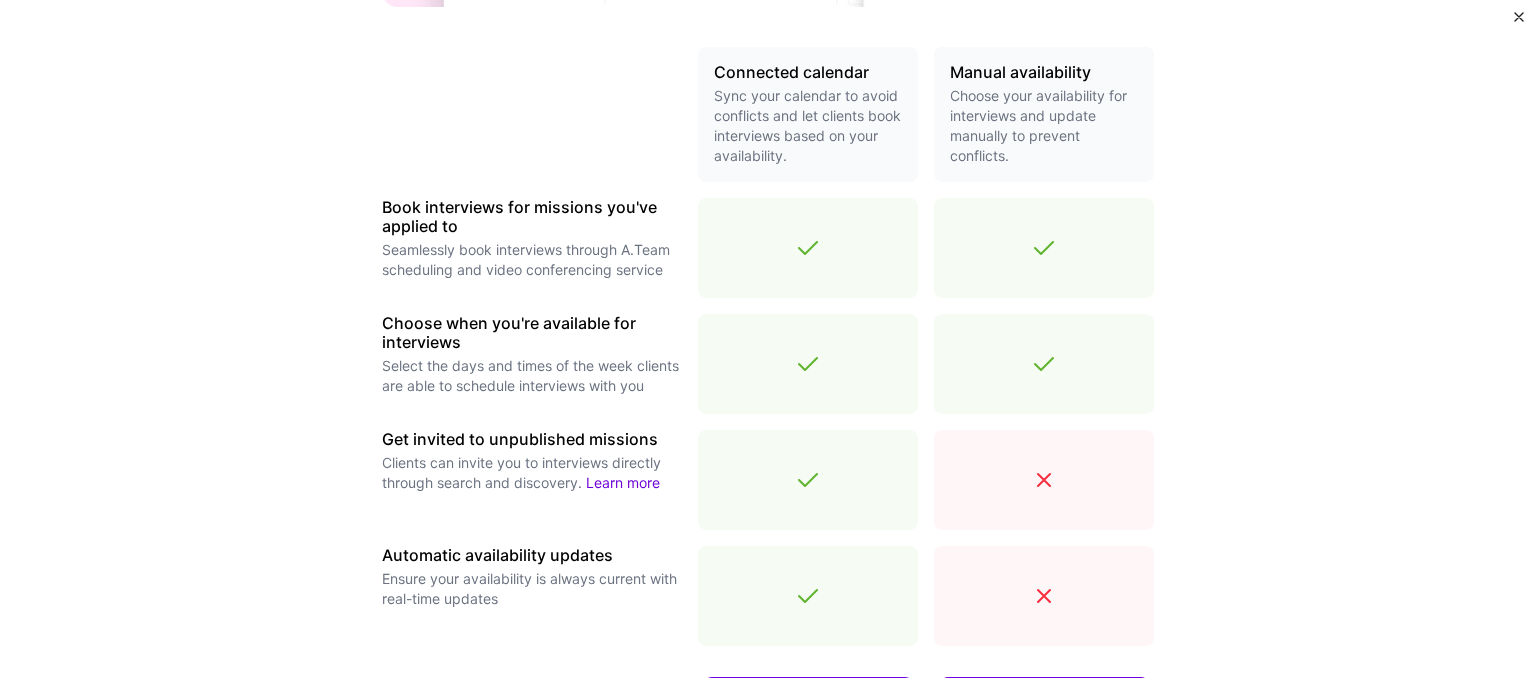 scroll, scrollTop: 724, scrollLeft: 0, axis: vertical 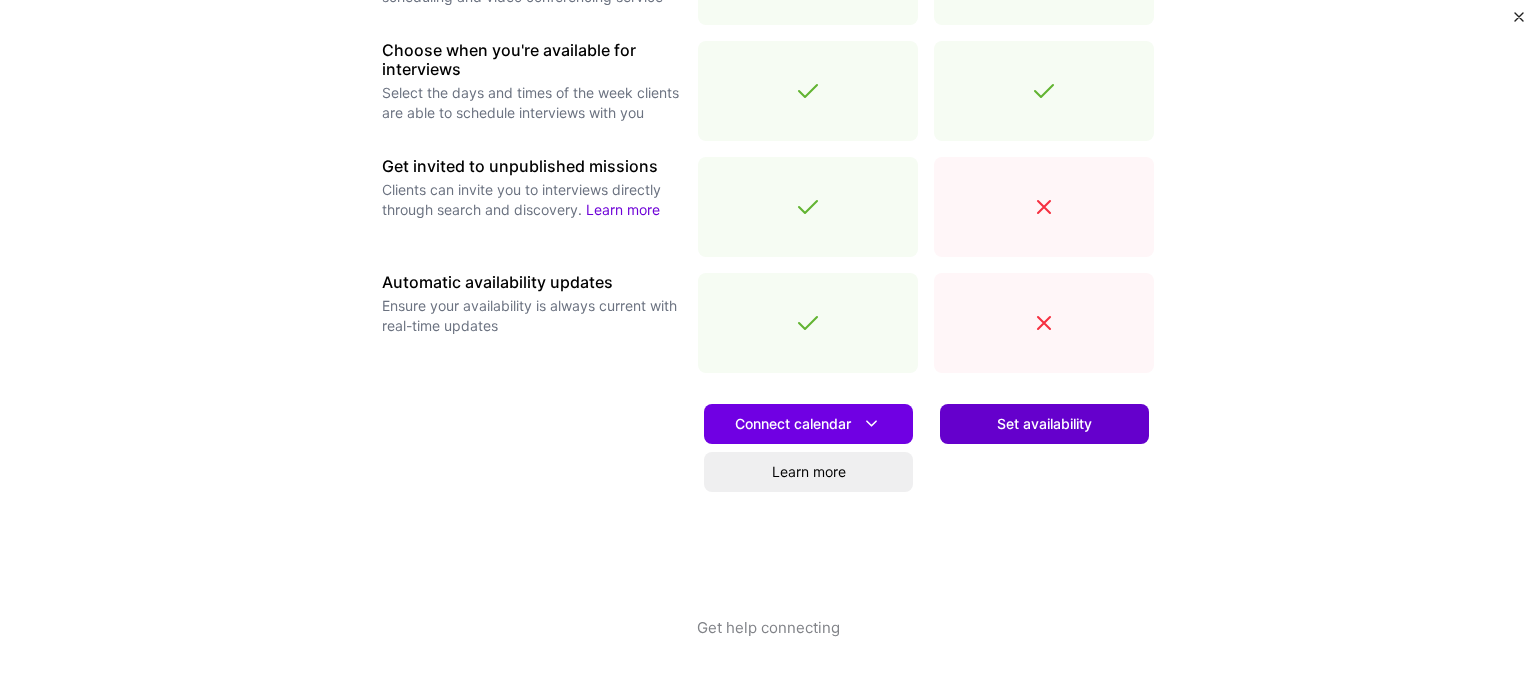 click on "Set availability" at bounding box center (1044, 424) 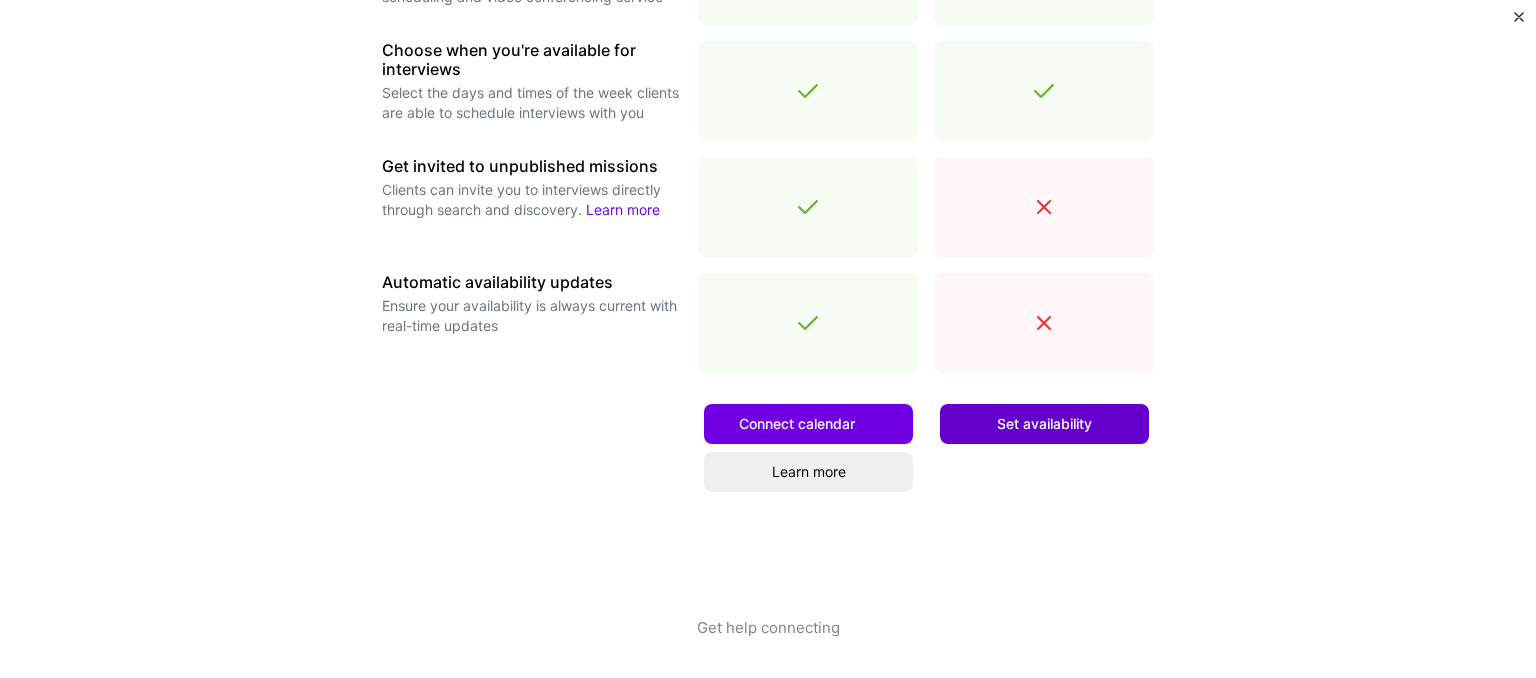 scroll, scrollTop: 0, scrollLeft: 0, axis: both 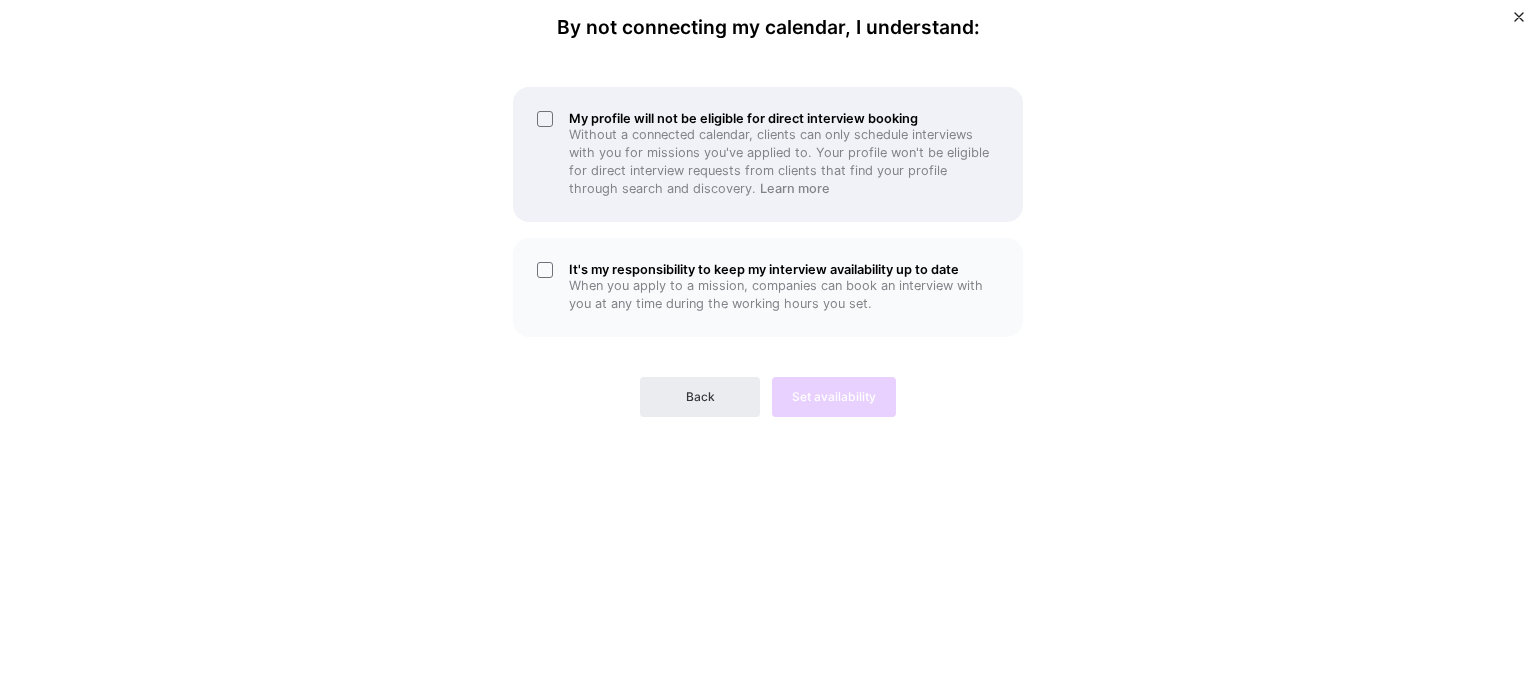 click on "My profile will not be eligible for direct interview booking Without a connected calendar, clients can only schedule interviews with you for missions you've applied to. Your profile won't be eligible for direct interview requests from clients that find your profile through search and discovery.   Learn more" at bounding box center (768, 154) 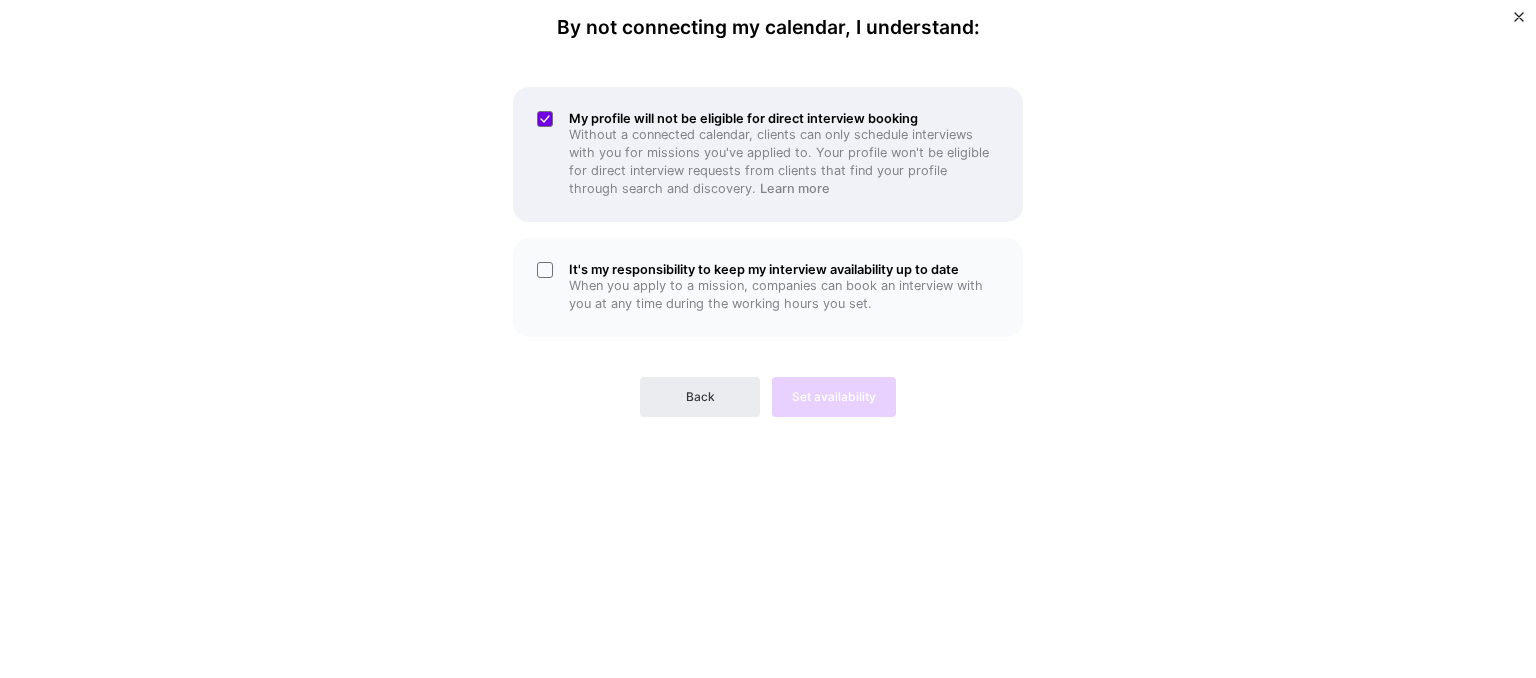 click on "My profile will not be eligible for direct interview booking Without a connected calendar, clients can only schedule interviews with you for missions you've applied to. Your profile won't be eligible for direct interview requests from clients that find your profile through search and discovery.   Learn more" at bounding box center [768, 154] 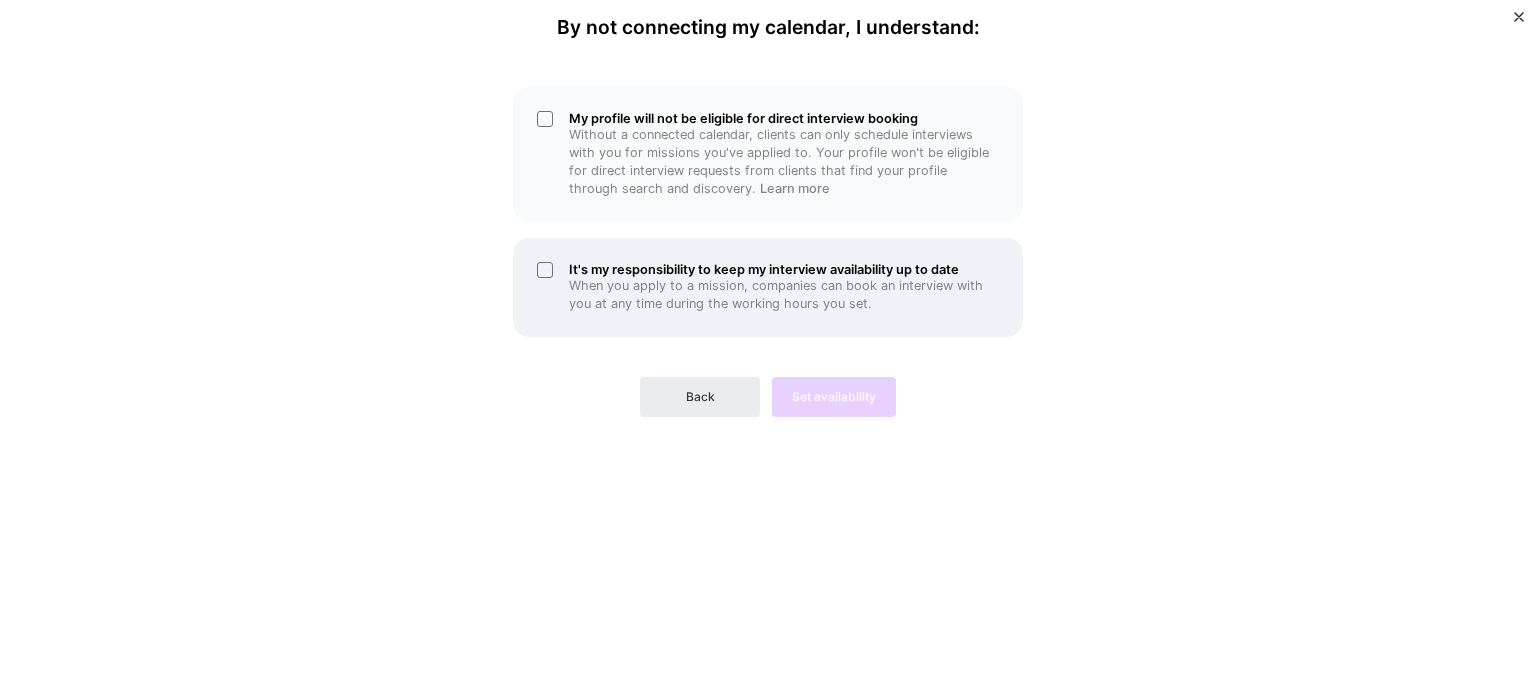 click on "It's my responsibility to keep my interview availability up to date When you apply to a mission, companies can book an interview with you at any time during the working hours you set." at bounding box center (768, 287) 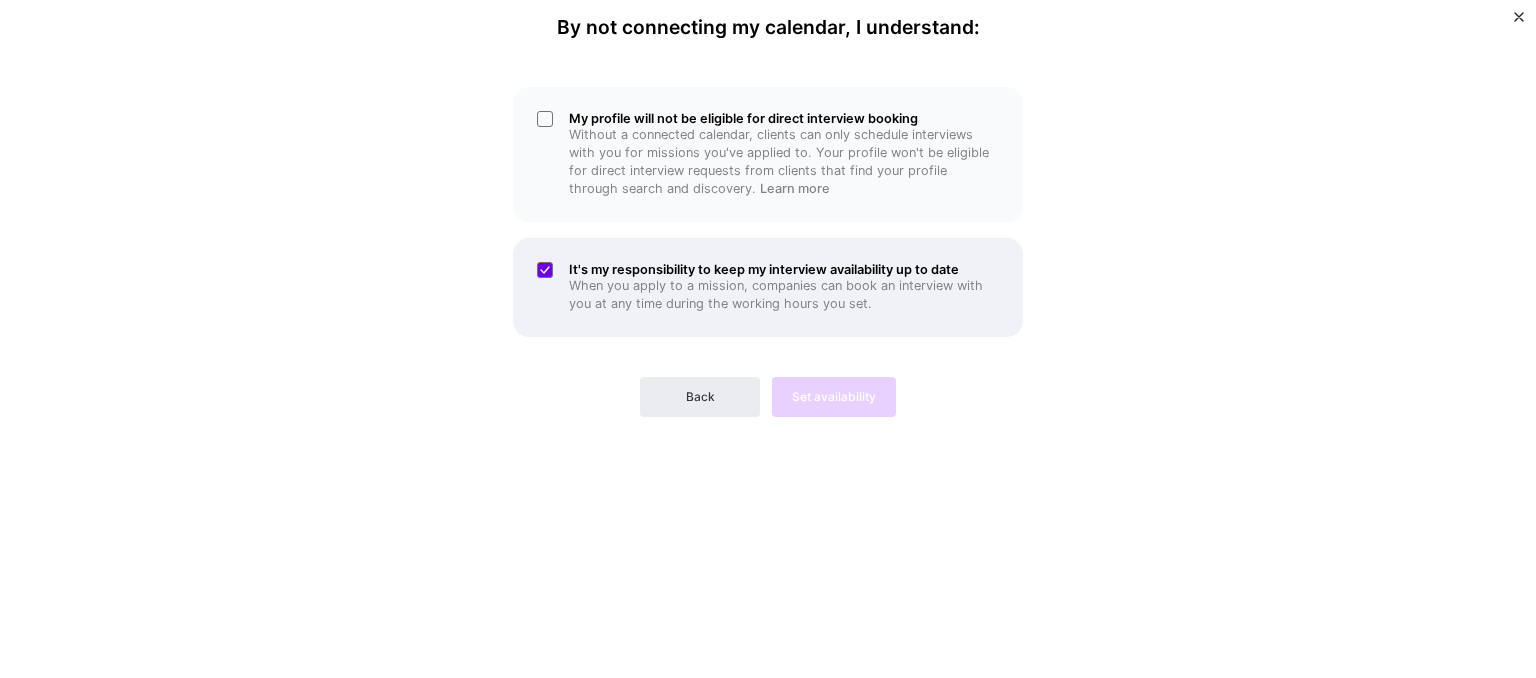 click on "It's my responsibility to keep my interview availability up to date When you apply to a mission, companies can book an interview with you at any time during the working hours you set." at bounding box center [768, 287] 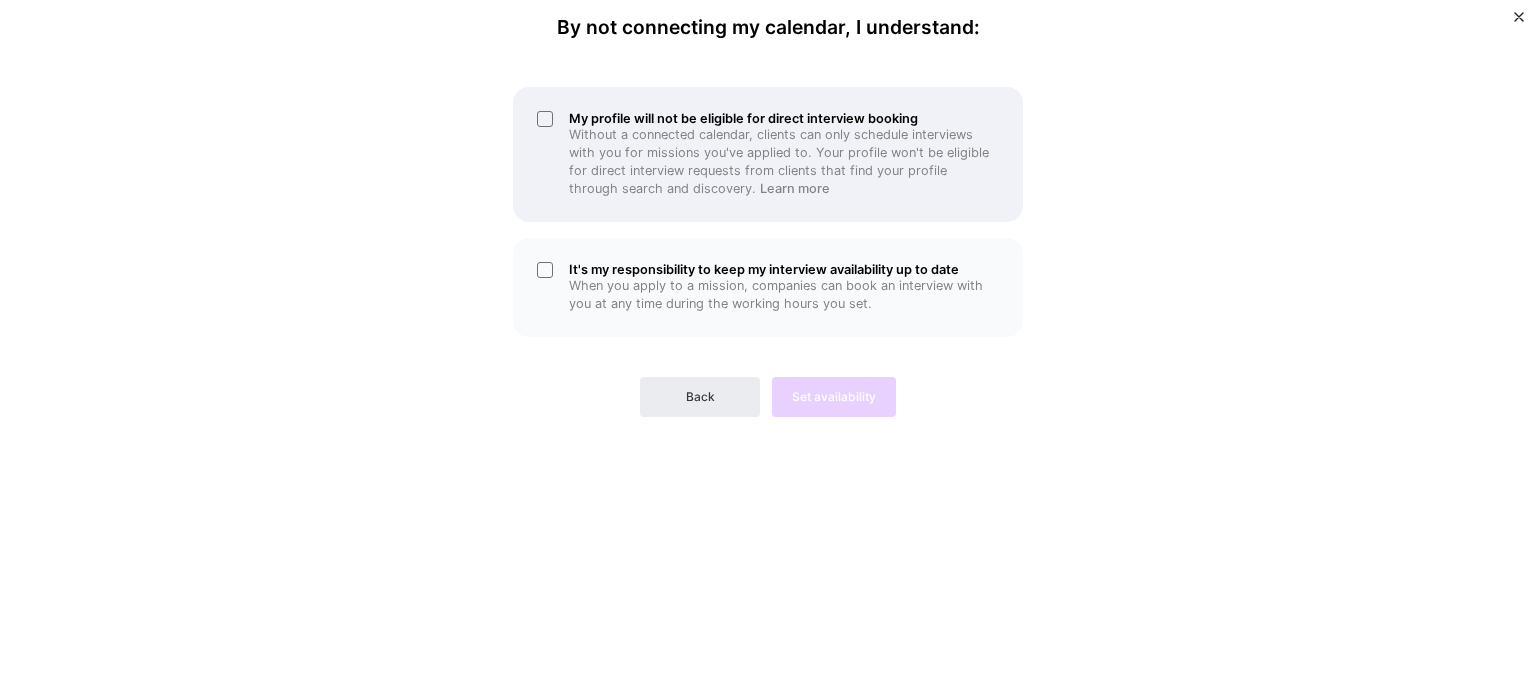 click on "My profile will not be eligible for direct interview booking Without a connected calendar, clients can only schedule interviews with you for missions you've applied to. Your profile won't be eligible for direct interview requests from clients that find your profile through search and discovery.   Learn more" at bounding box center [768, 154] 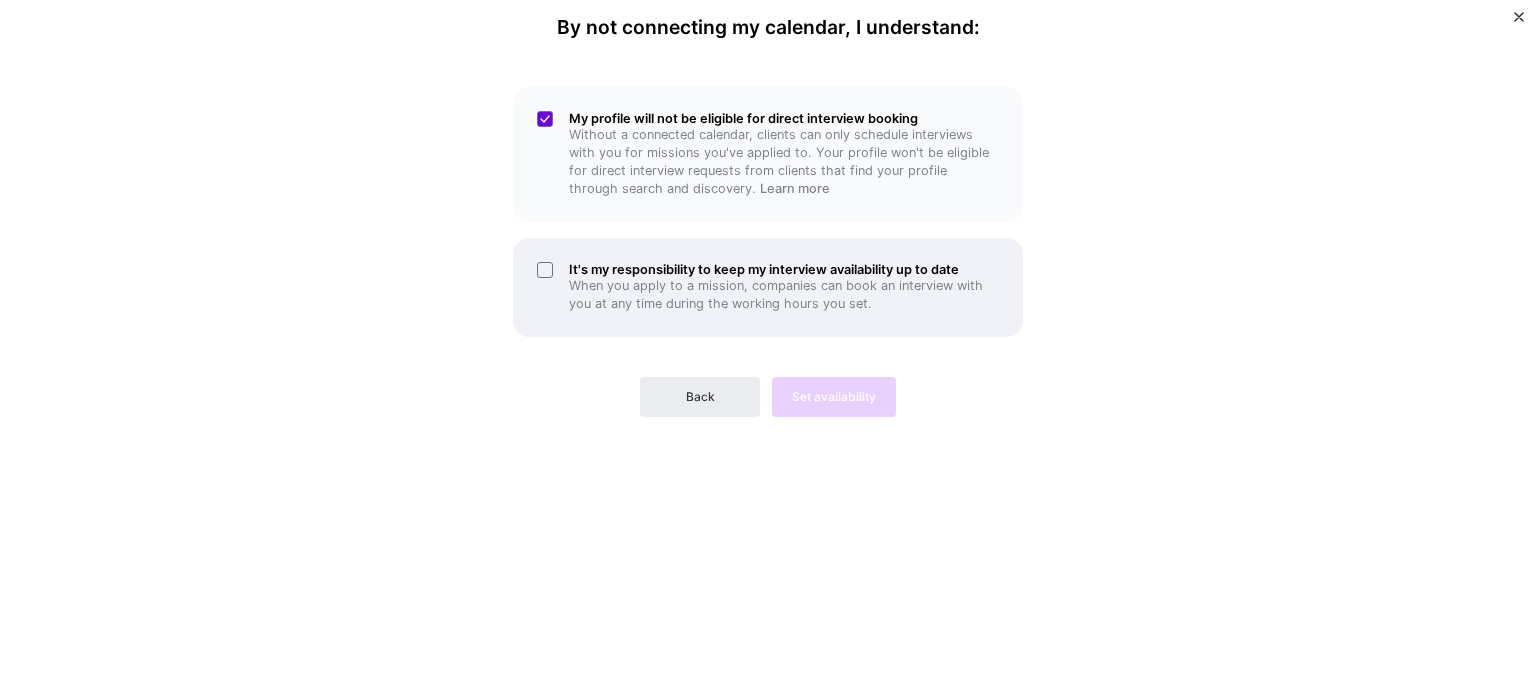 click on "It's my responsibility to keep my interview availability up to date When you apply to a mission, companies can book an interview with you at any time during the working hours you set." at bounding box center (768, 287) 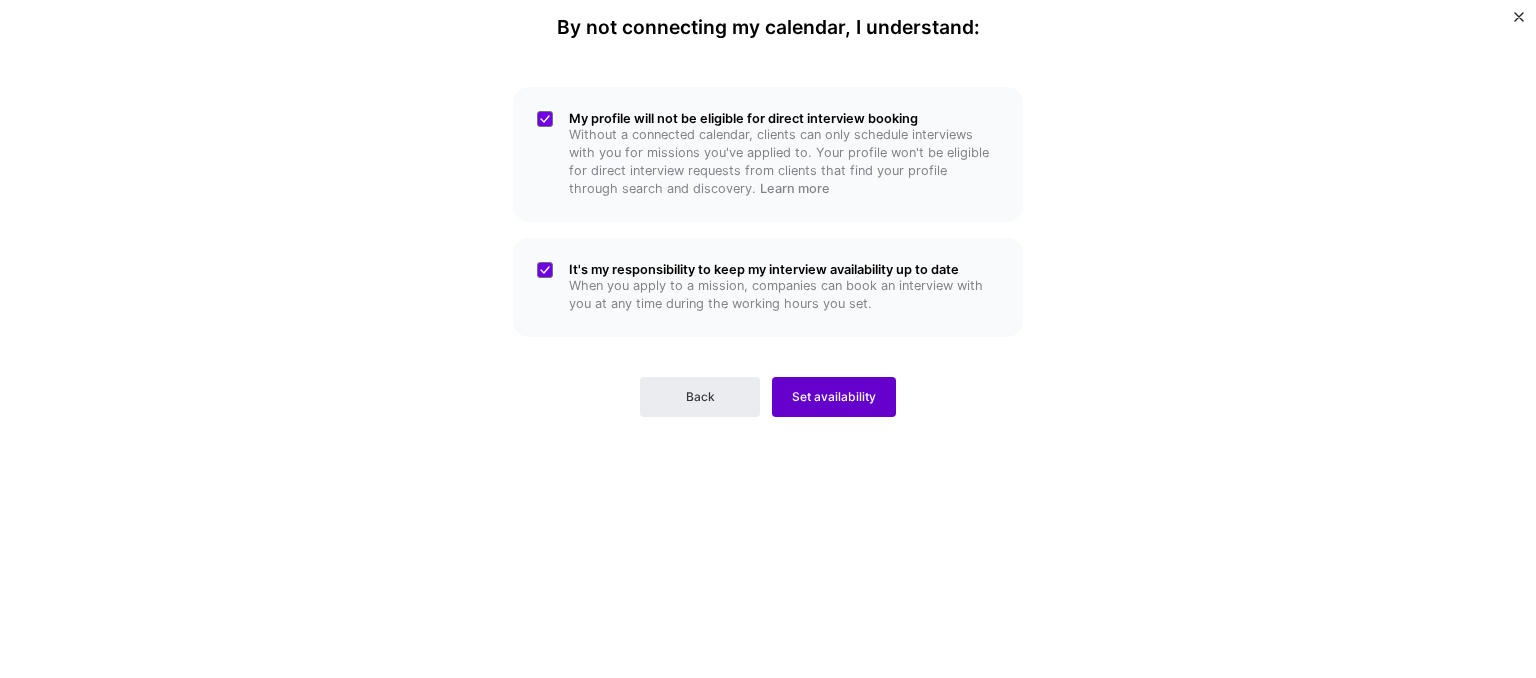 click on "Set availability" at bounding box center [834, 397] 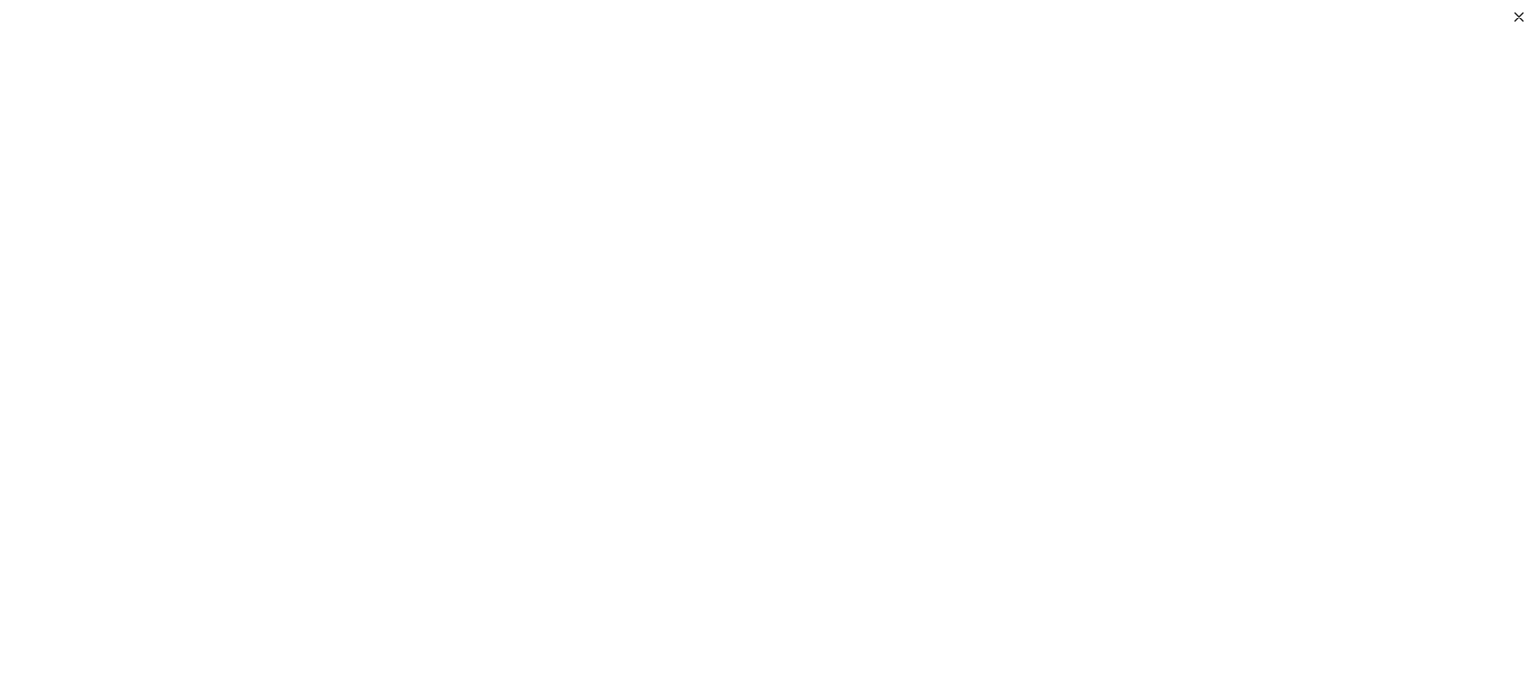scroll, scrollTop: 236, scrollLeft: 0, axis: vertical 